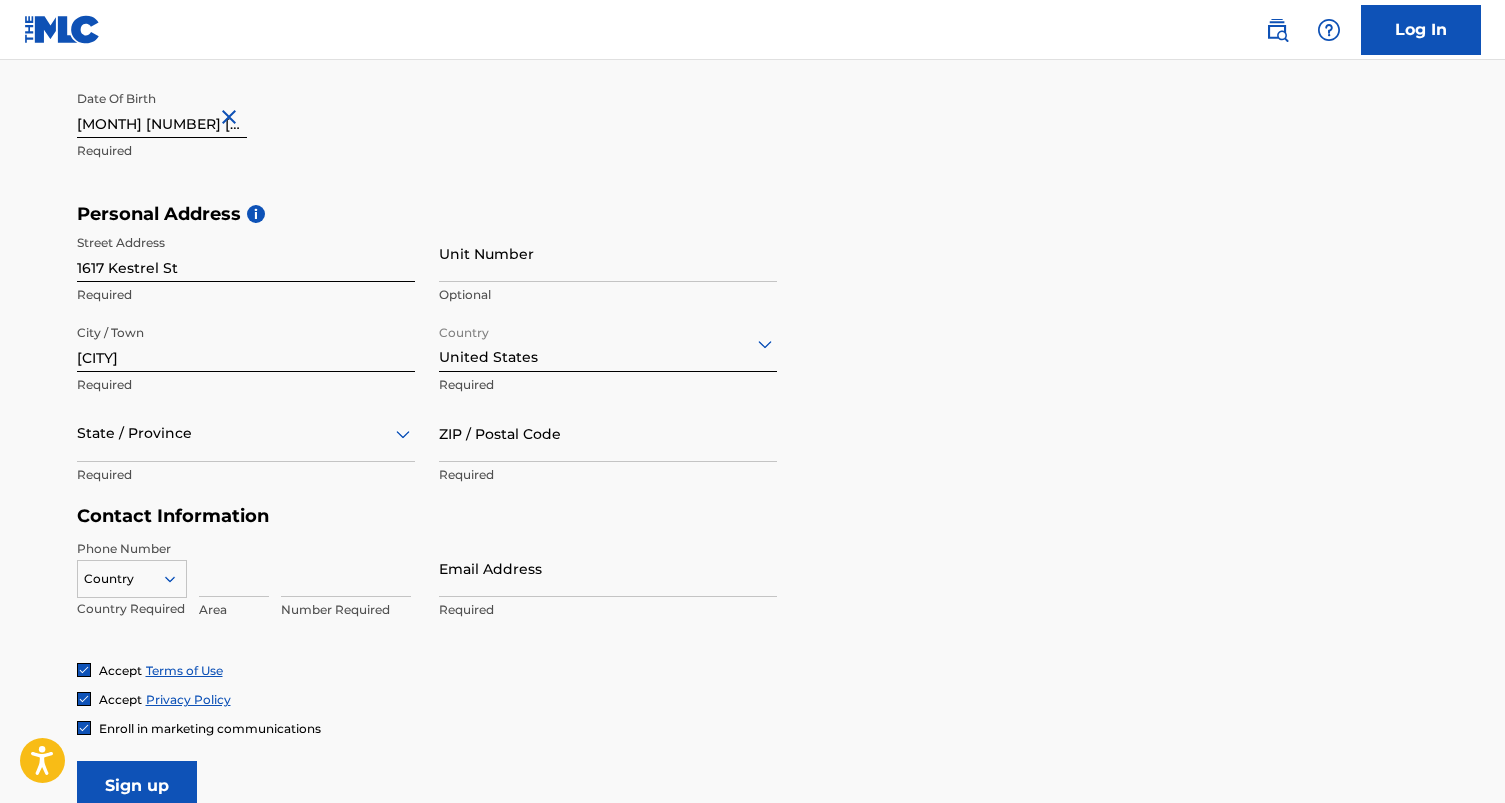scroll, scrollTop: 0, scrollLeft: 0, axis: both 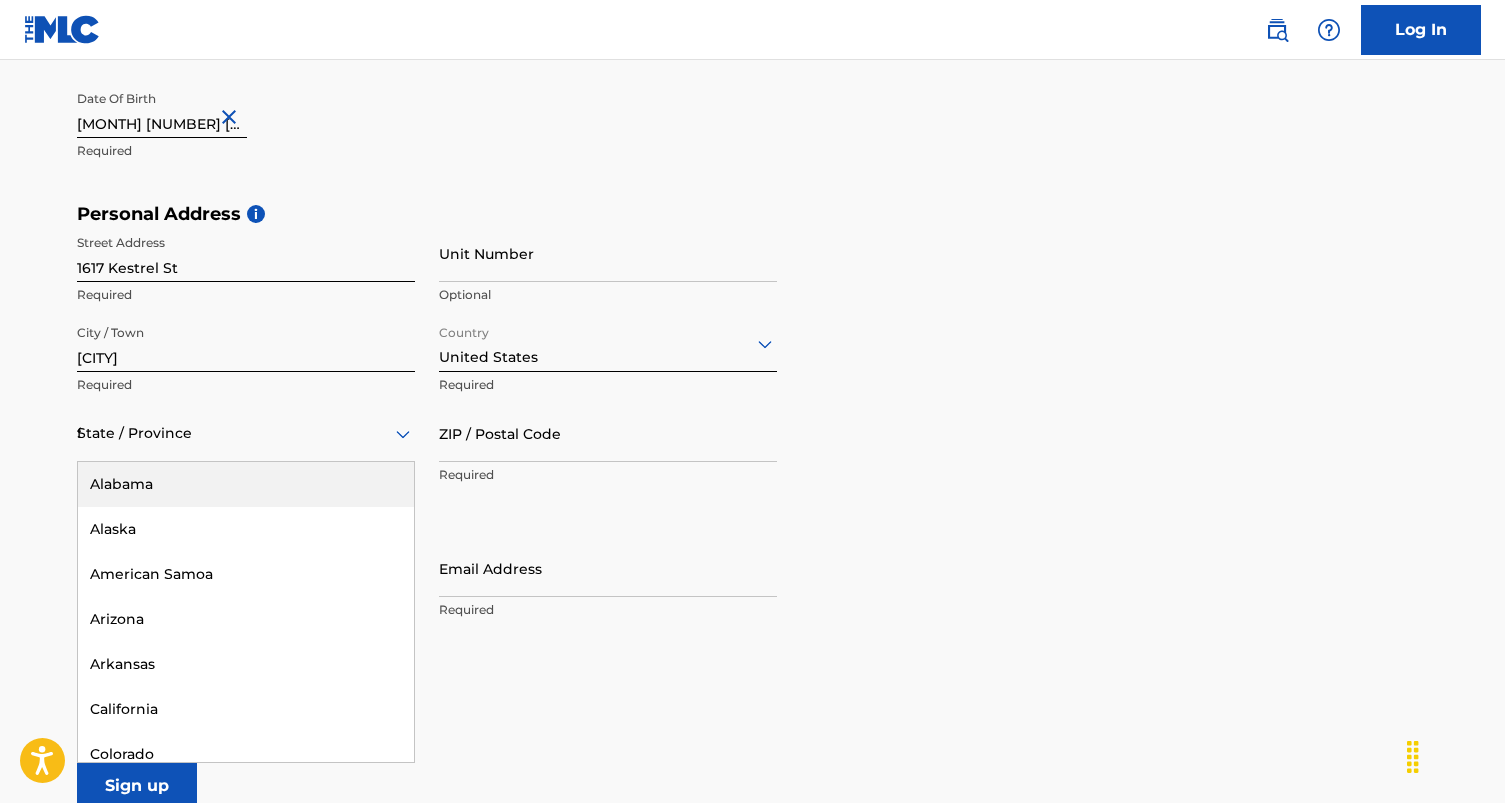 type on "fl" 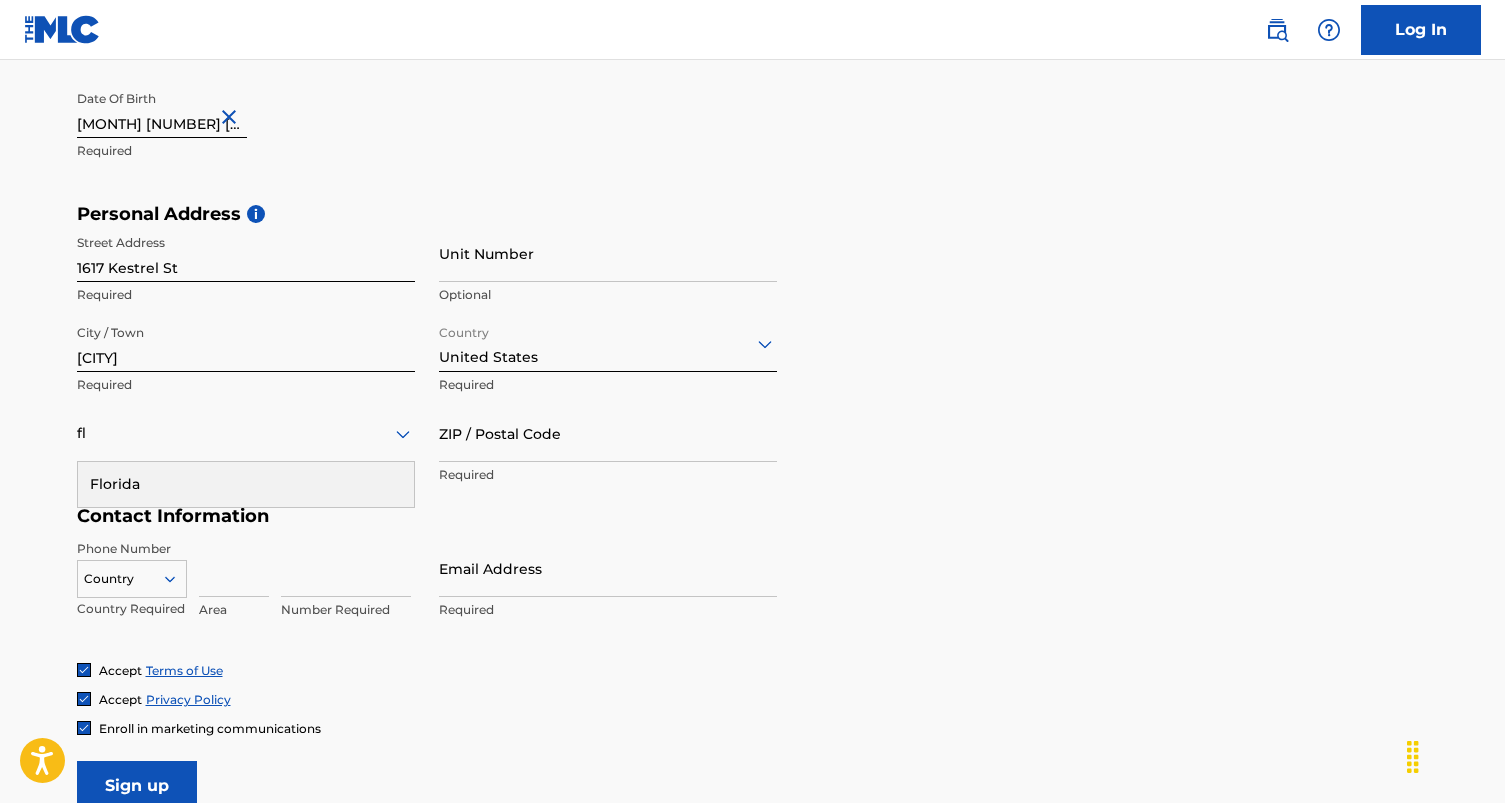 click on "Florida" at bounding box center [246, 484] 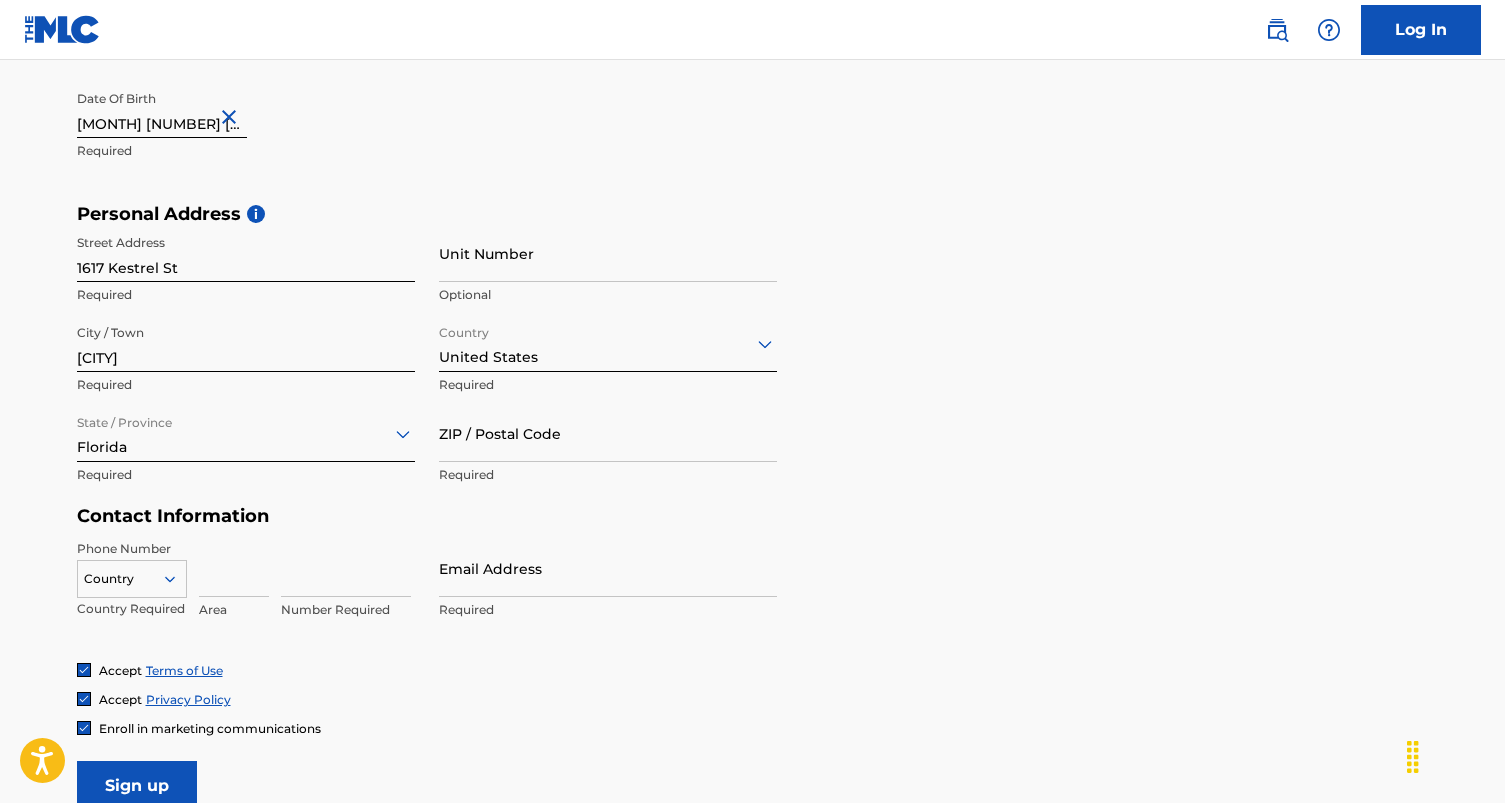 click on "ZIP / Postal Code" at bounding box center [608, 433] 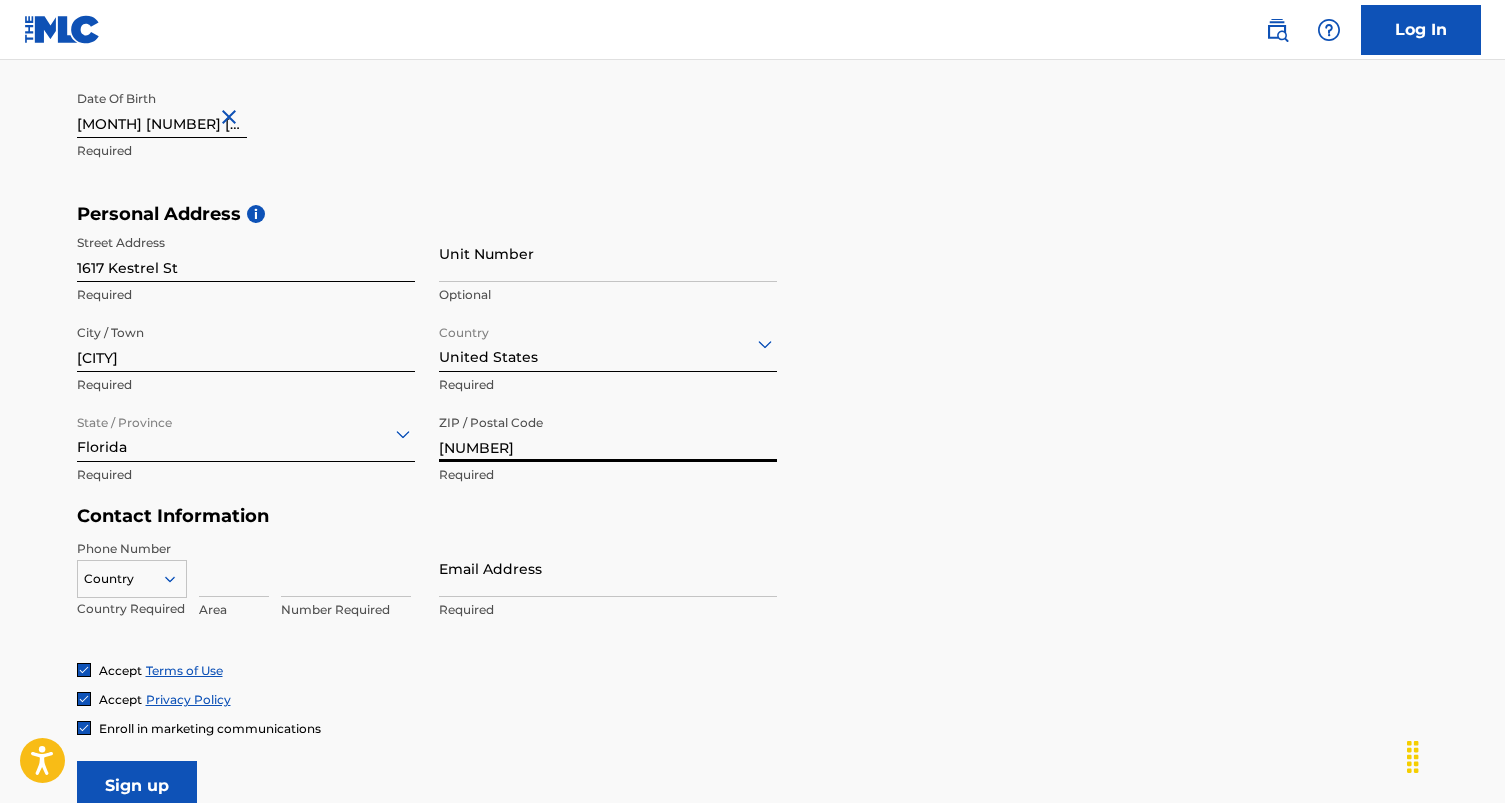 type on "[POSTAL_CODE]" 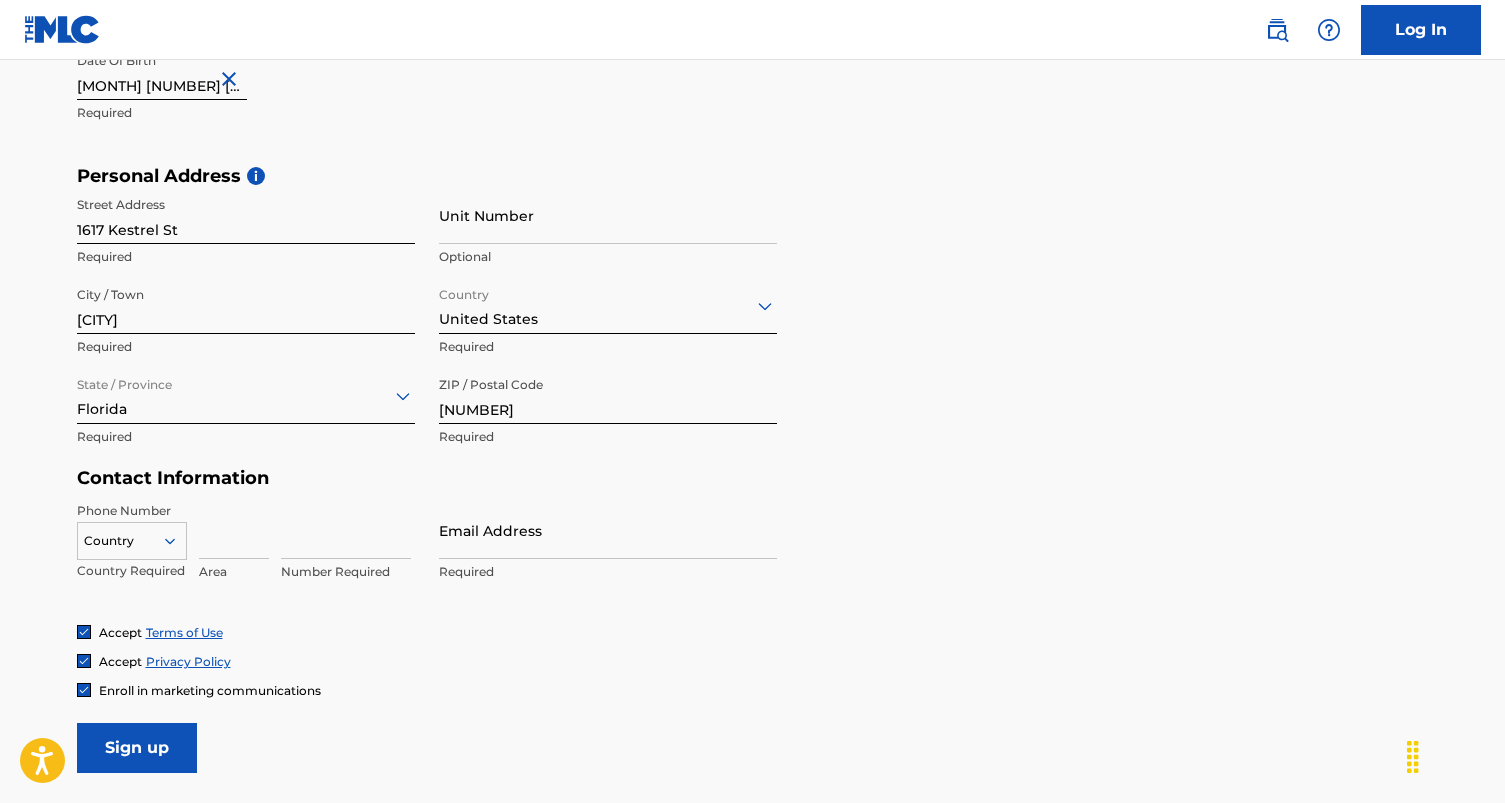 scroll, scrollTop: 587, scrollLeft: 0, axis: vertical 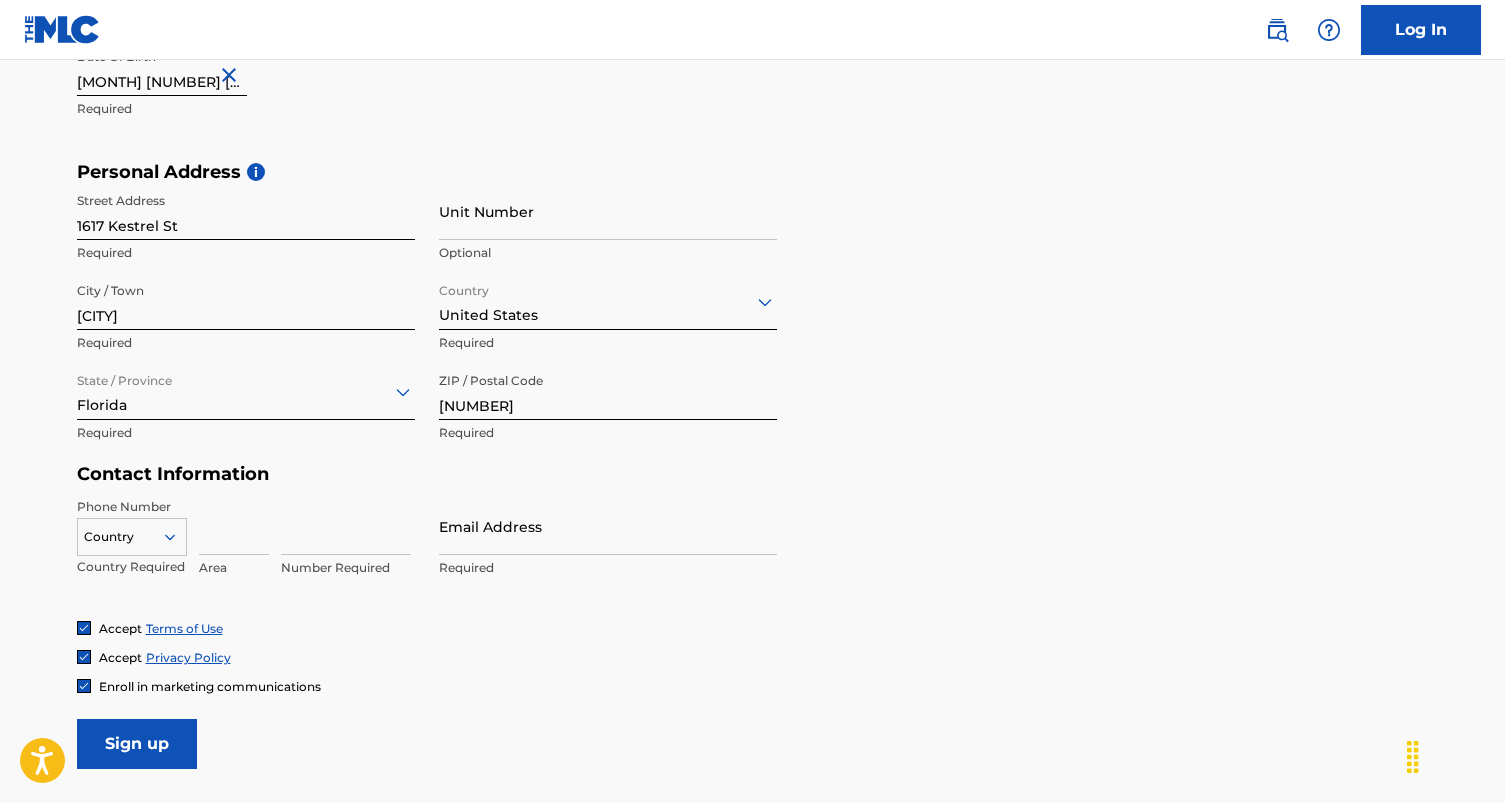 click on "Country" at bounding box center [132, 533] 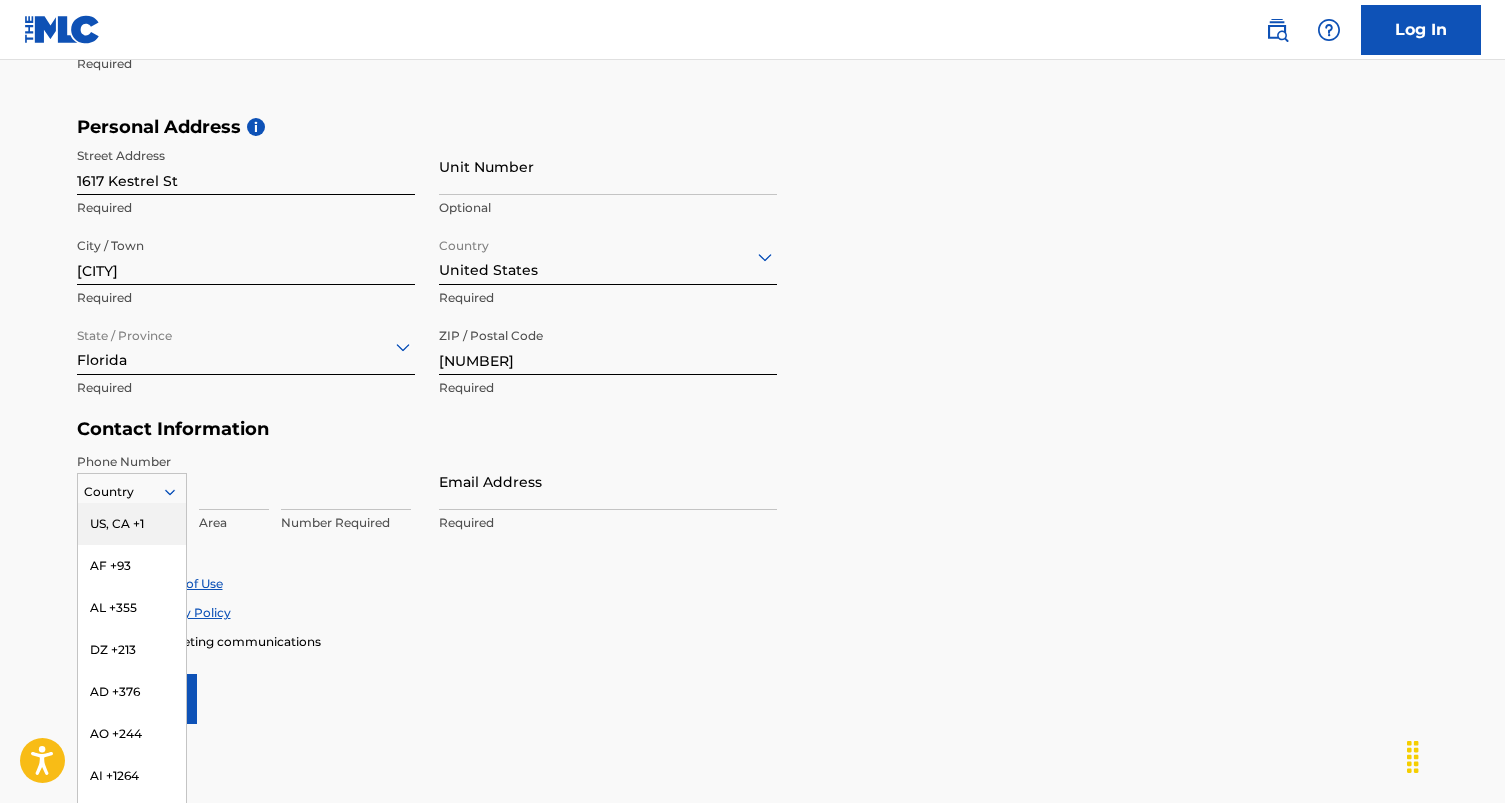 click on "US, CA +1" at bounding box center (132, 524) 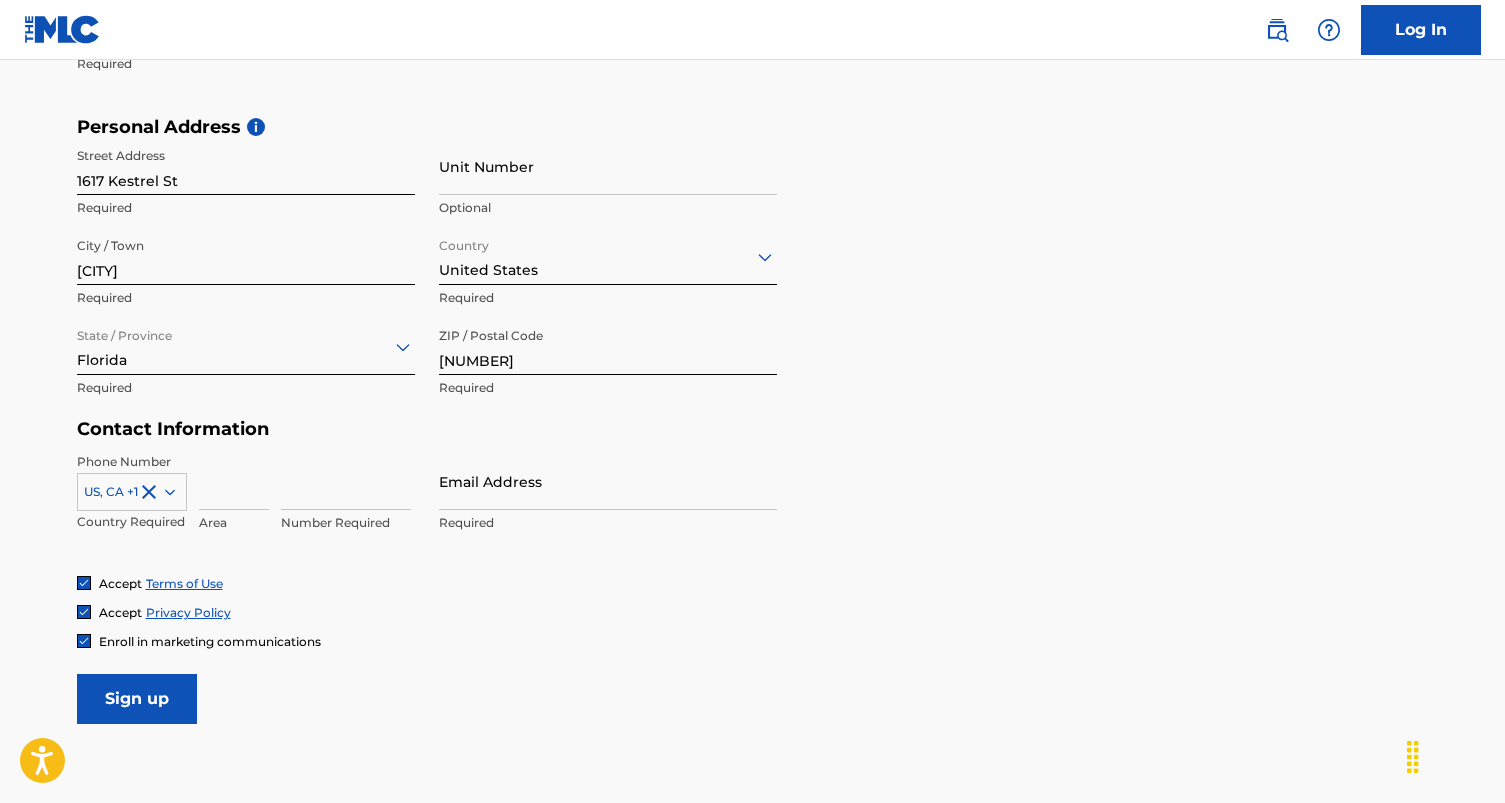 click at bounding box center (234, 481) 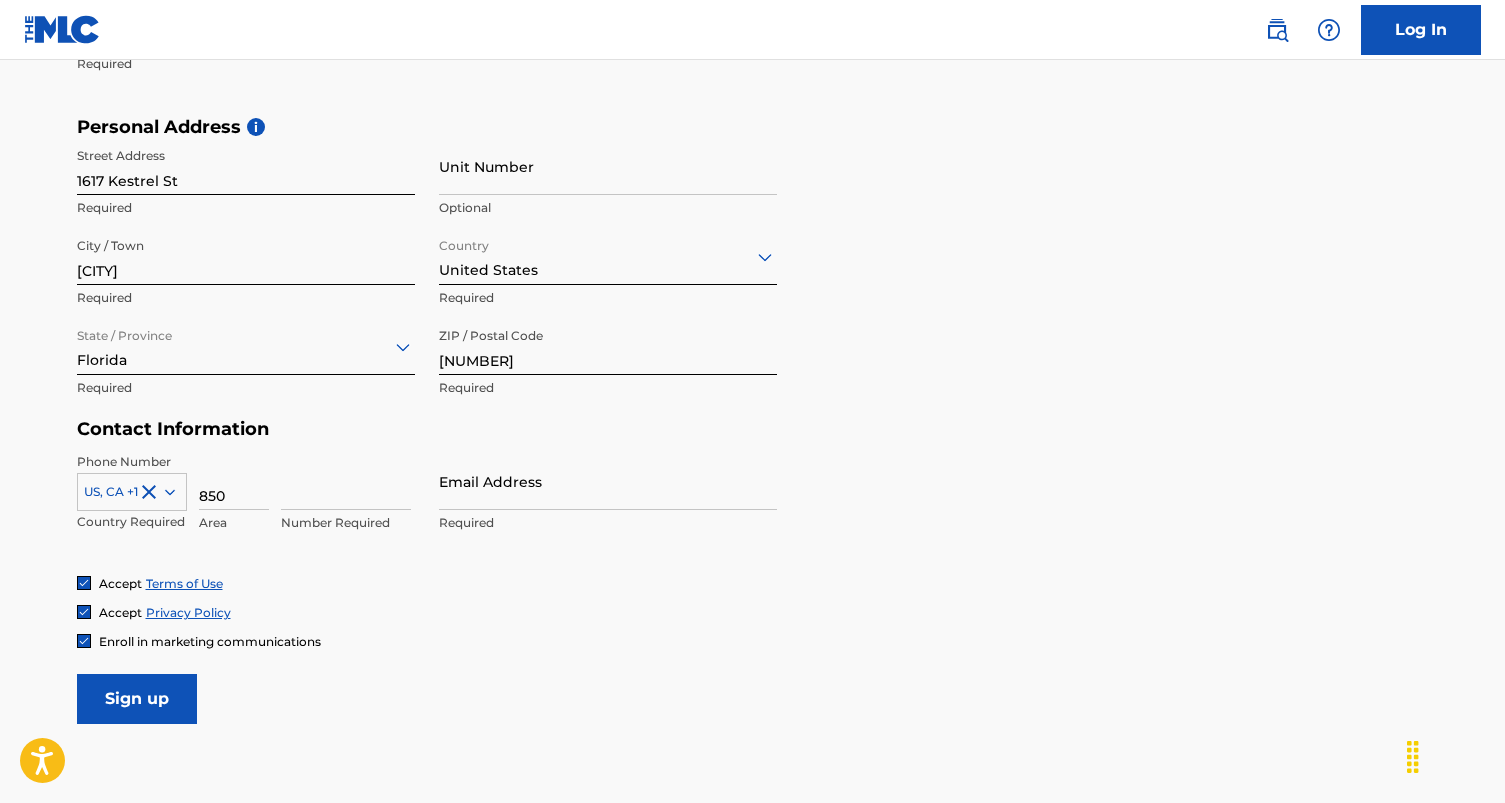 type on "850" 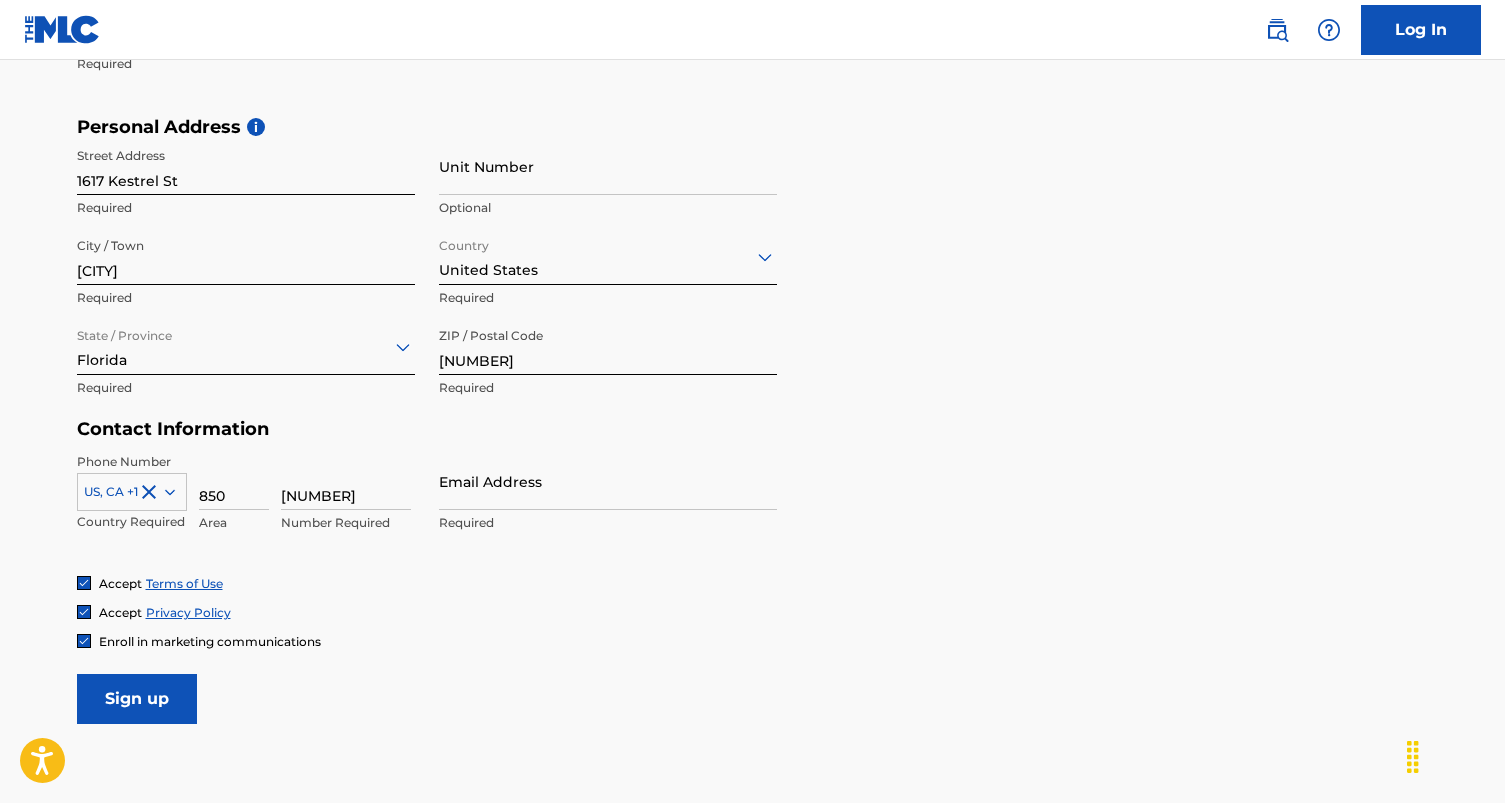 type on "[PHONE_EXTENSION]" 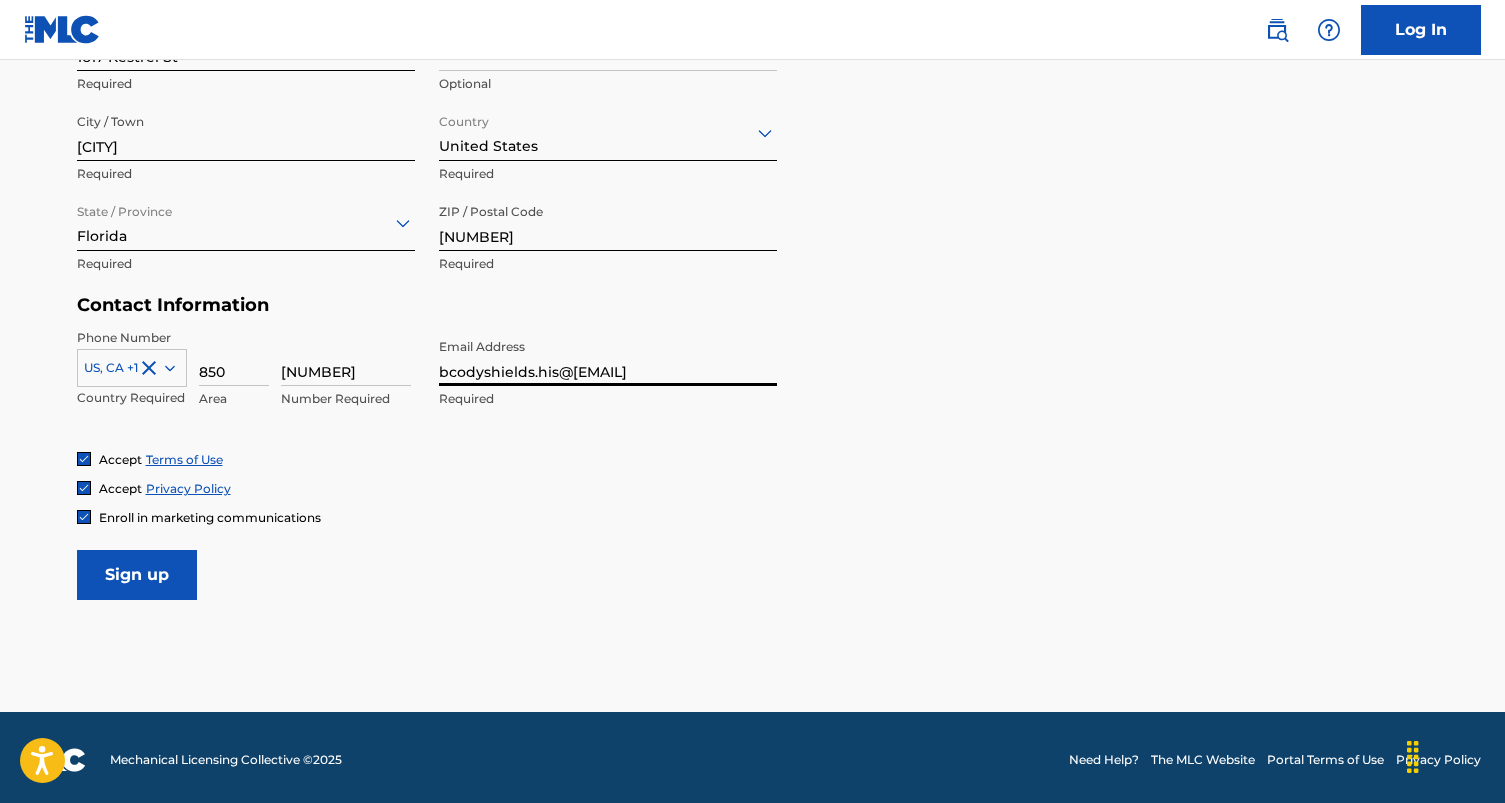scroll, scrollTop: 760, scrollLeft: 0, axis: vertical 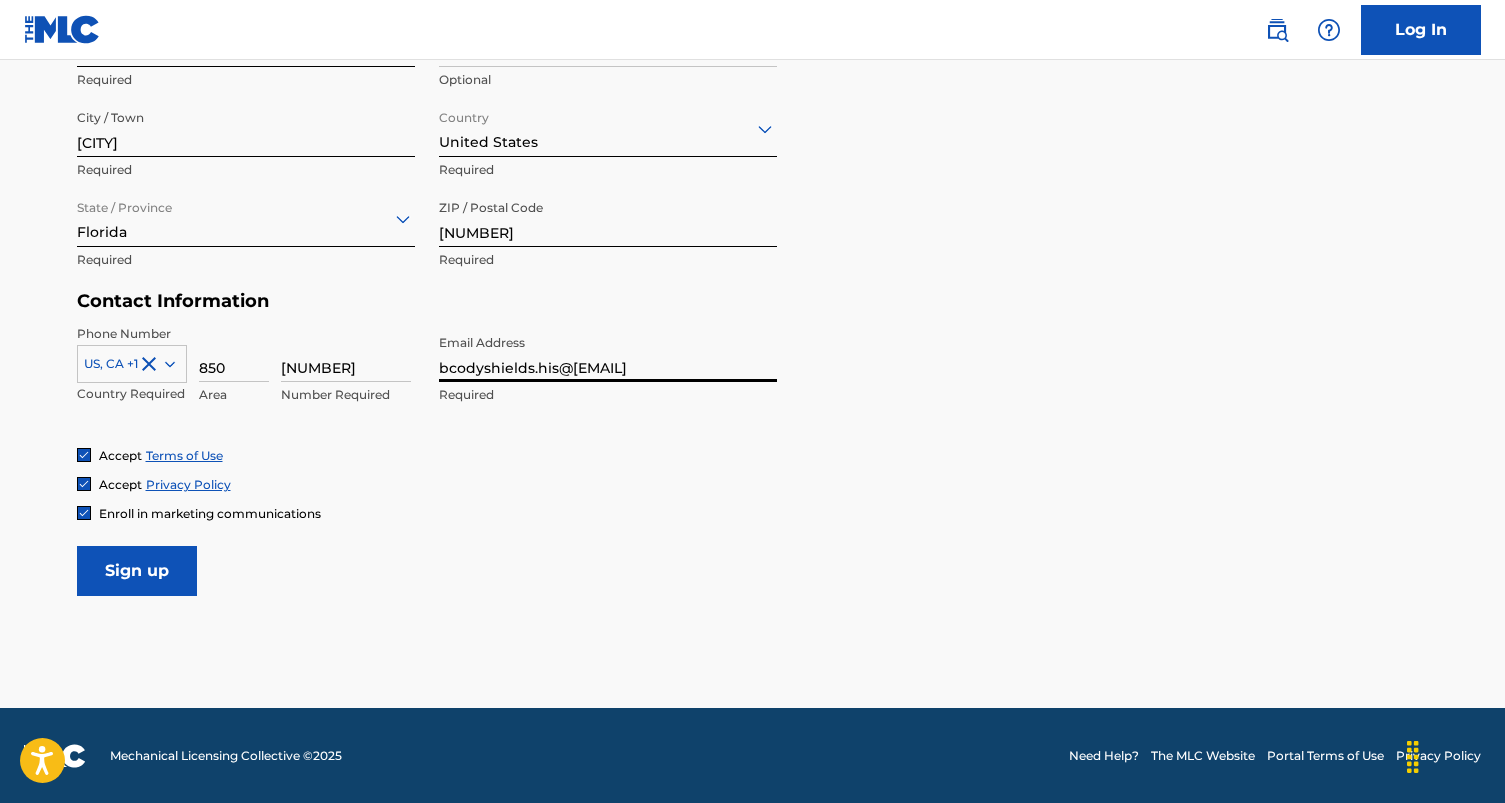 type on "[EMAIL_ADDRESS]" 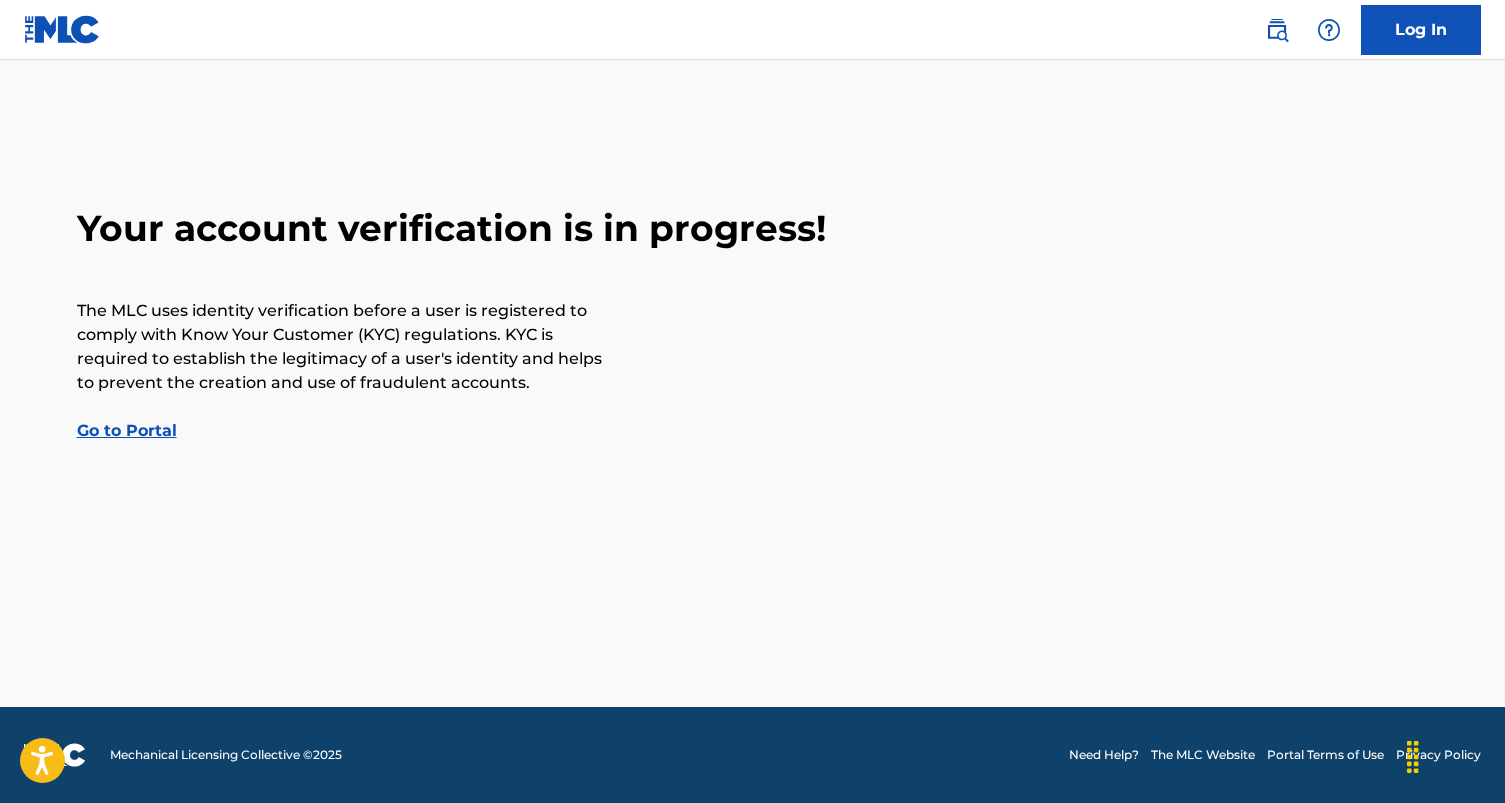 scroll, scrollTop: 0, scrollLeft: 0, axis: both 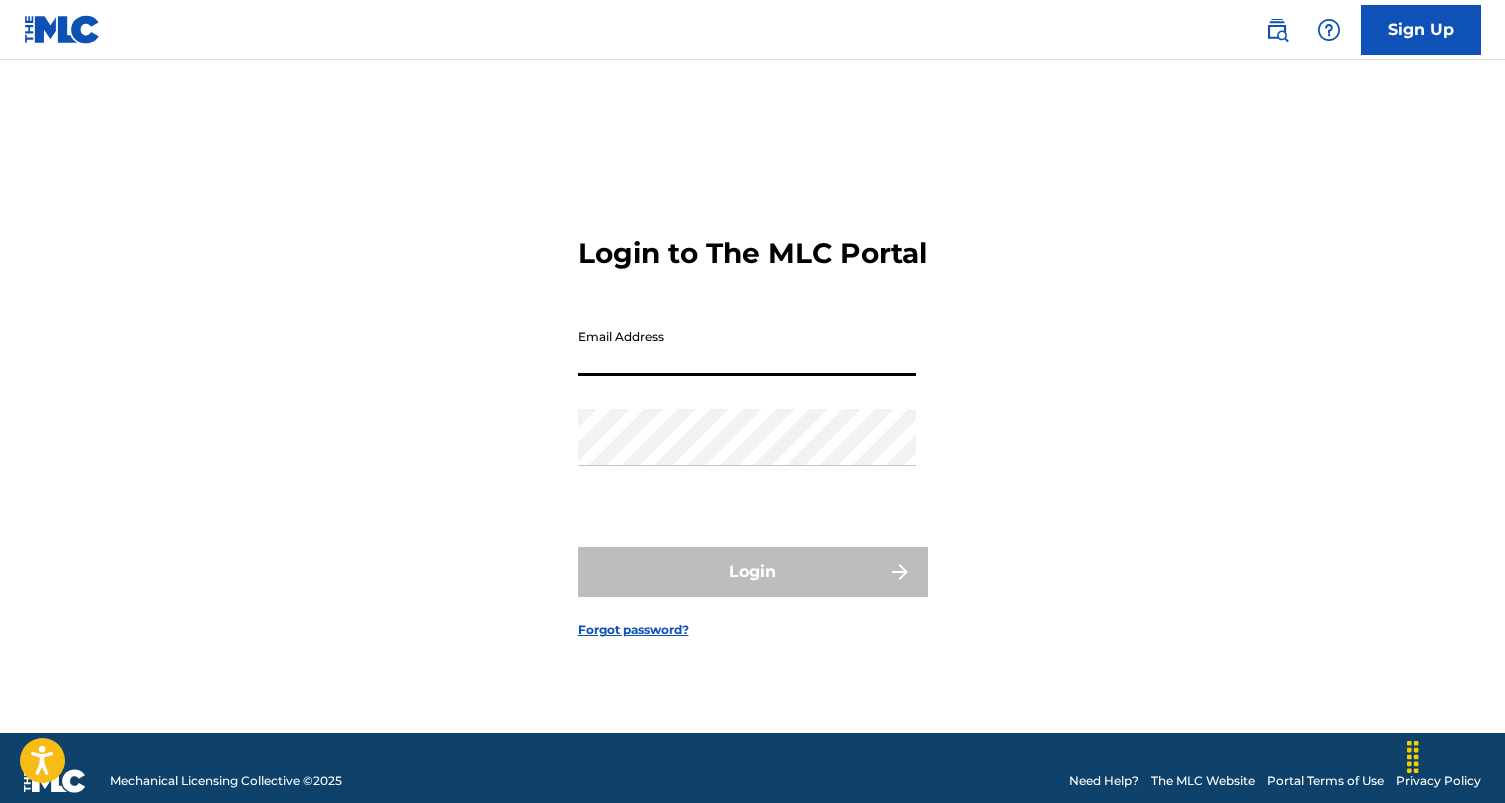 click on "Email Address" at bounding box center (747, 347) 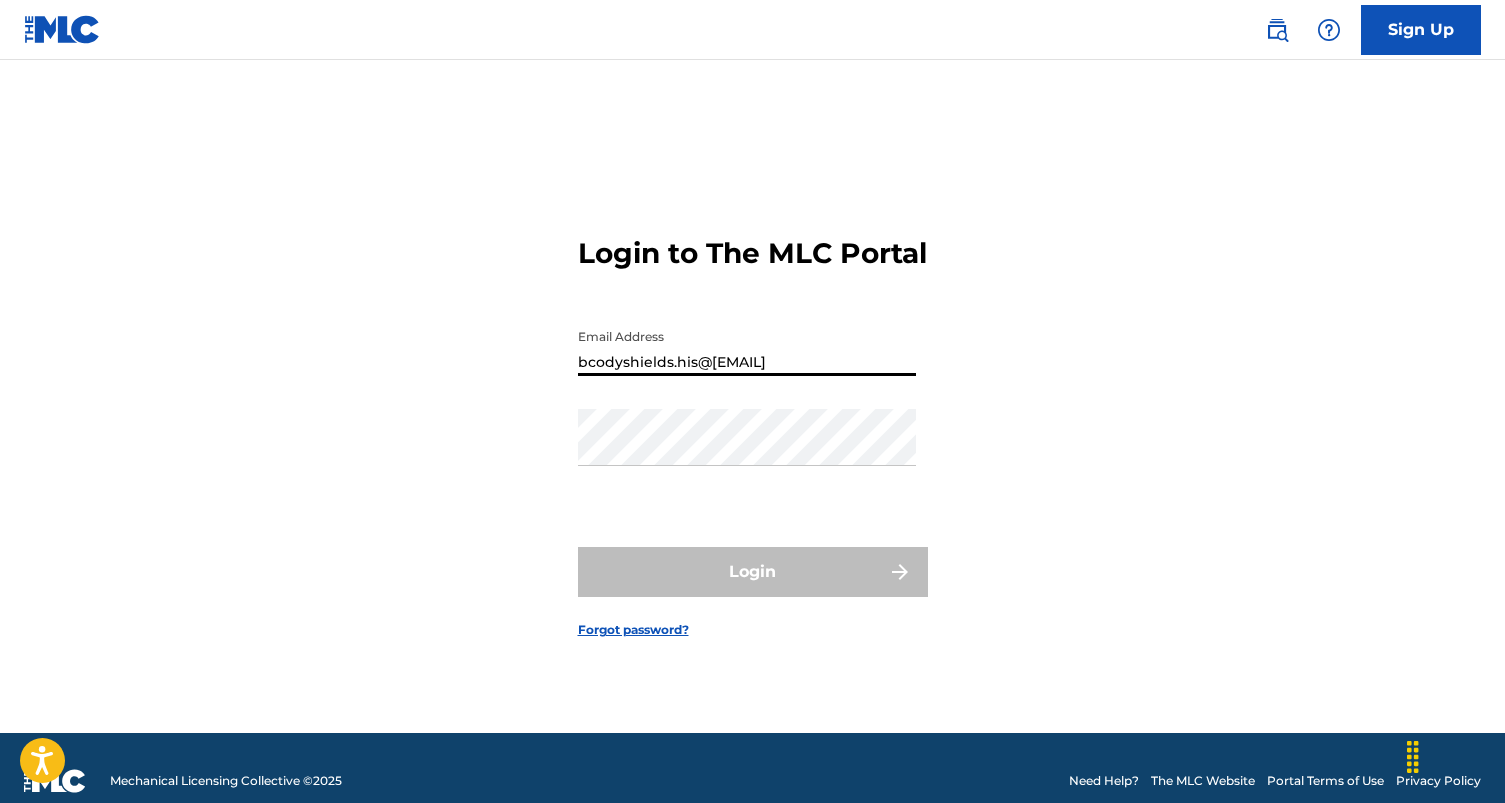 type on "[EMAIL_ADDRESS]" 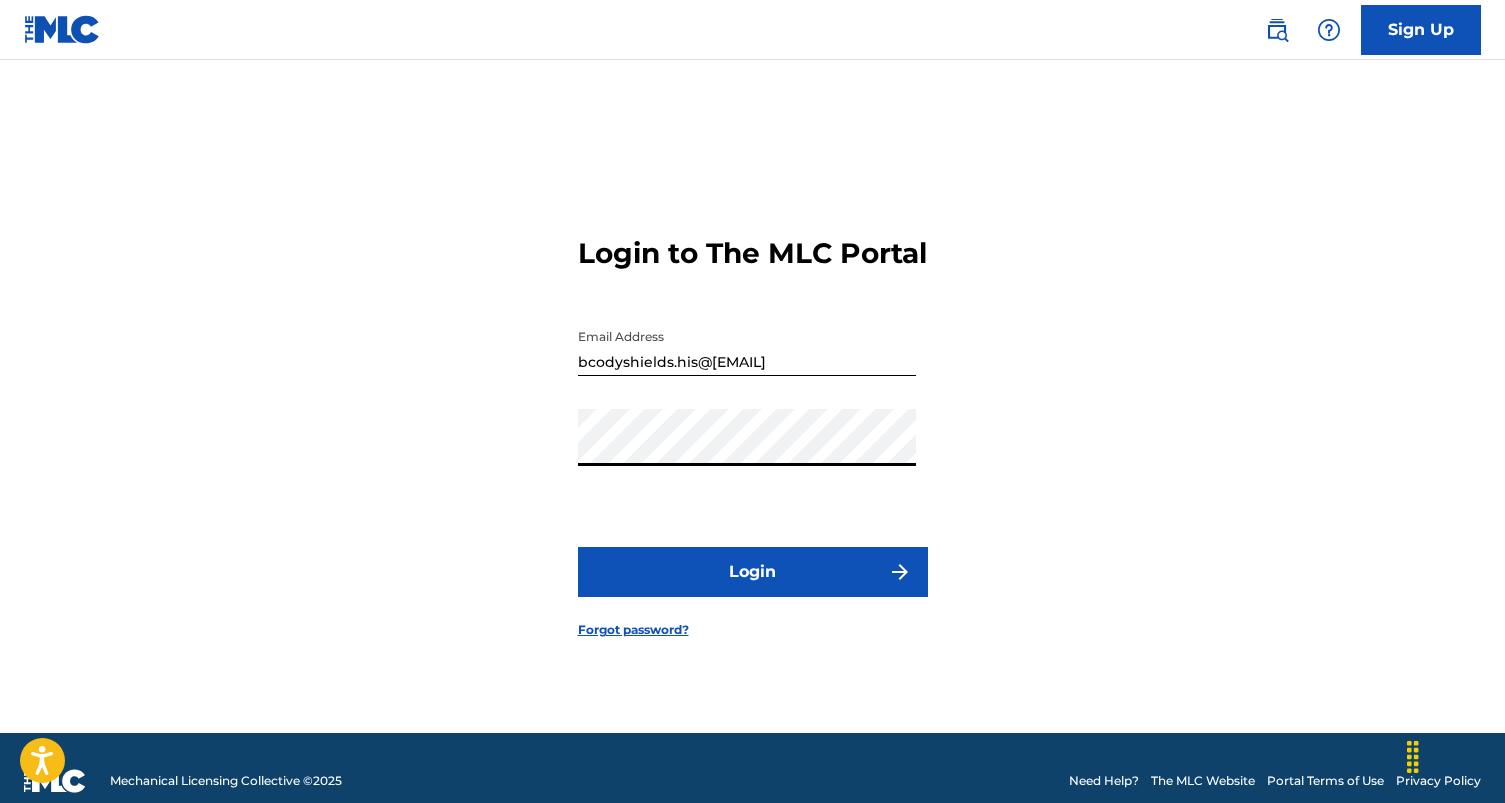 click on "Login" at bounding box center [753, 572] 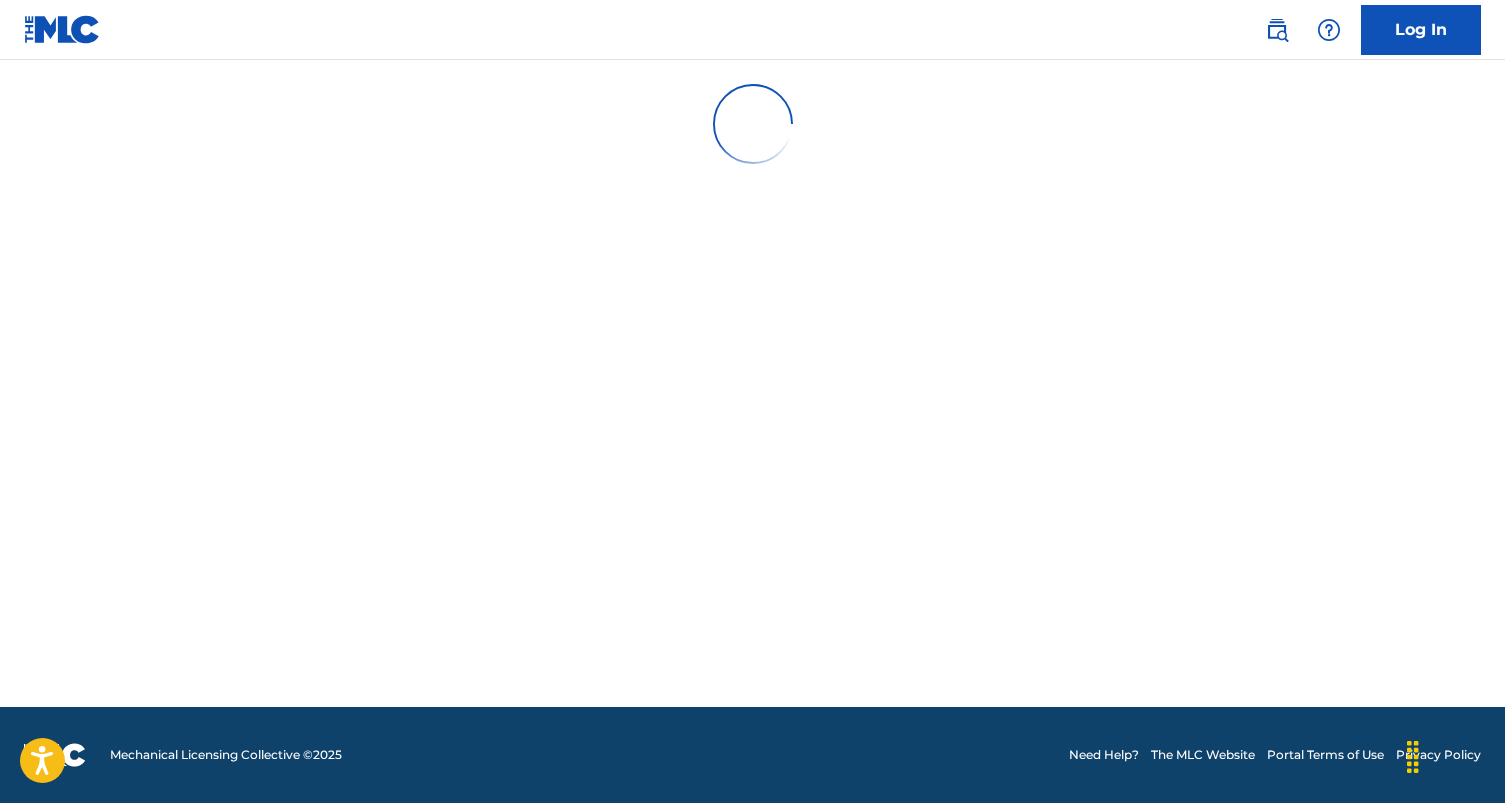 scroll, scrollTop: 0, scrollLeft: 0, axis: both 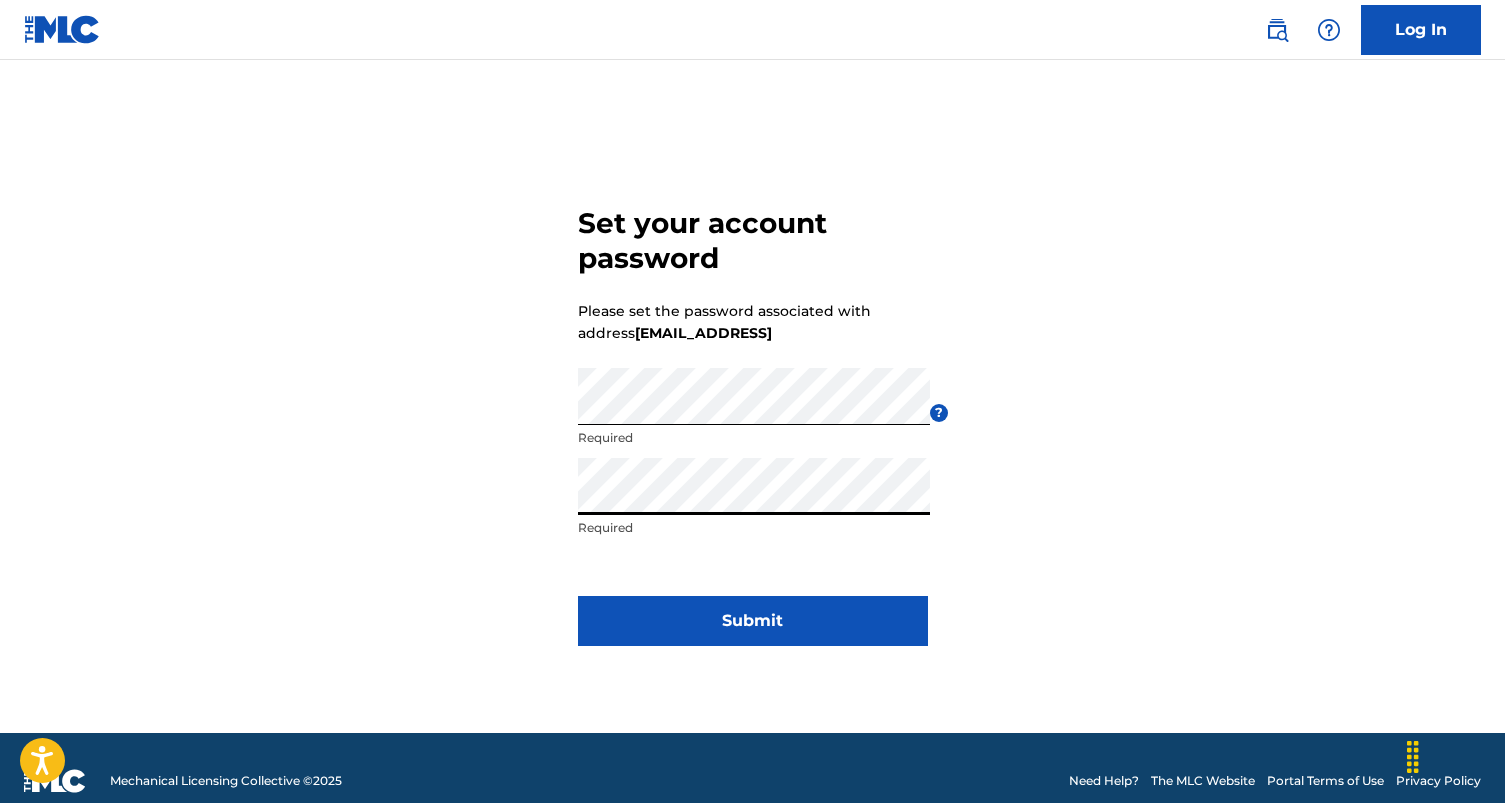 click on "Submit" at bounding box center [753, 621] 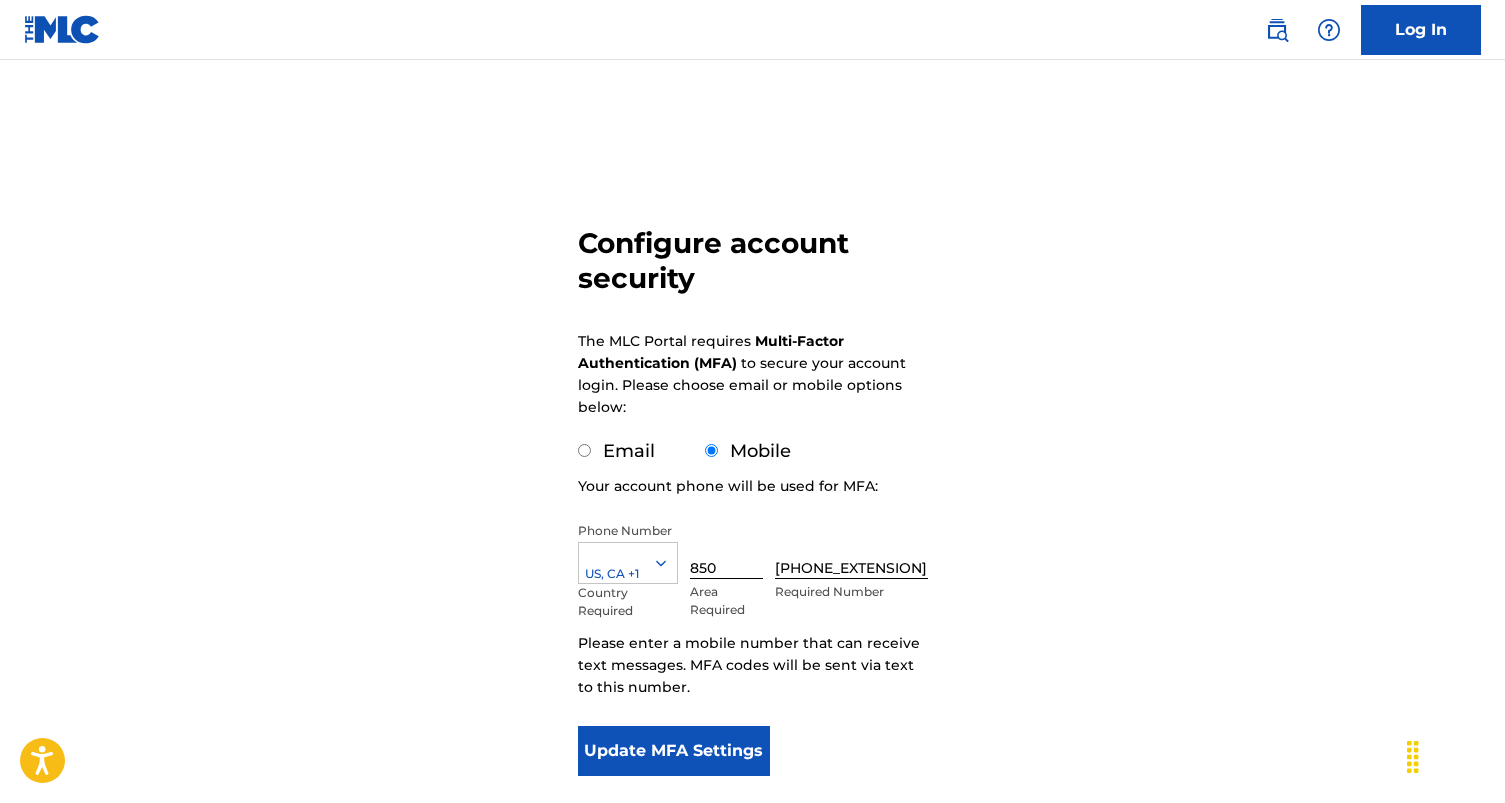 scroll, scrollTop: 129, scrollLeft: 0, axis: vertical 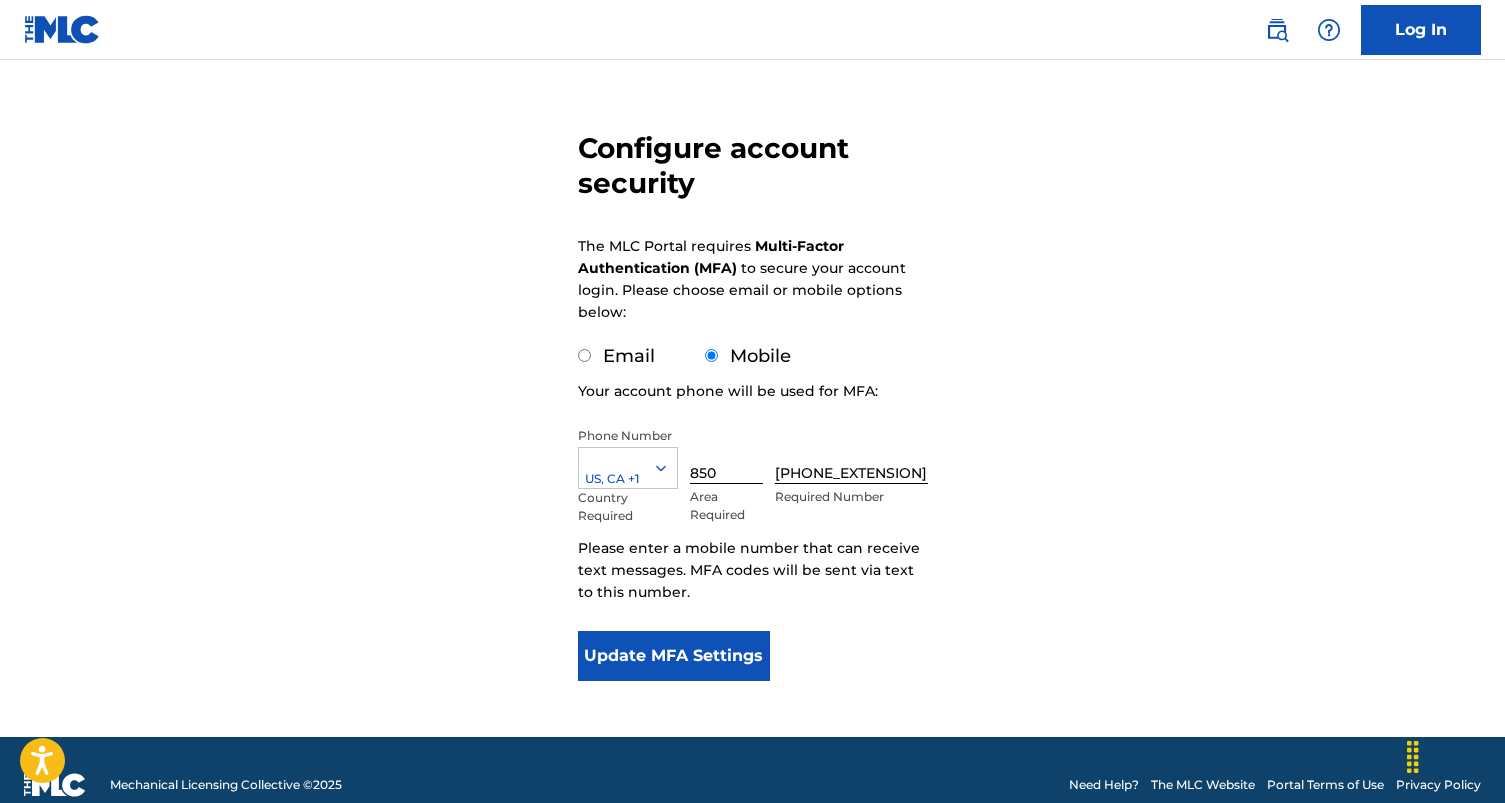 click on "Email" at bounding box center [584, 355] 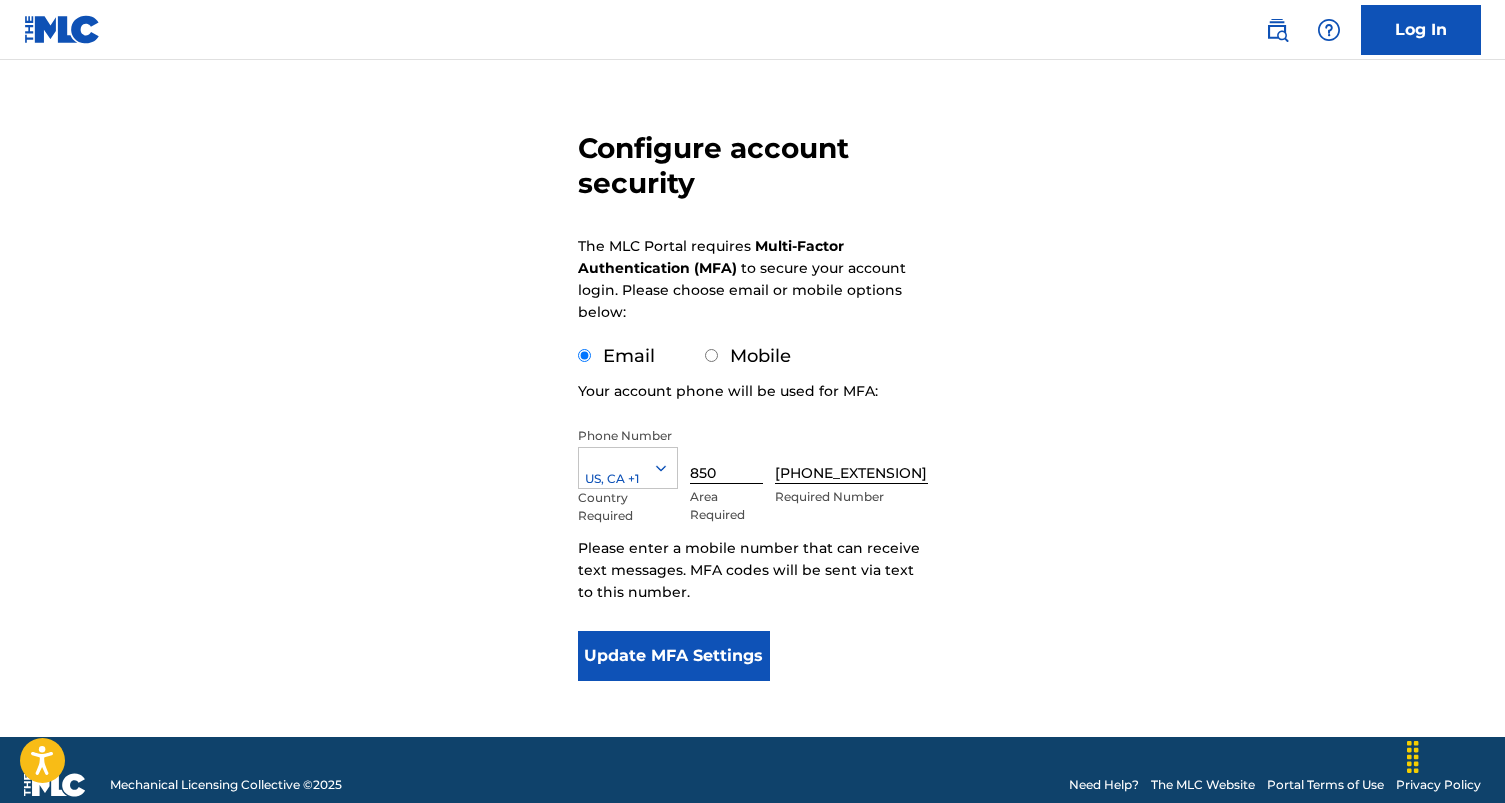 scroll, scrollTop: 0, scrollLeft: 0, axis: both 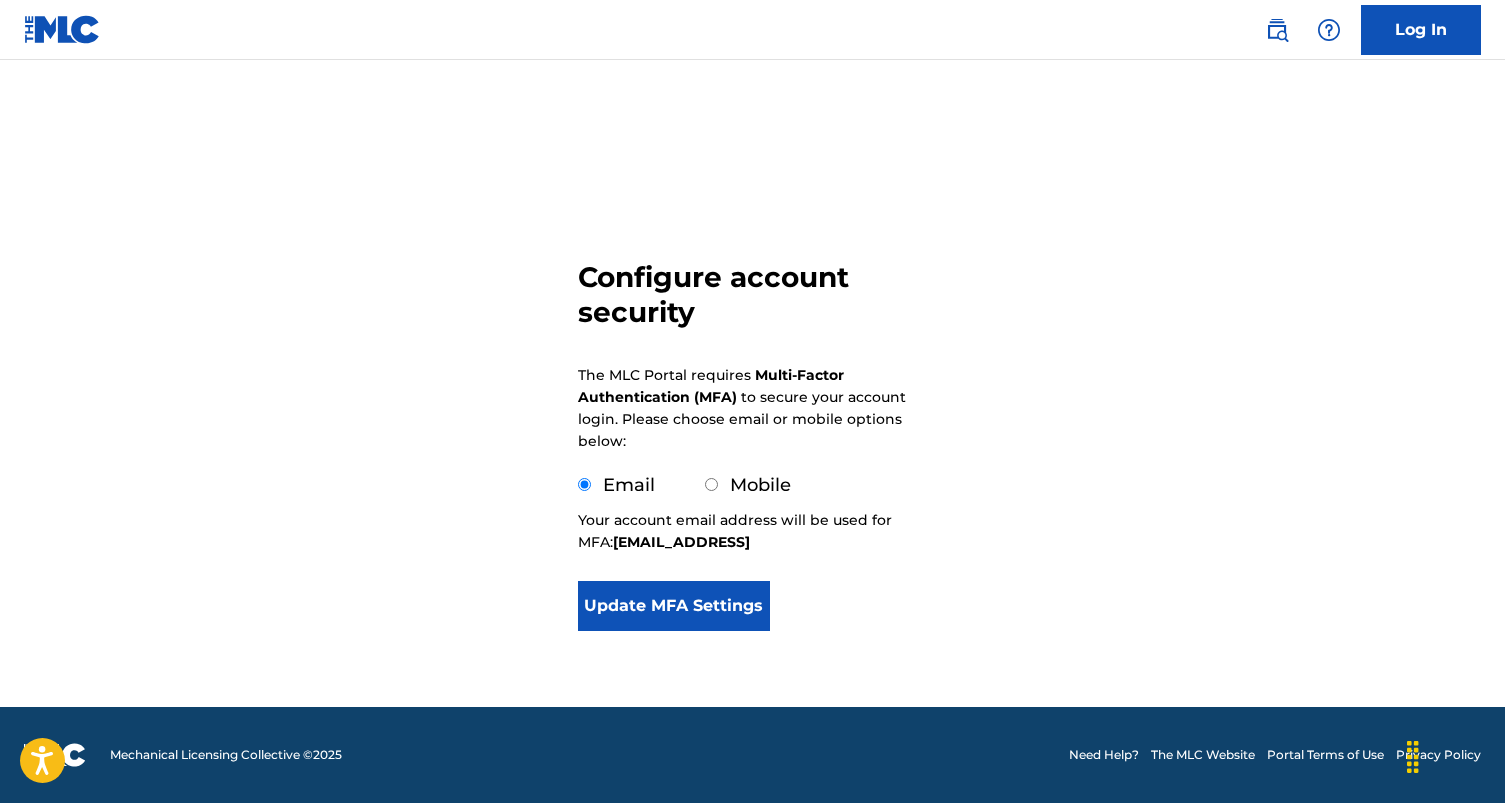 click on "Update MFA Settings" at bounding box center [674, 606] 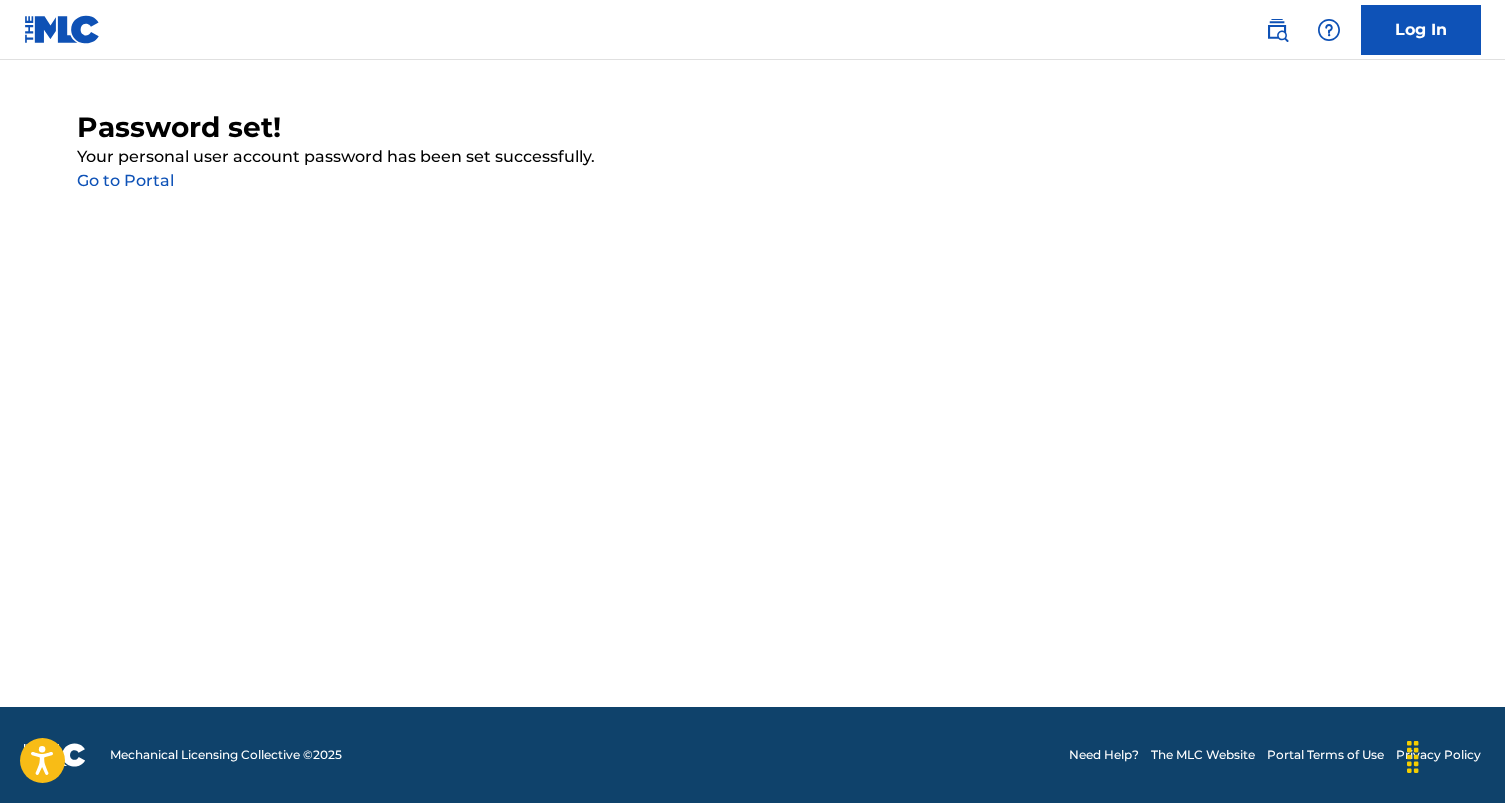 click on "Go to Portal" at bounding box center (125, 180) 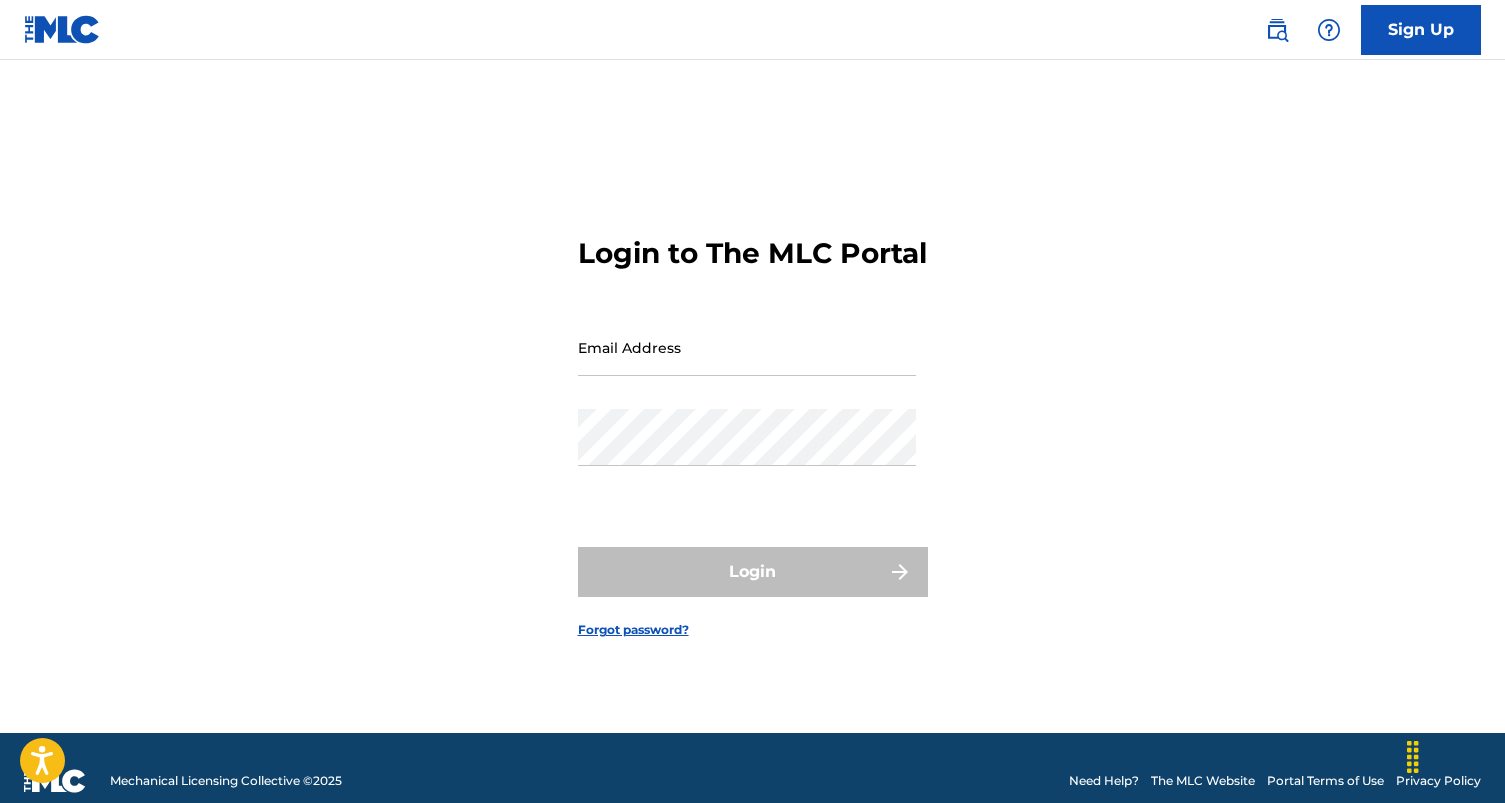 click on "Email Address" at bounding box center [747, 347] 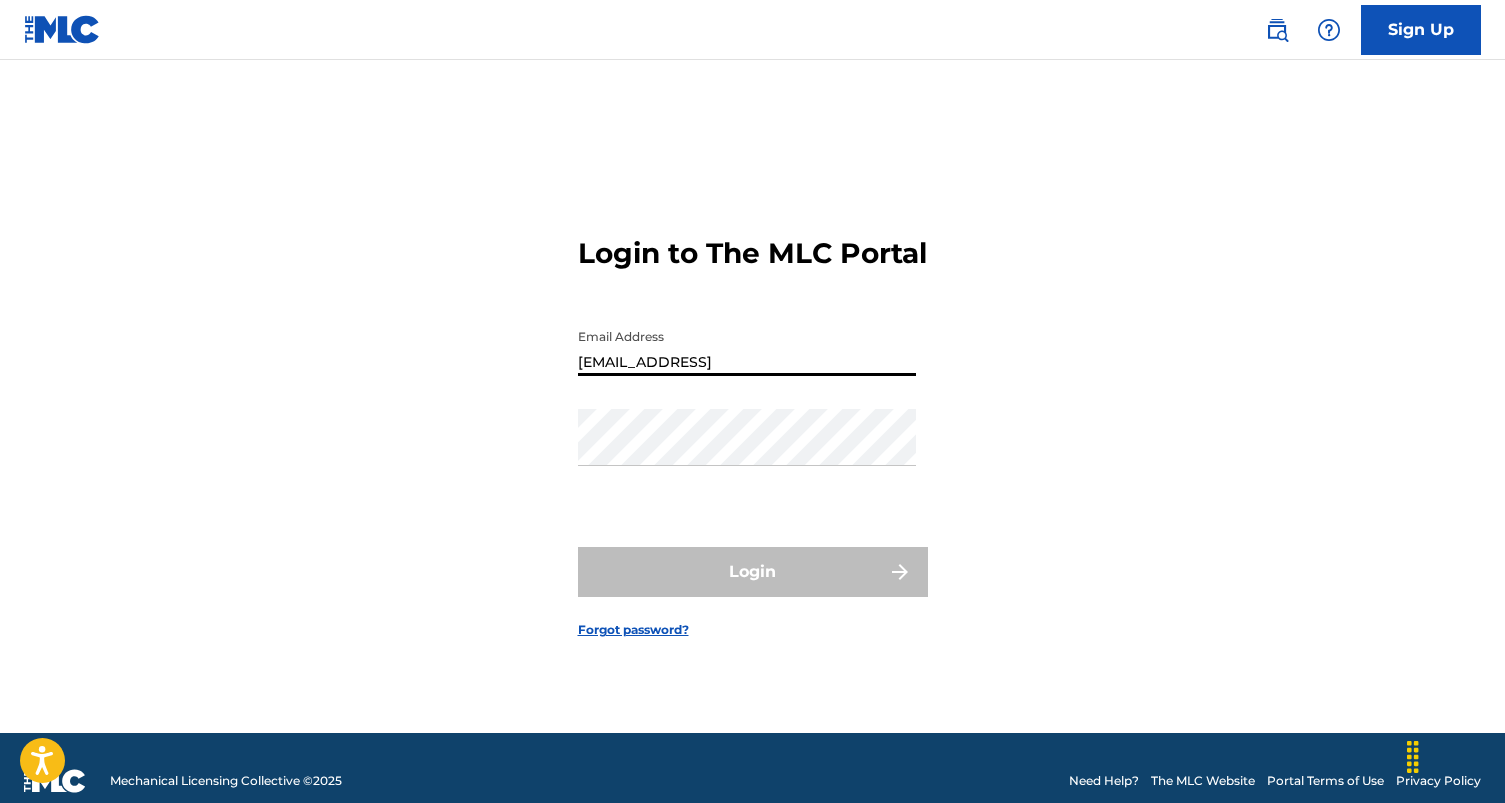 type on "[EMAIL_ADDRESS]" 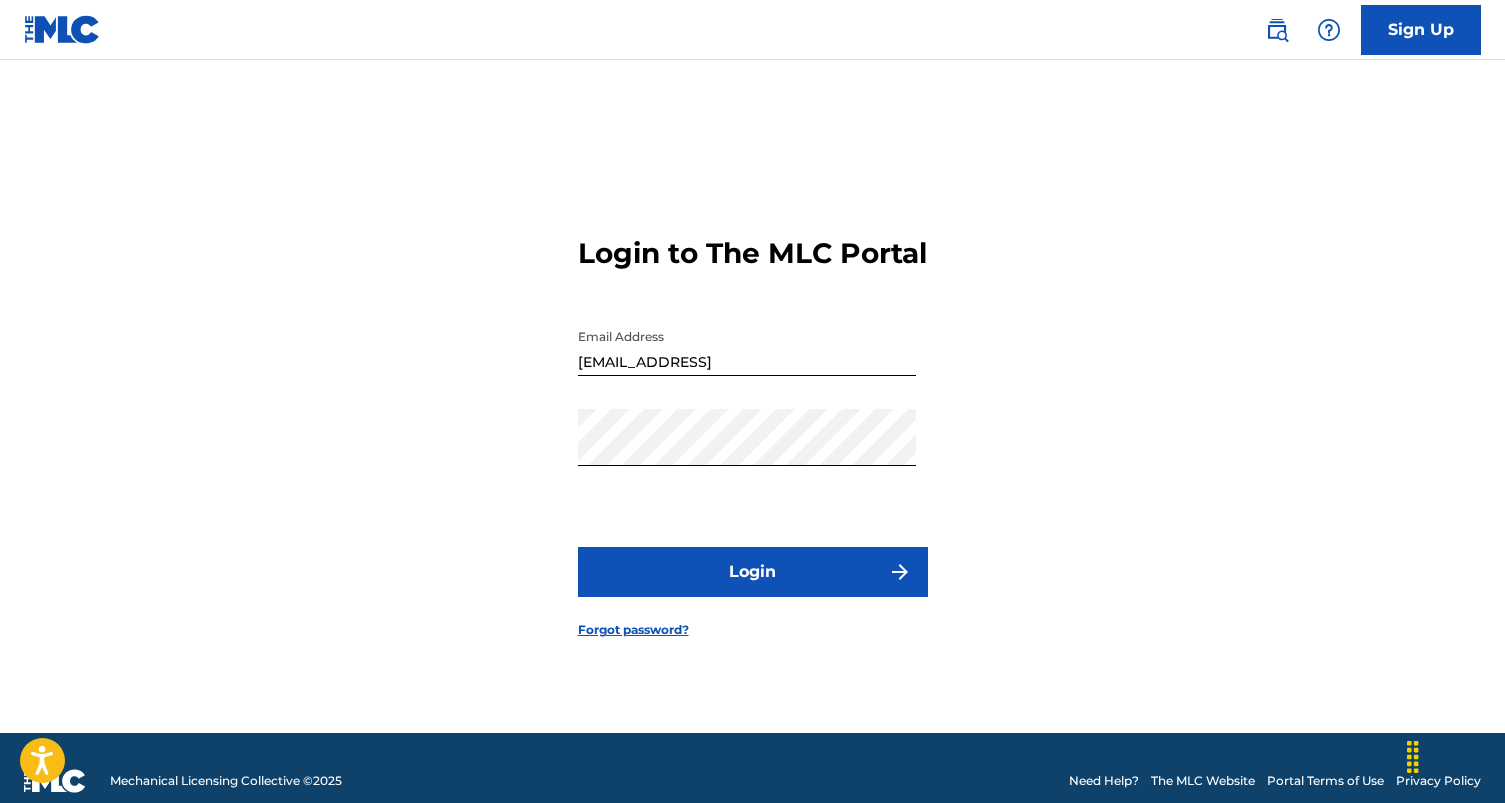 click on "Login" at bounding box center (753, 572) 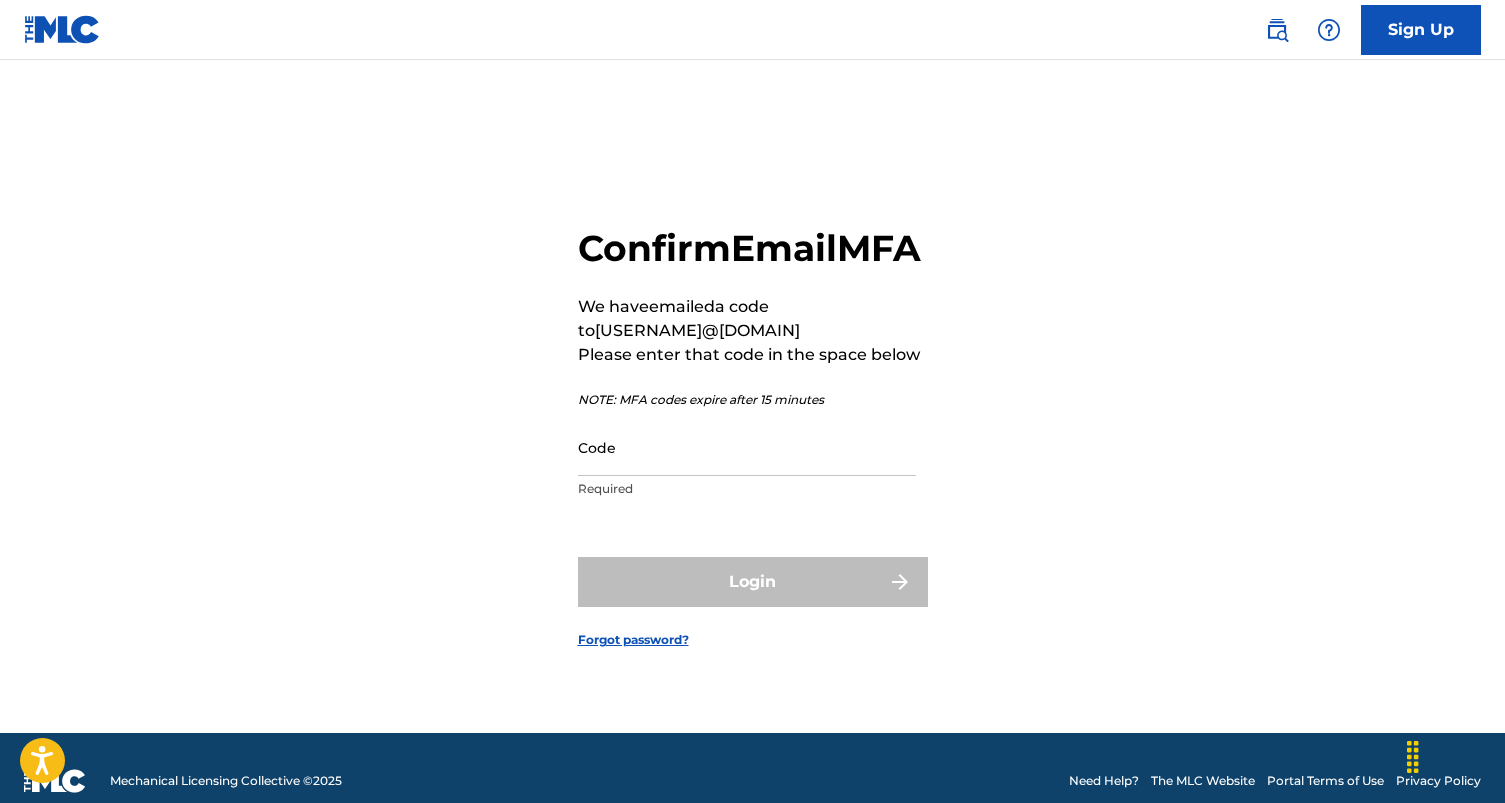 click on "Code Required" at bounding box center [747, 464] 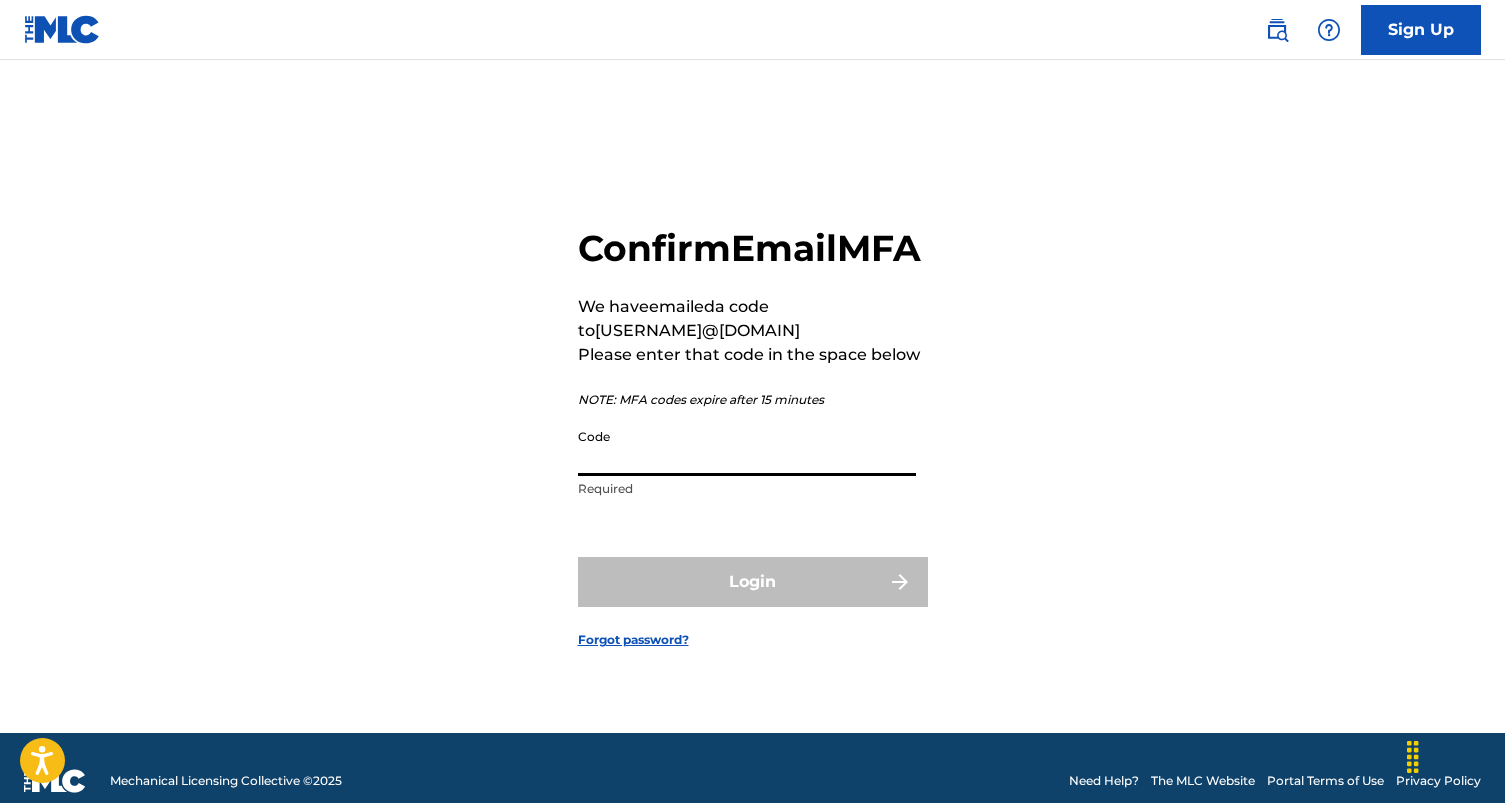 paste on "[NUMBER]" 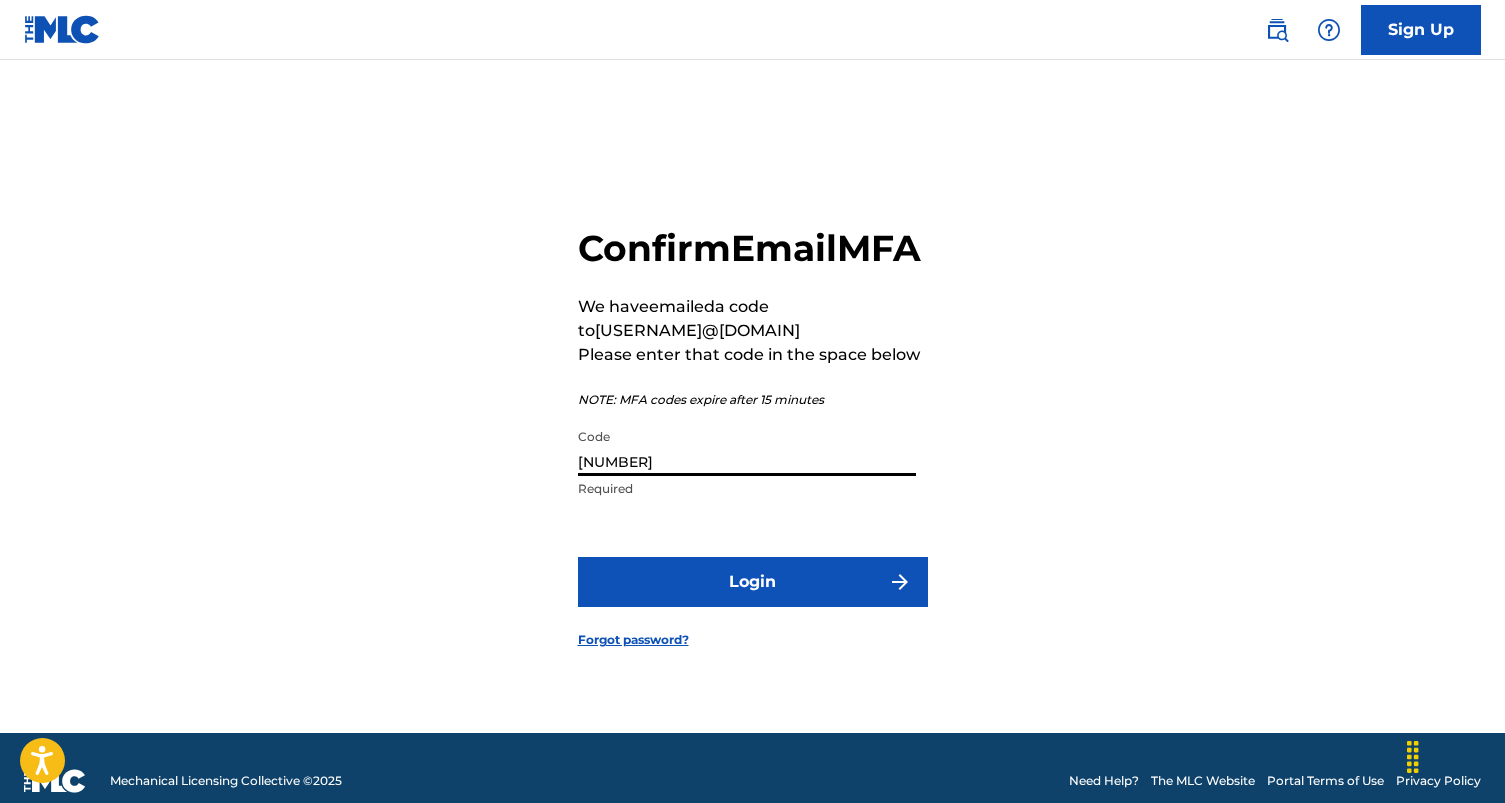 type on "[NUMBER]" 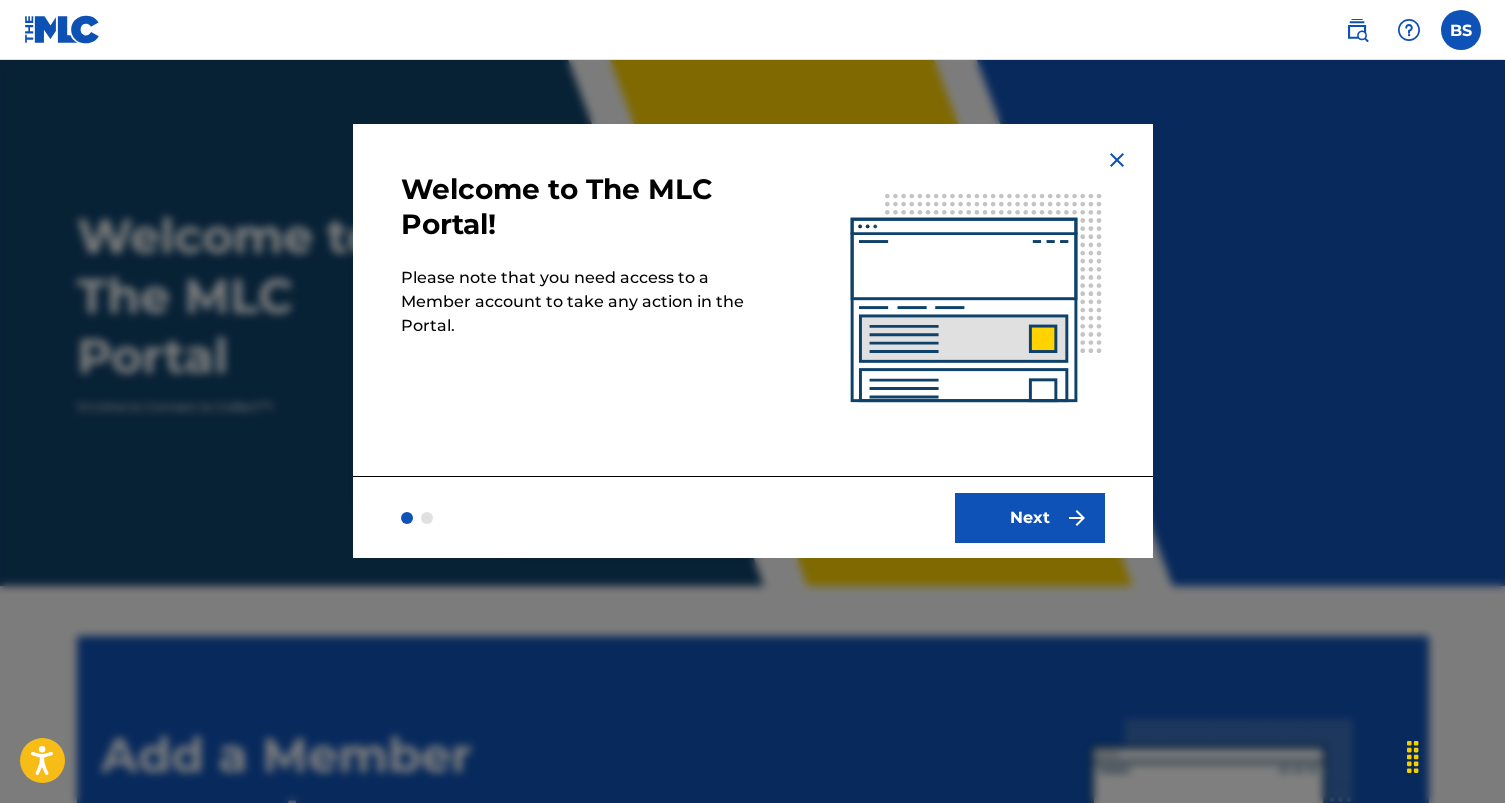 scroll, scrollTop: 0, scrollLeft: 0, axis: both 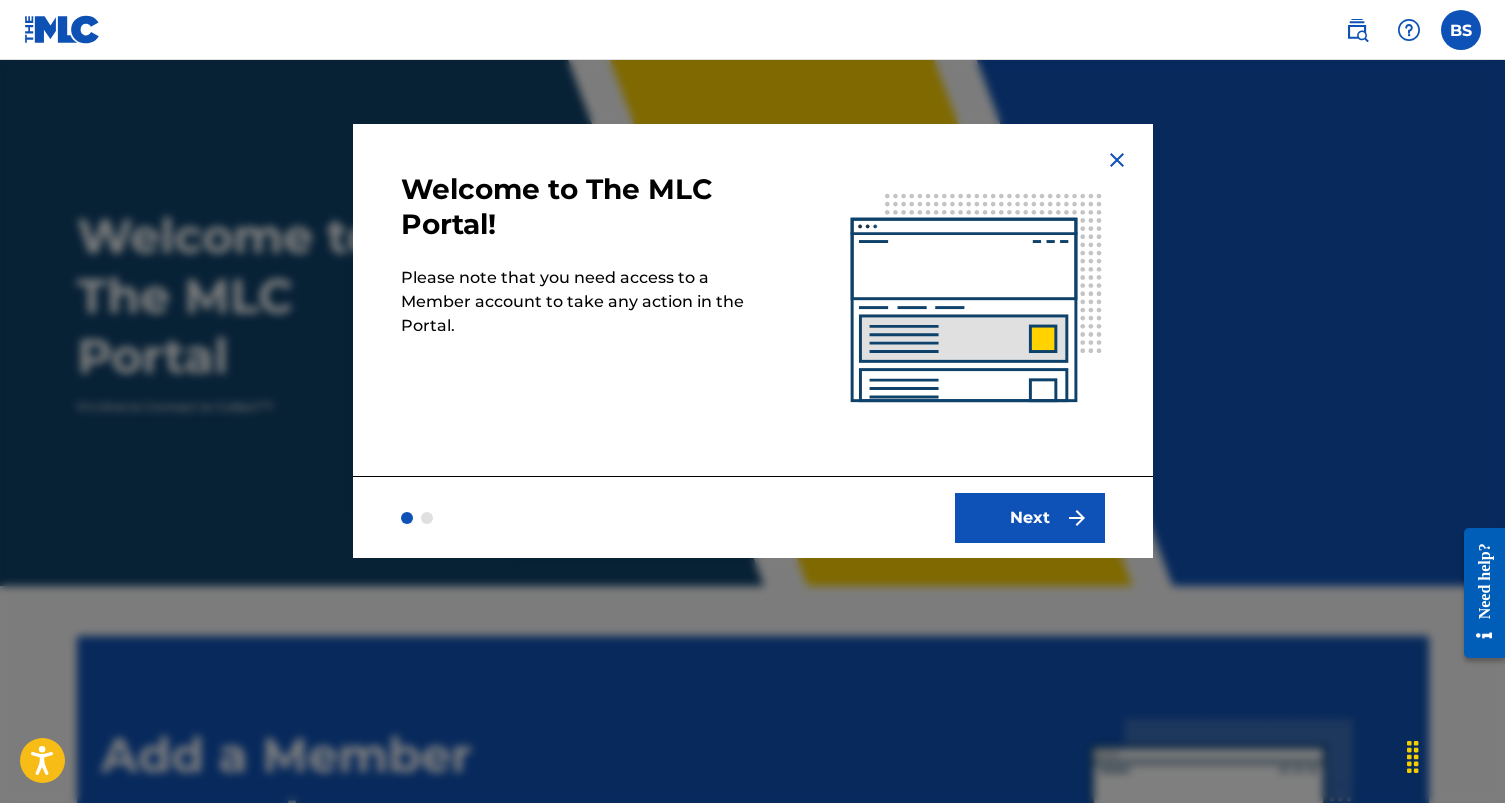click on "Next" at bounding box center (1030, 518) 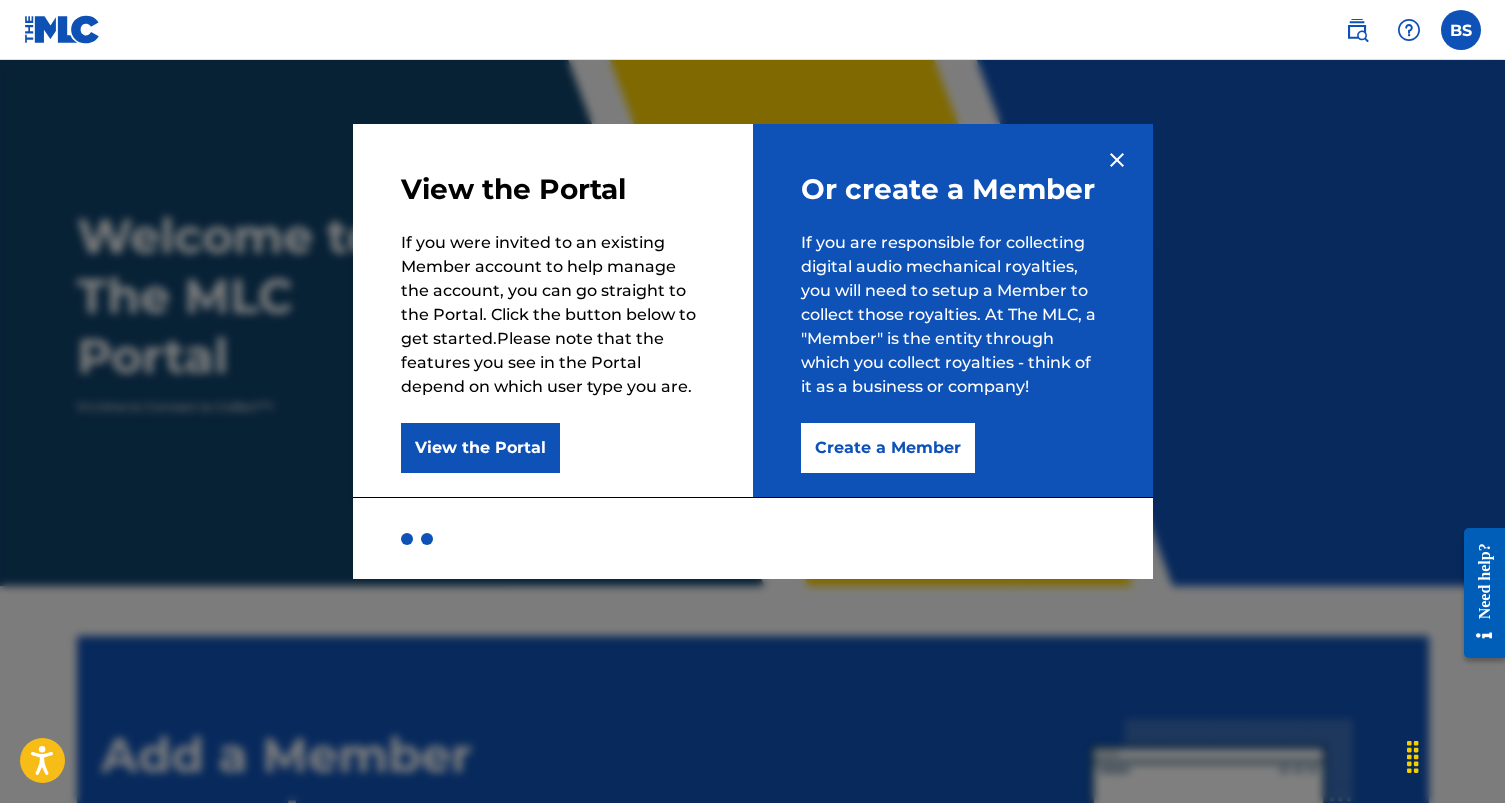 click on "Create a Member" at bounding box center [888, 448] 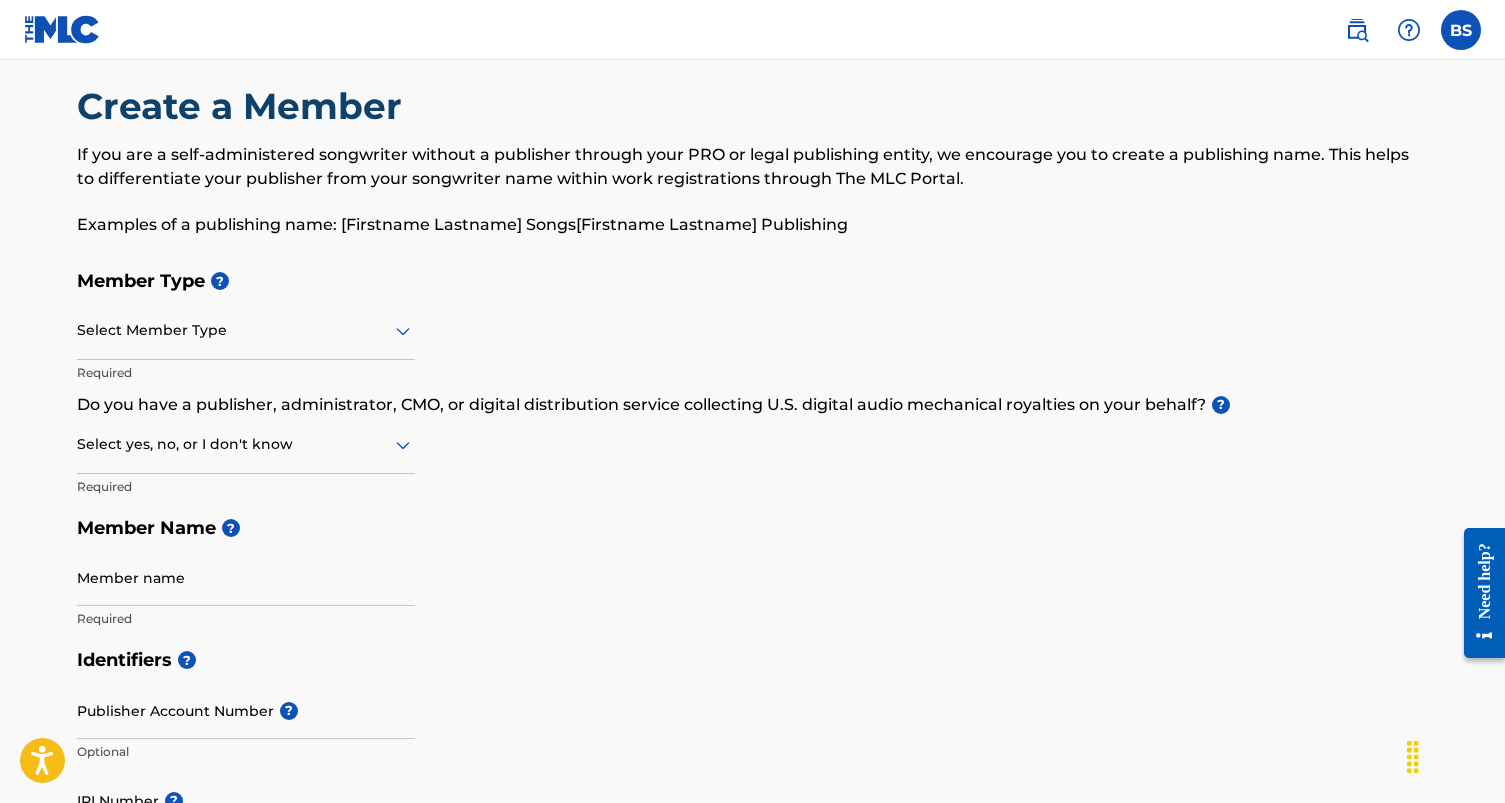 scroll, scrollTop: 27, scrollLeft: 0, axis: vertical 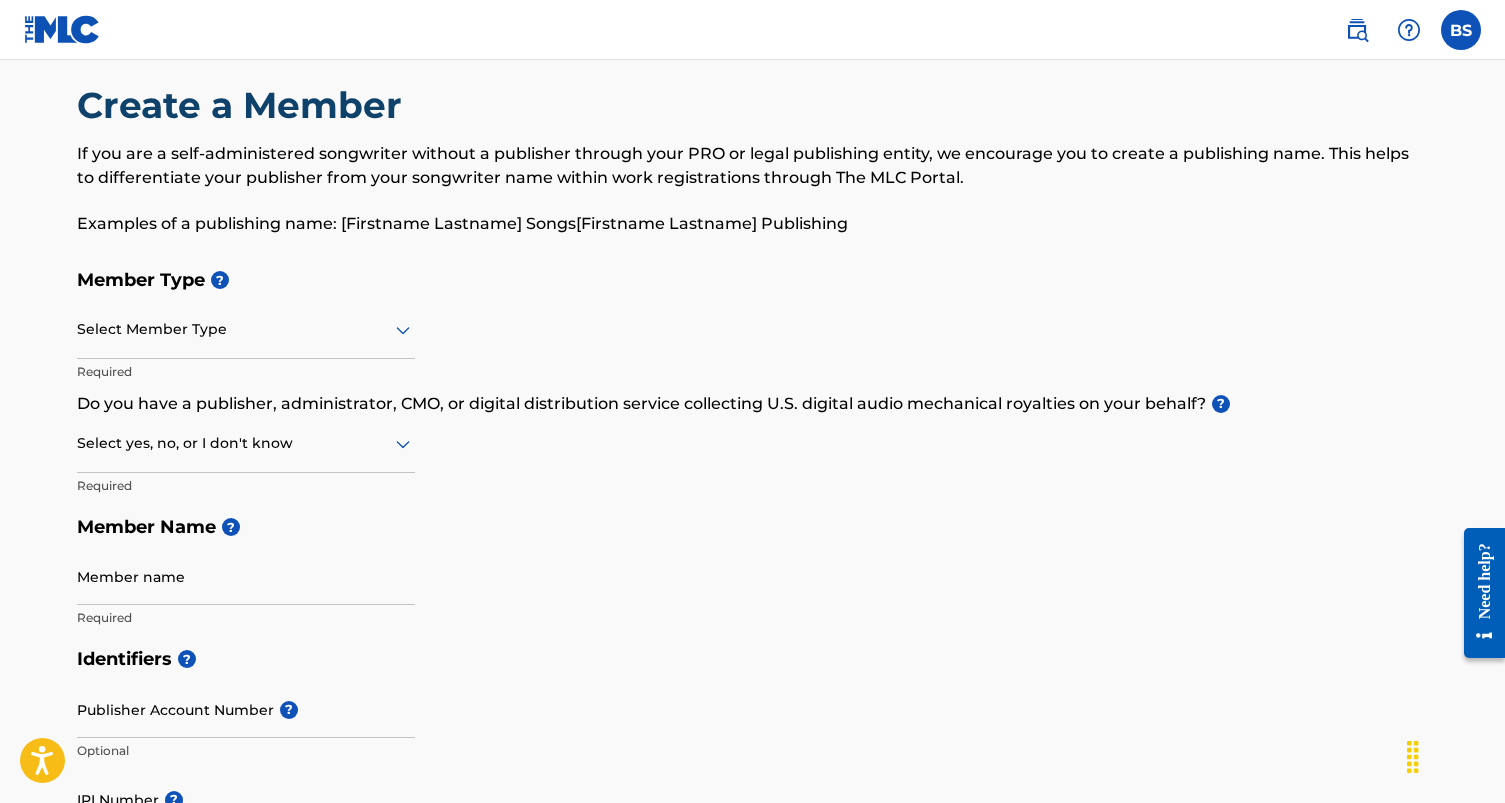 click on "Select Member Type" at bounding box center [246, 330] 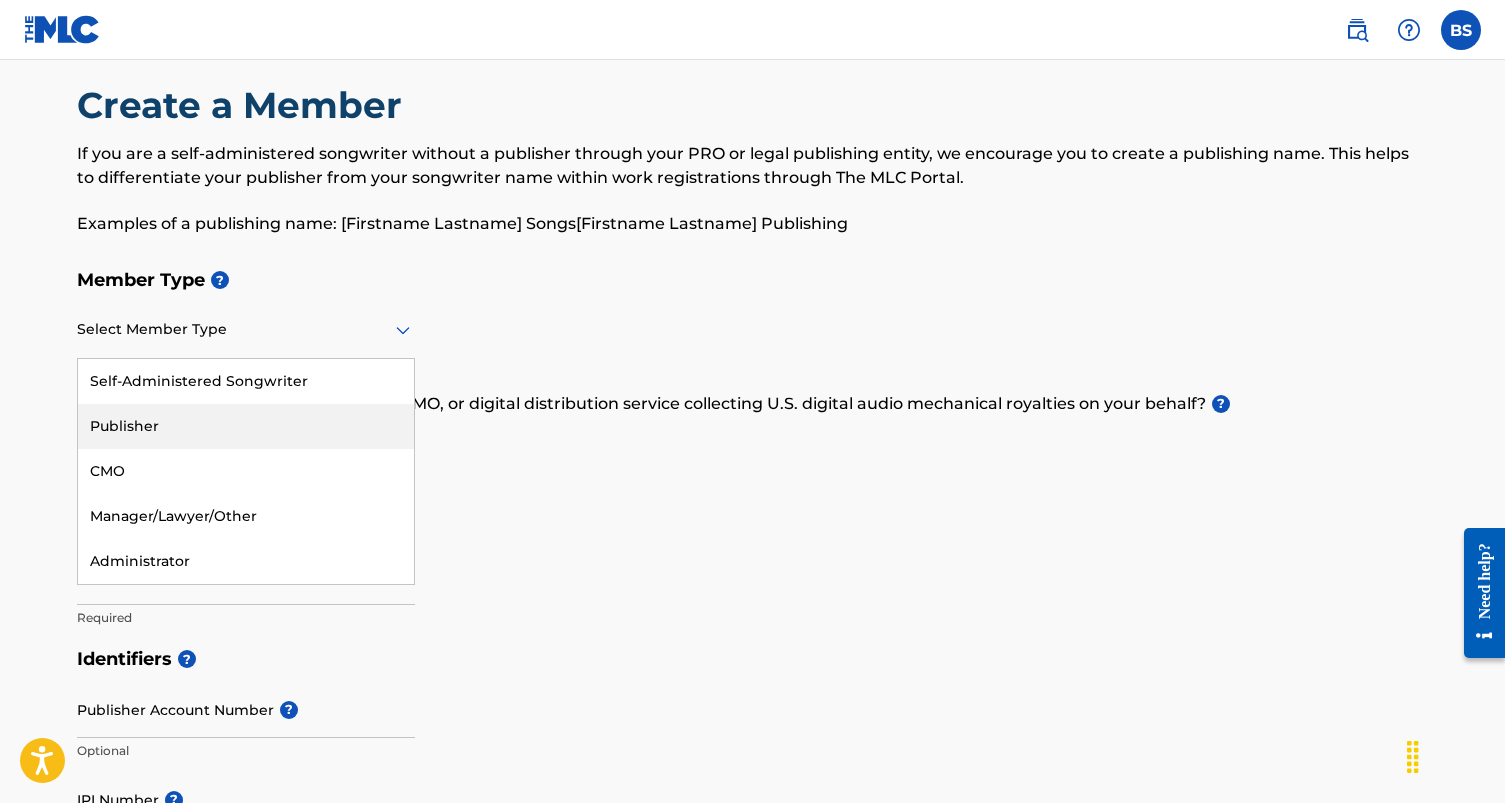 click on "Publisher" at bounding box center [246, 426] 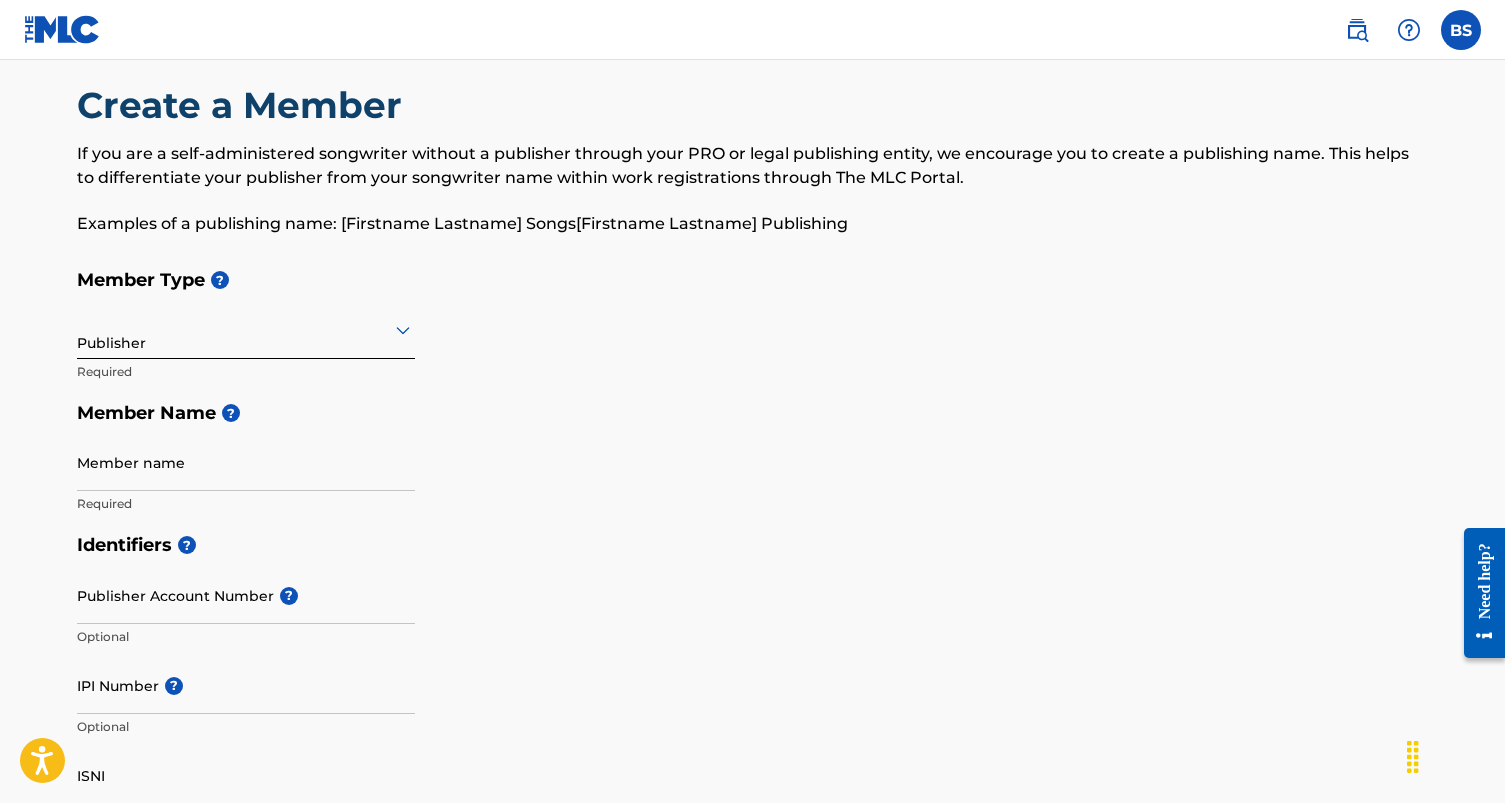 click at bounding box center [246, 329] 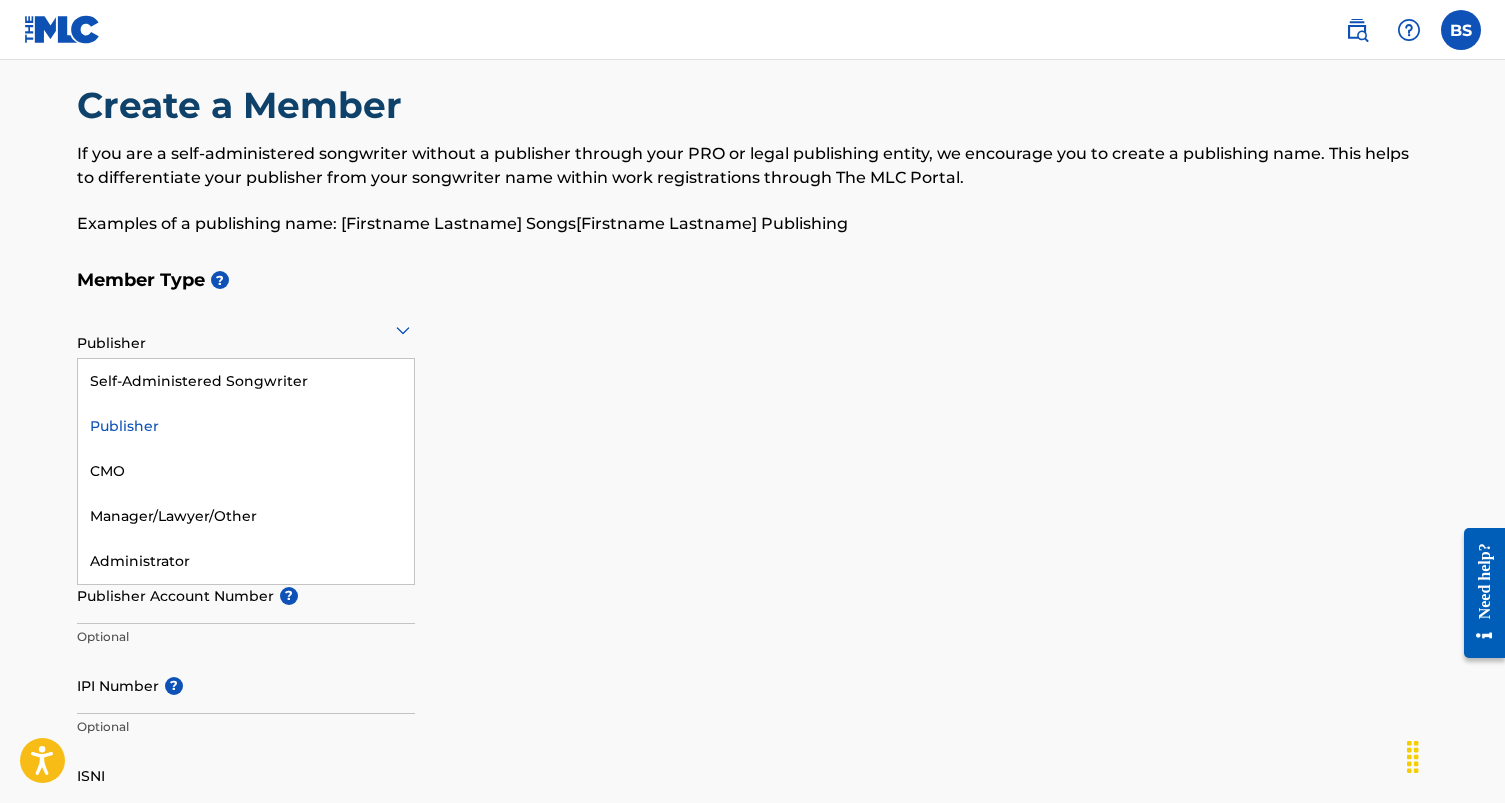 click on "Publisher" at bounding box center (246, 426) 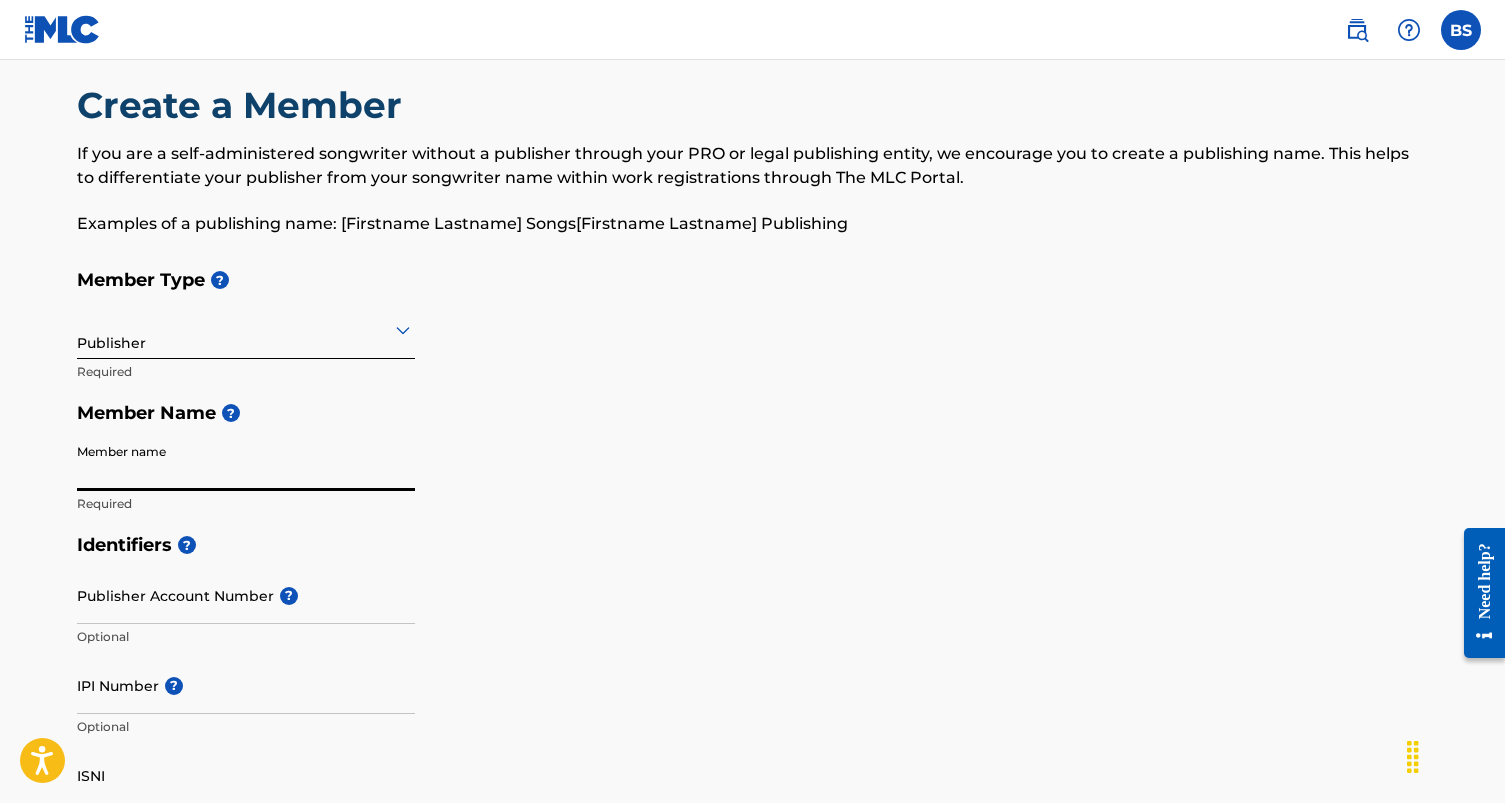 click on "Member name" at bounding box center [246, 462] 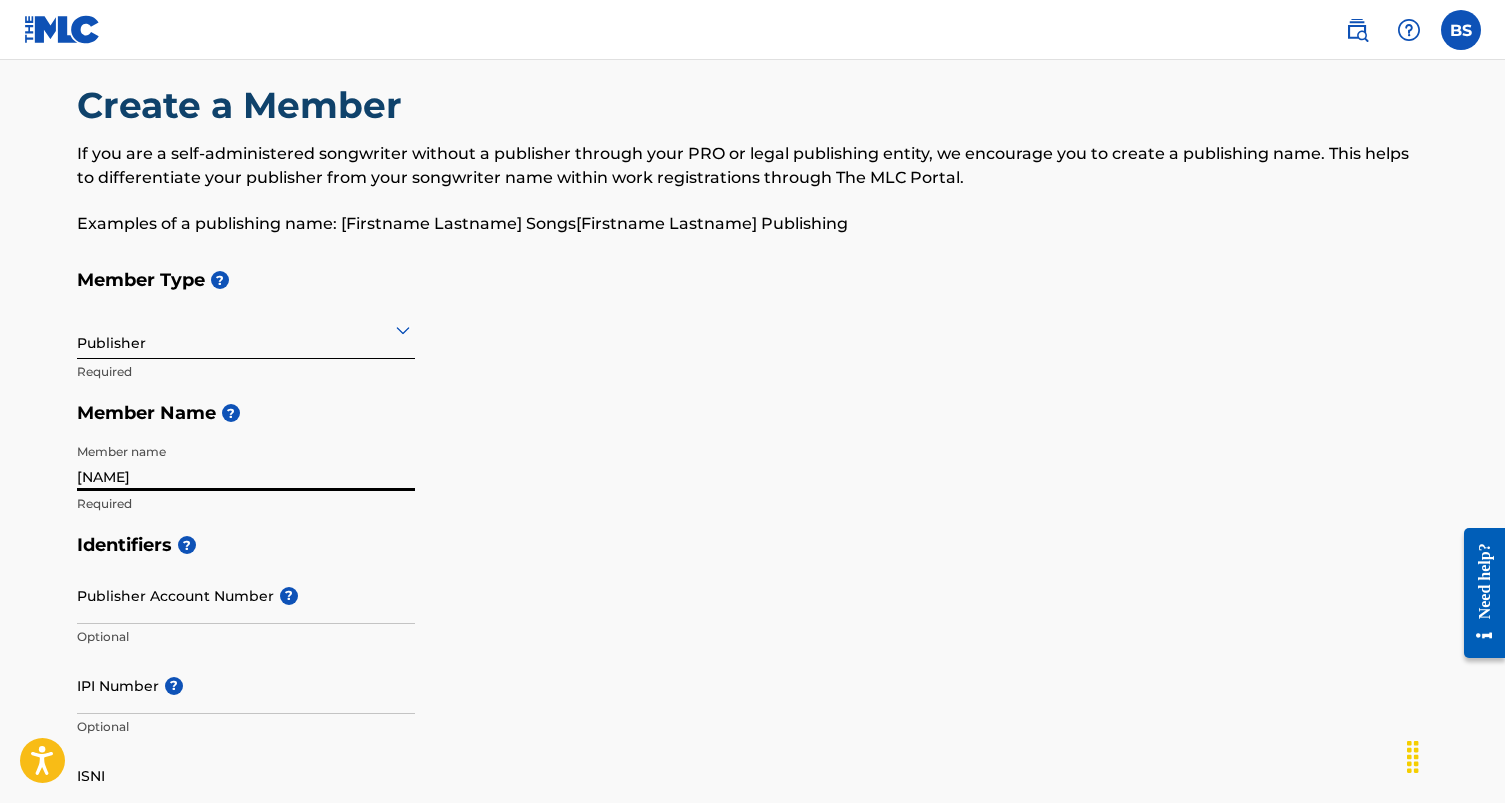 click on "[NAME]" at bounding box center [246, 462] 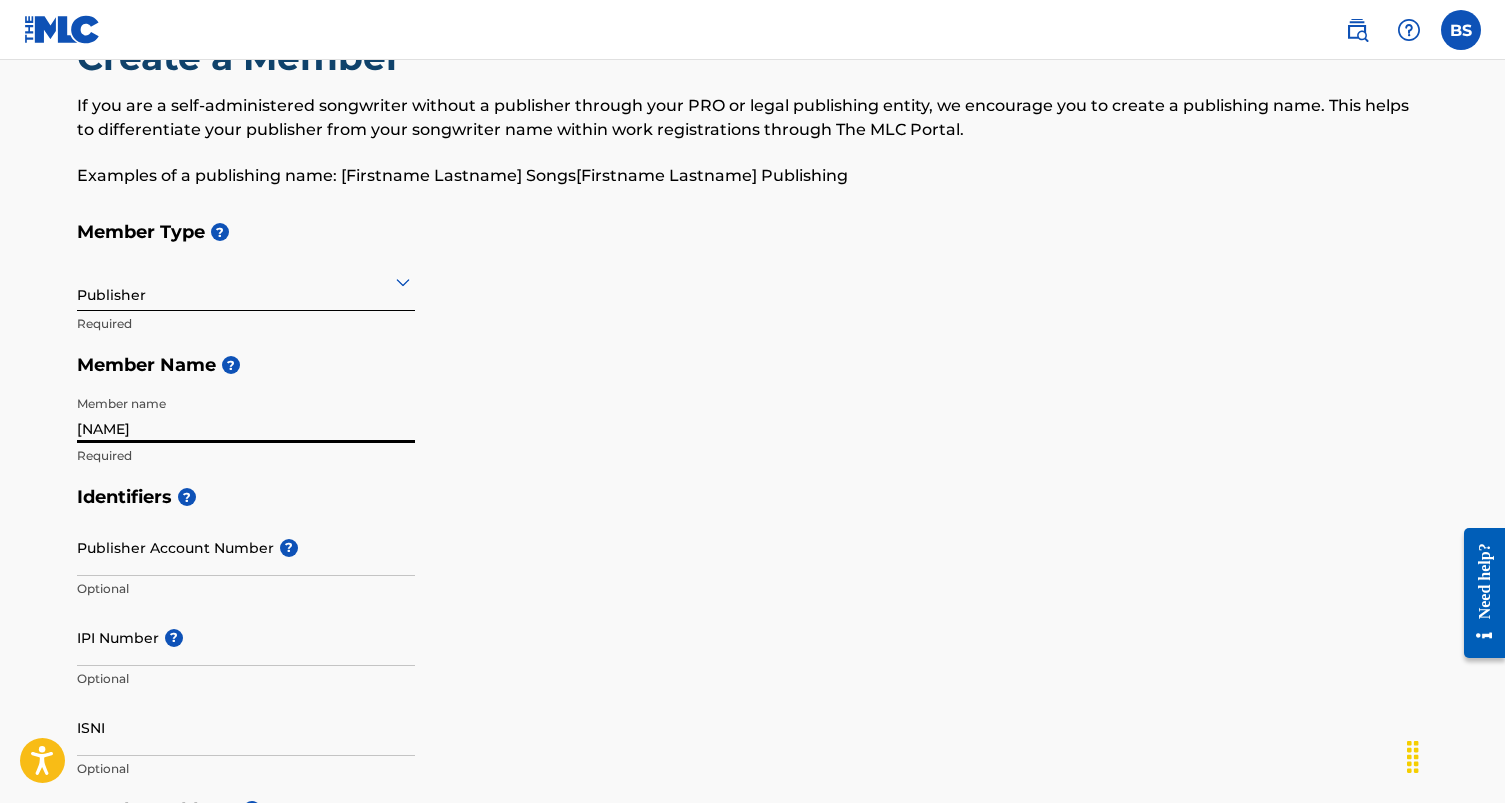 scroll, scrollTop: 78, scrollLeft: 0, axis: vertical 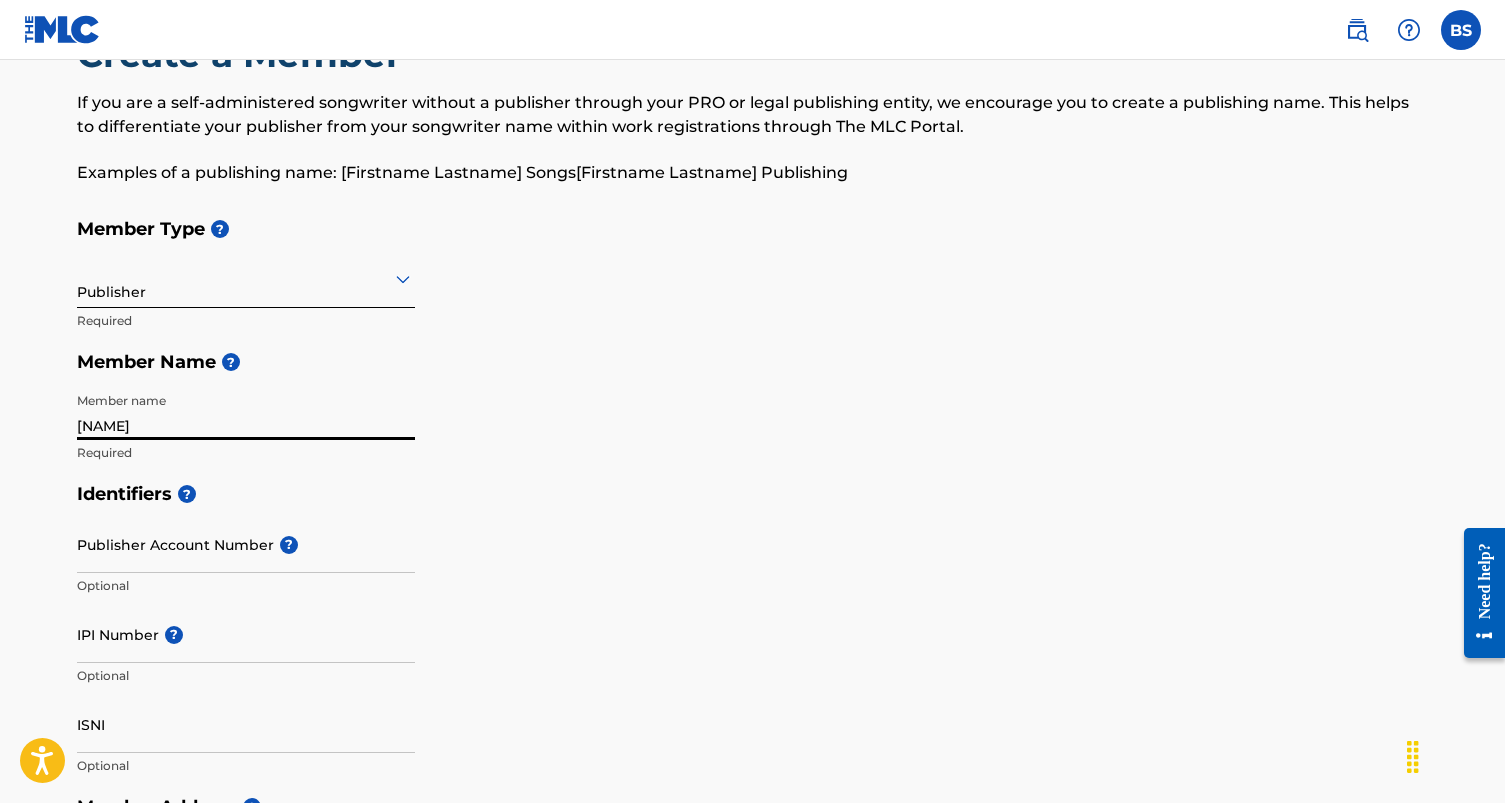 drag, startPoint x: 217, startPoint y: 420, endPoint x: 0, endPoint y: 419, distance: 217.0023 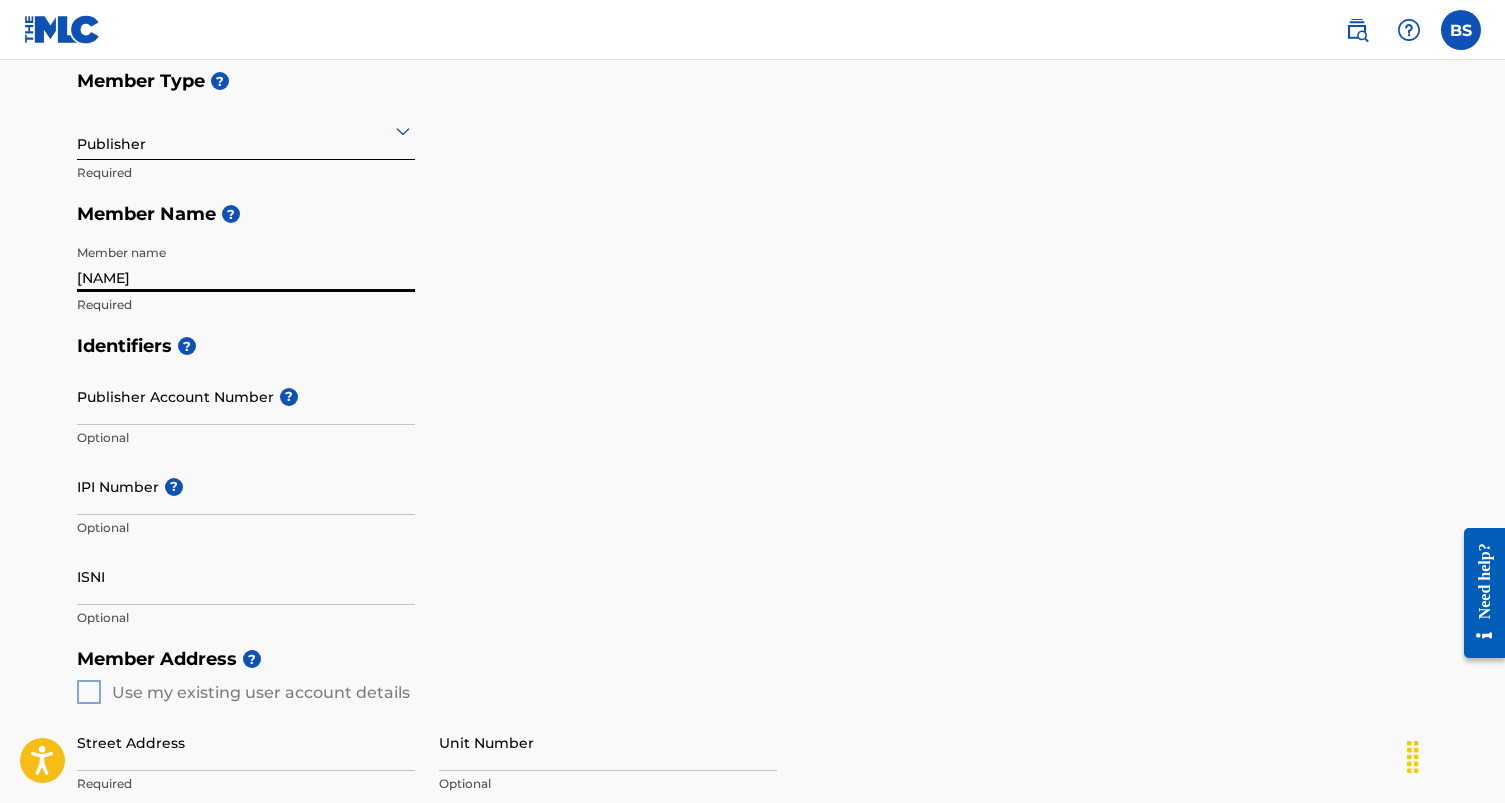 scroll, scrollTop: 233, scrollLeft: 0, axis: vertical 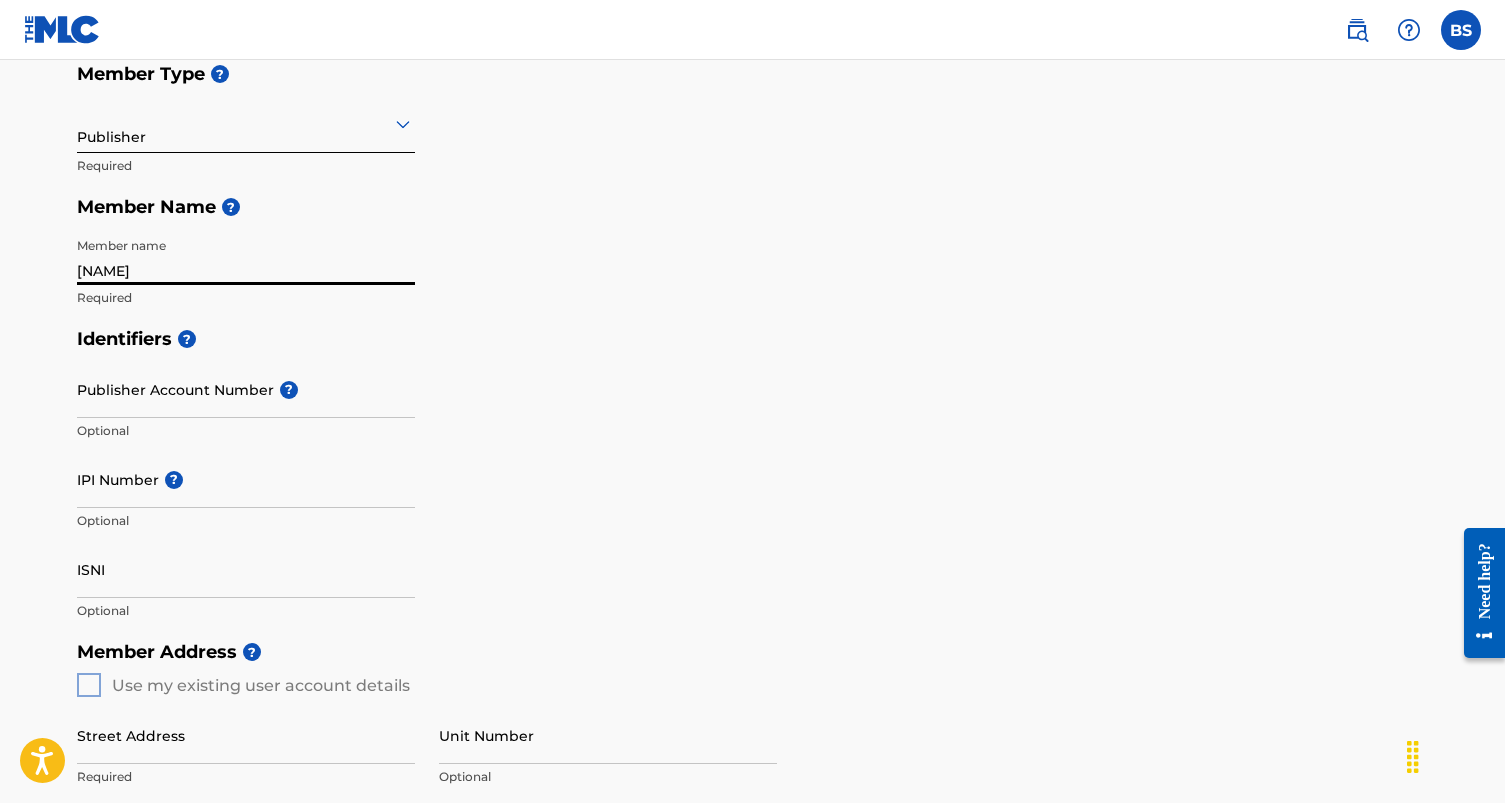 type on "[NAME]" 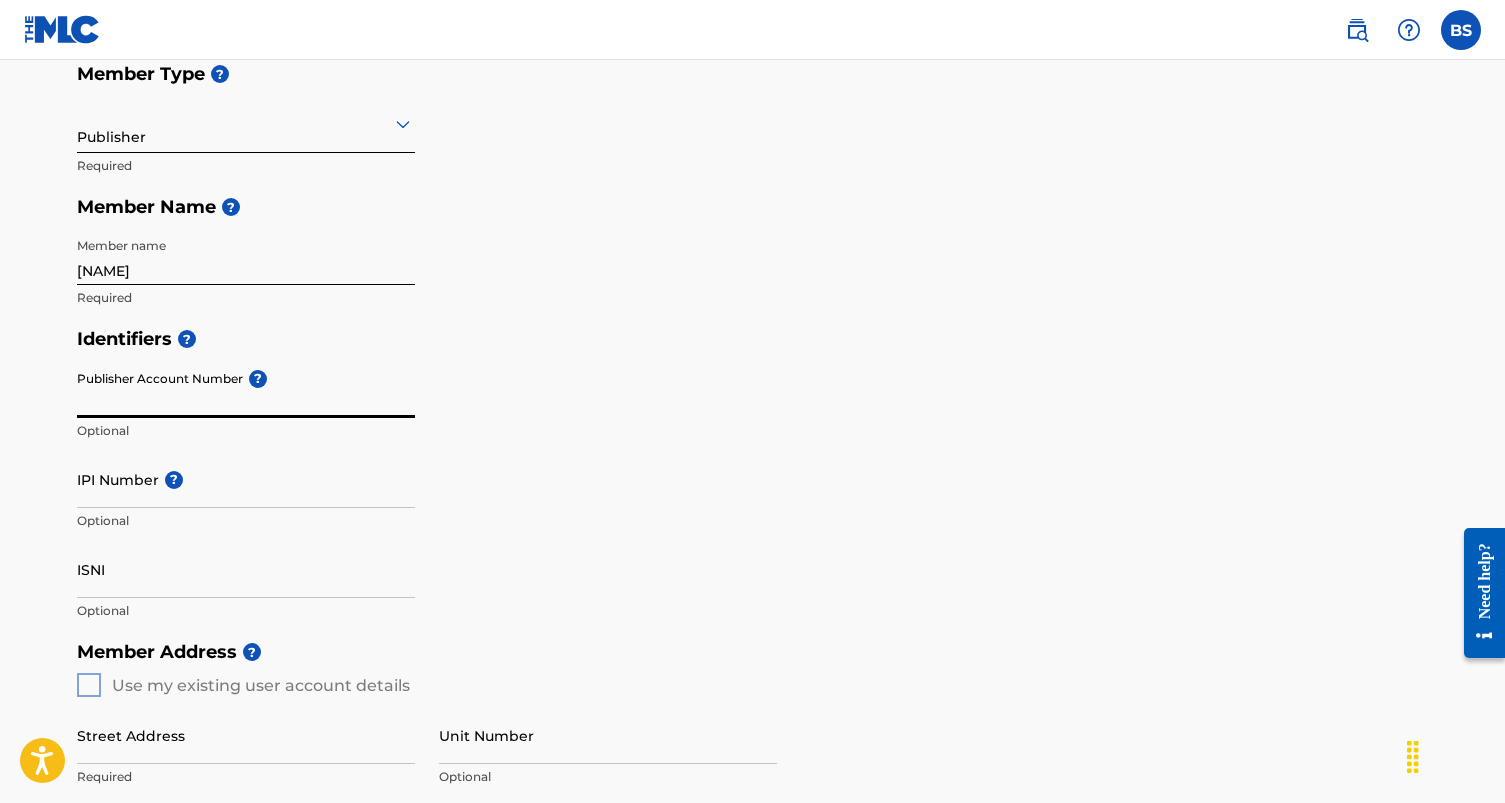 click on "Publisher Account Number ?" at bounding box center (246, 389) 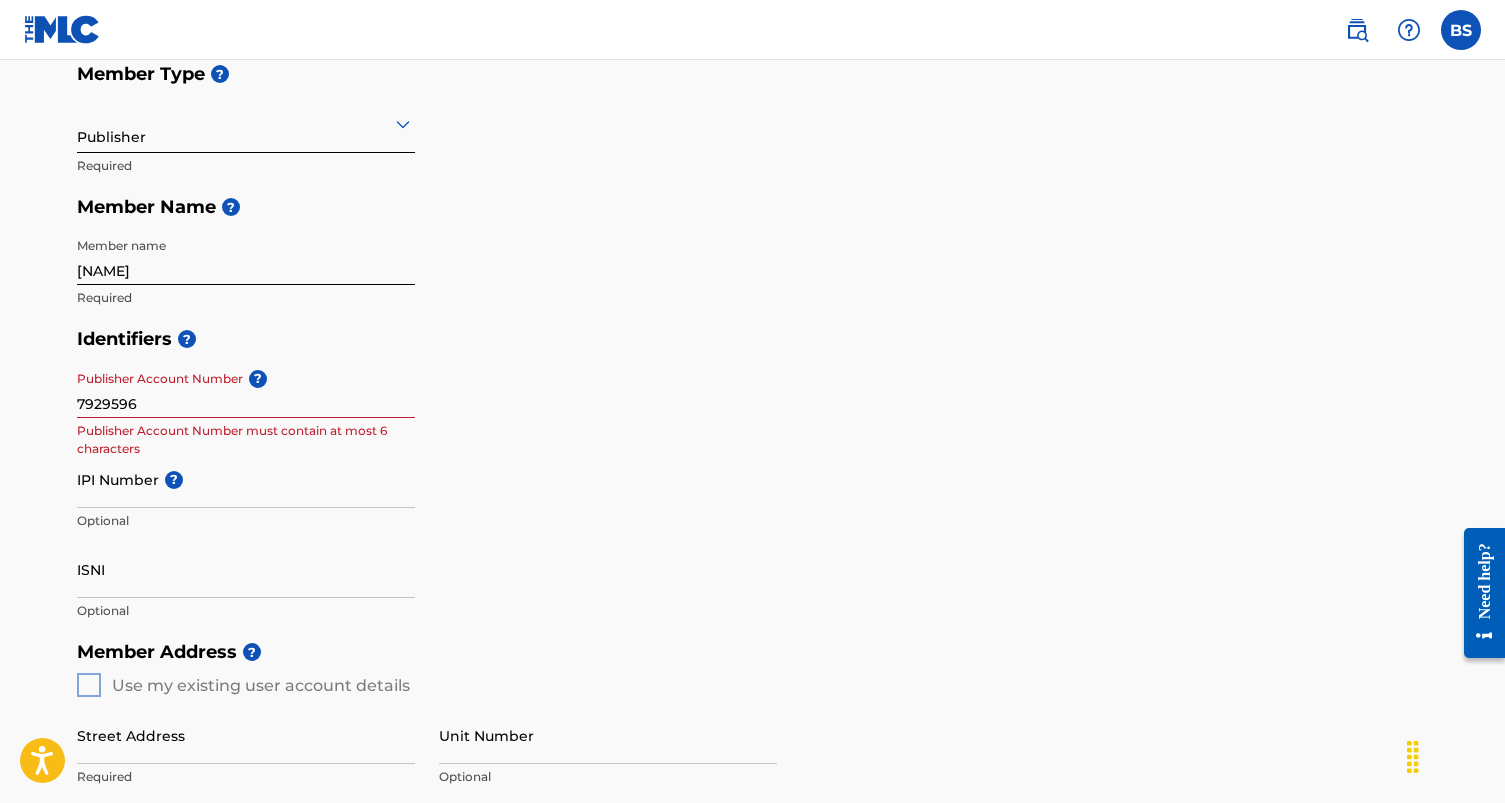 click on "Identifiers ? Publisher Account Number ? 7929596 Publisher Account Number must contain at most 6 characters IPI Number ? Optional ISNI Optional" at bounding box center (753, 474) 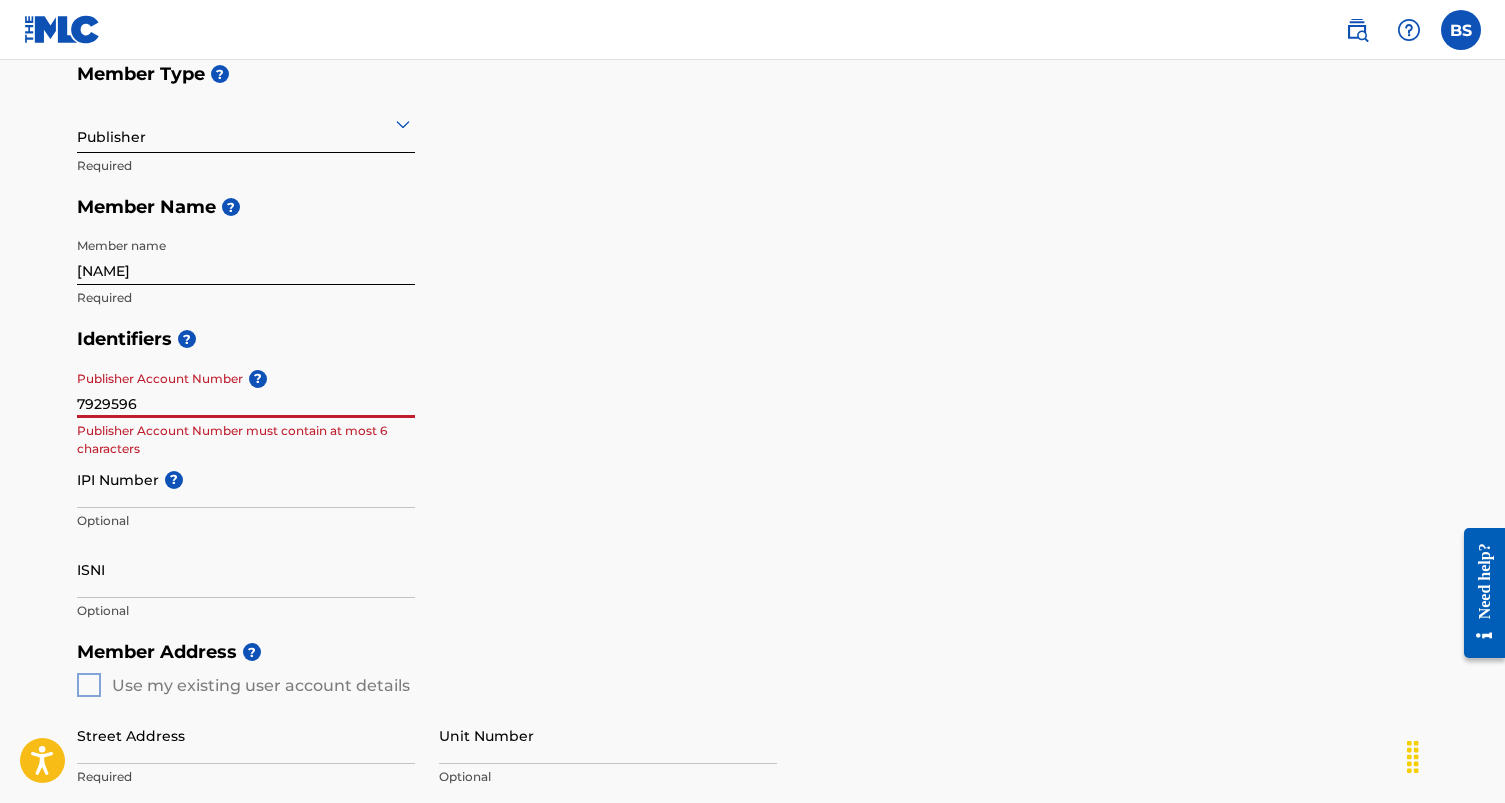 click on "7929596" at bounding box center (246, 389) 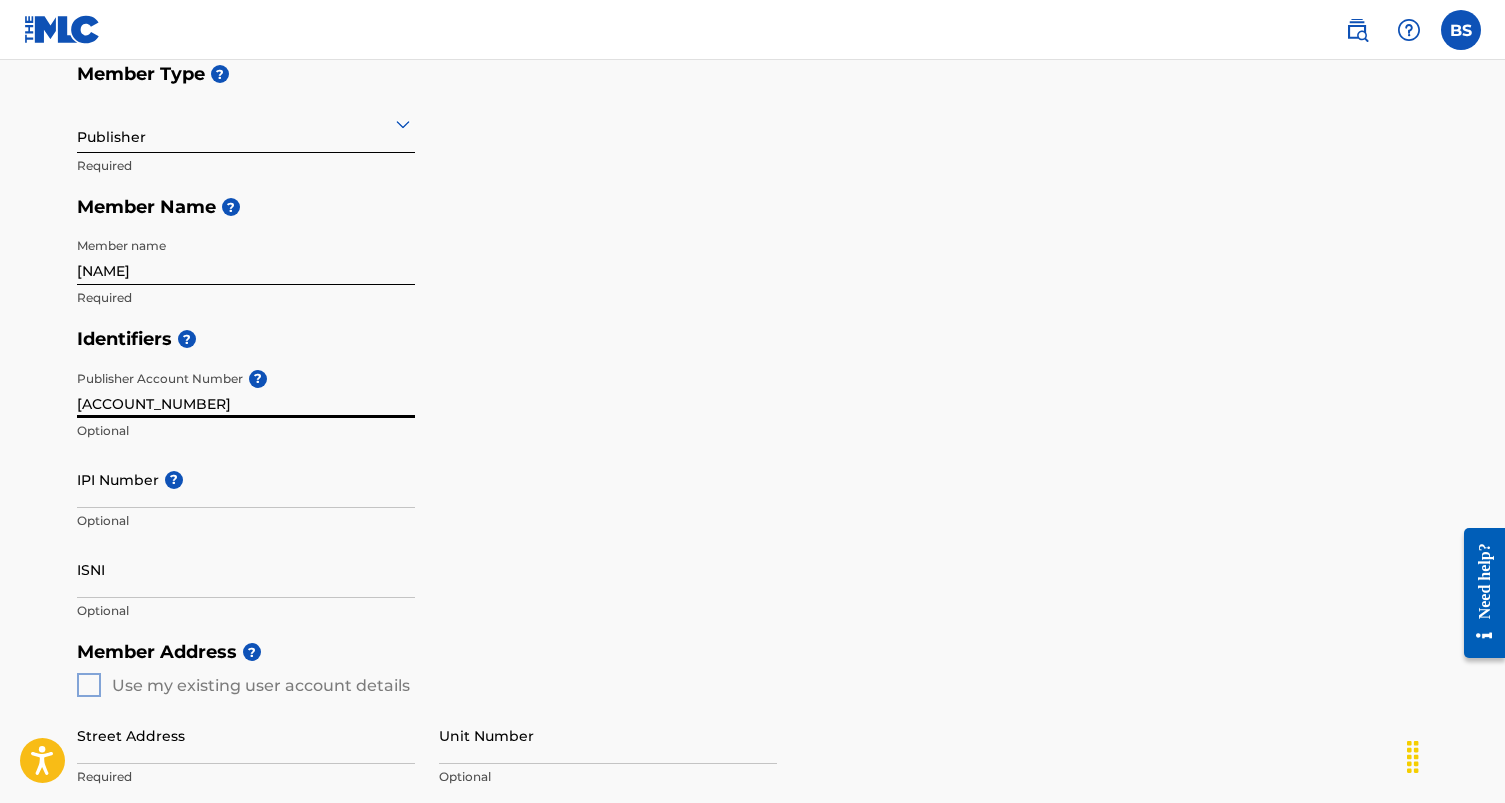 type on "7929596" 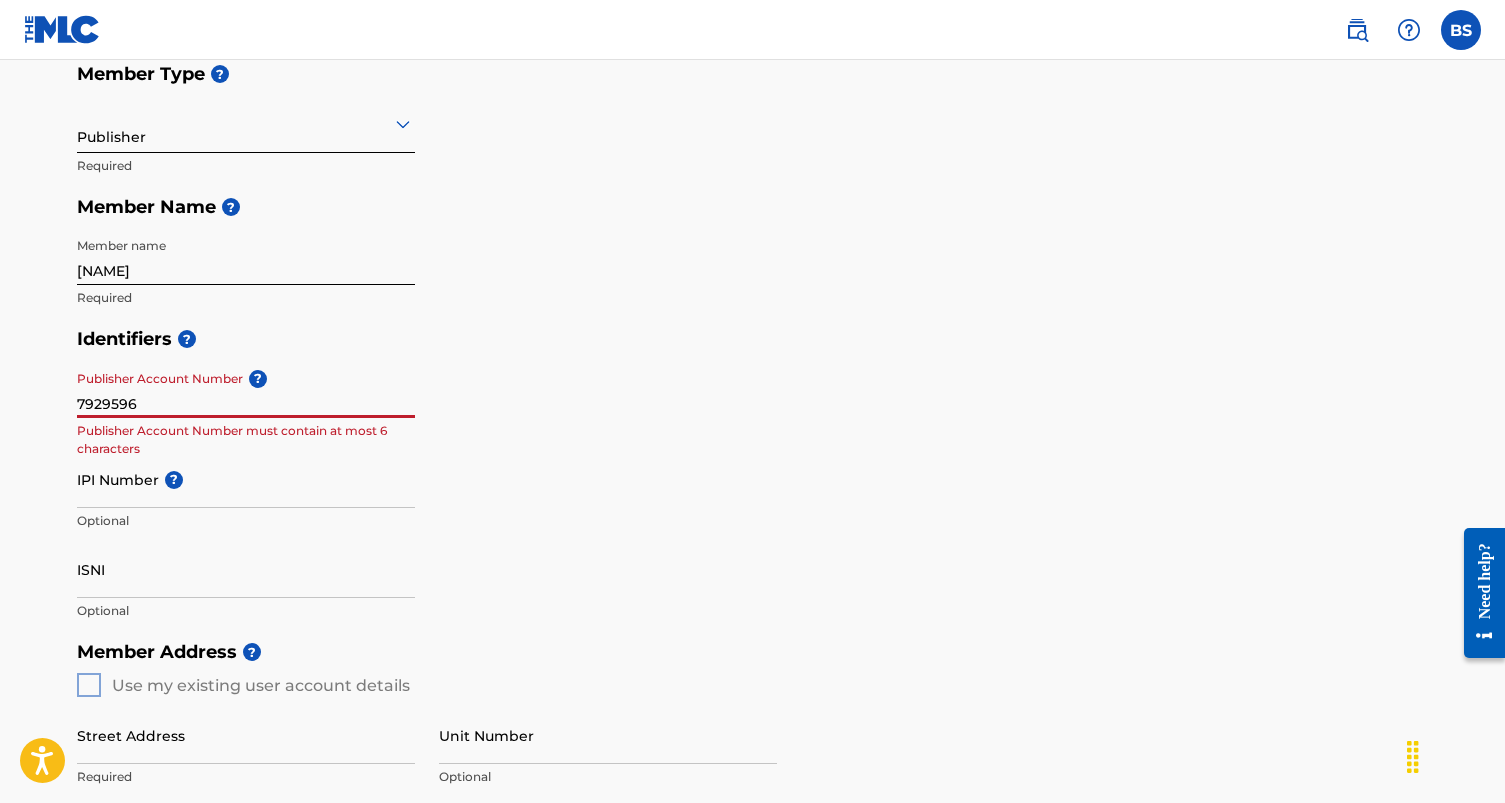 click on "7929596" at bounding box center [246, 389] 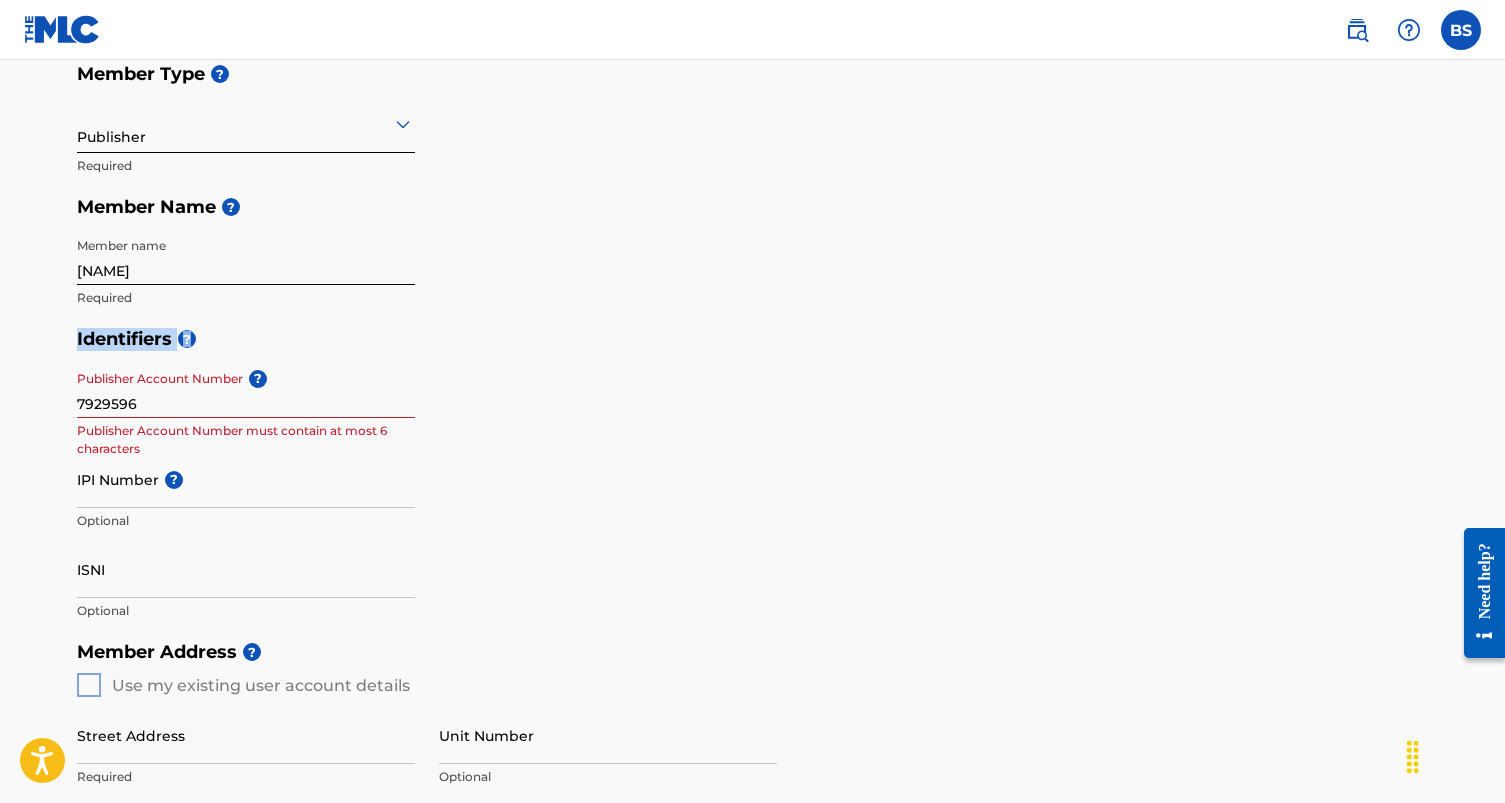 drag, startPoint x: 59, startPoint y: 333, endPoint x: 274, endPoint y: 366, distance: 217.51782 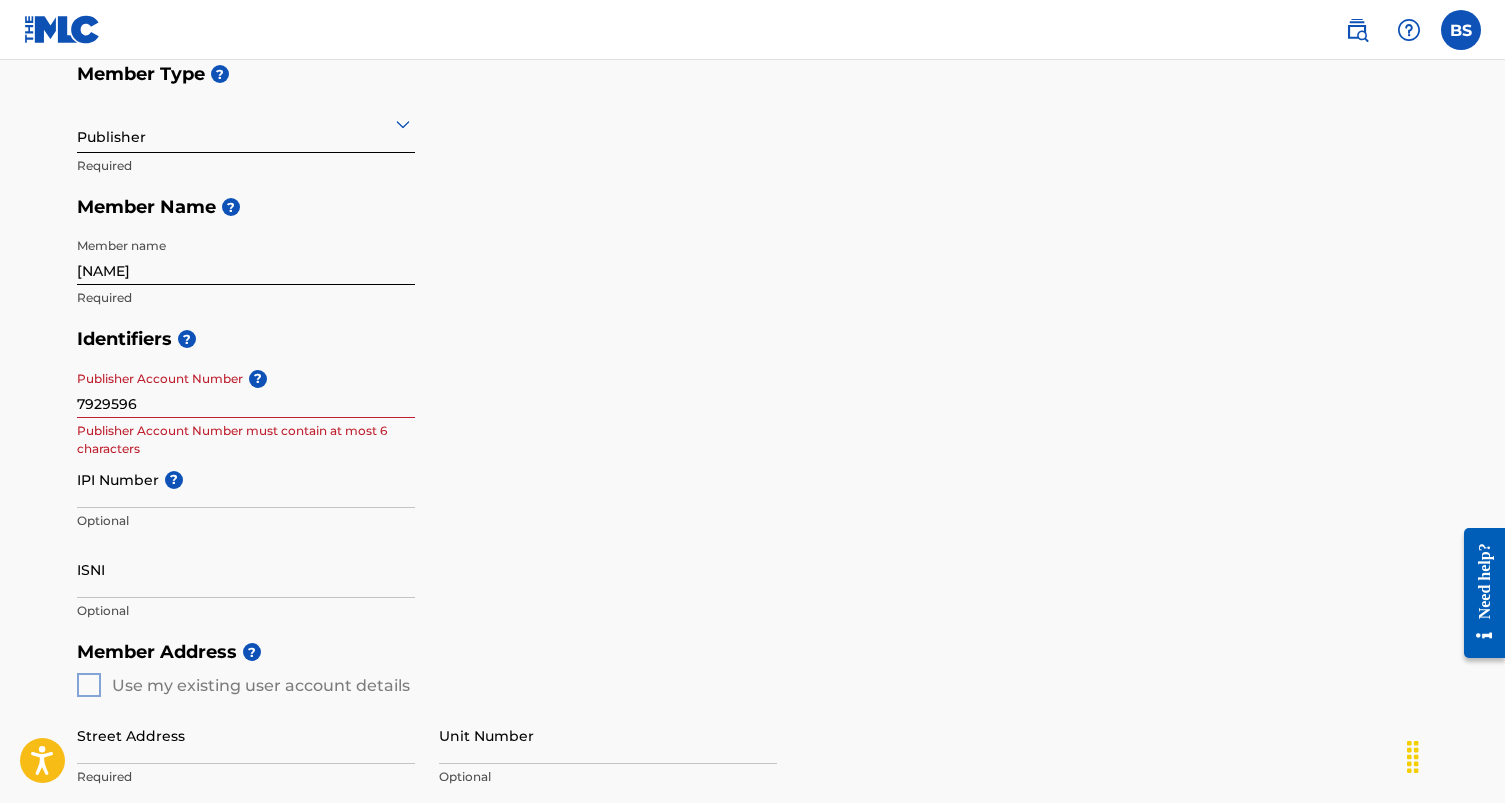 click on "Identifiers ?" at bounding box center (753, 339) 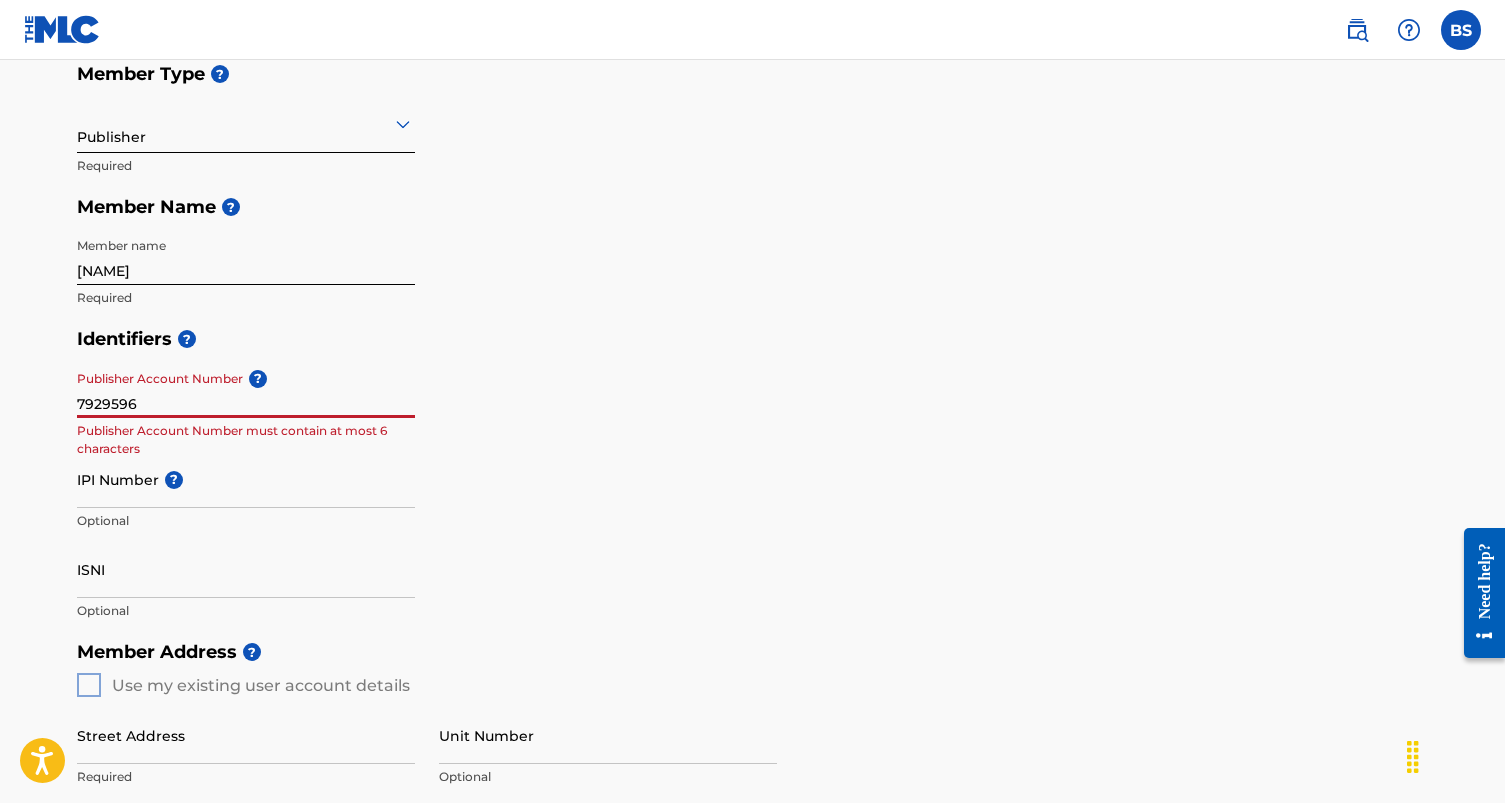 click on "7929596" at bounding box center [246, 389] 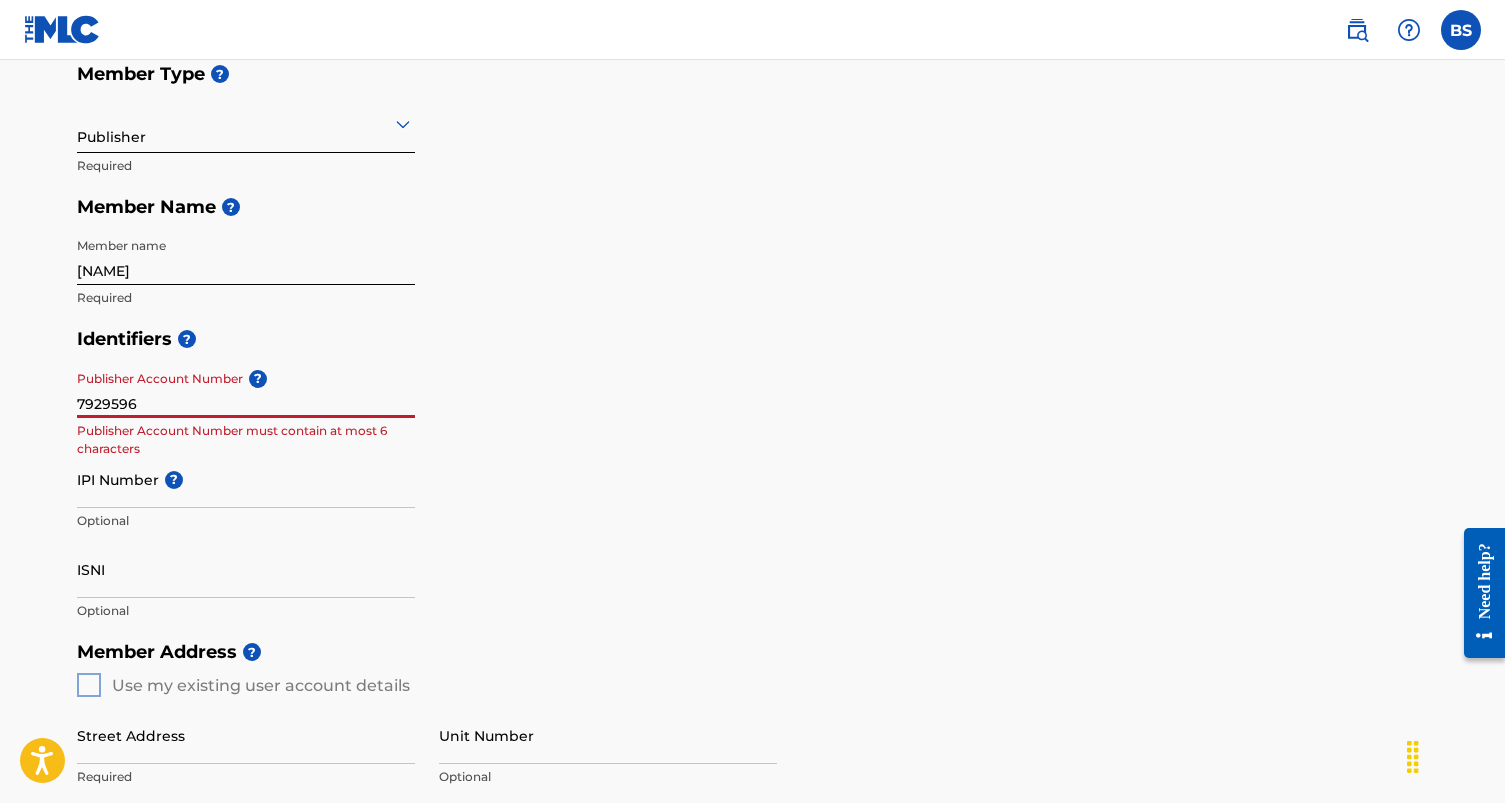 scroll, scrollTop: 281, scrollLeft: 0, axis: vertical 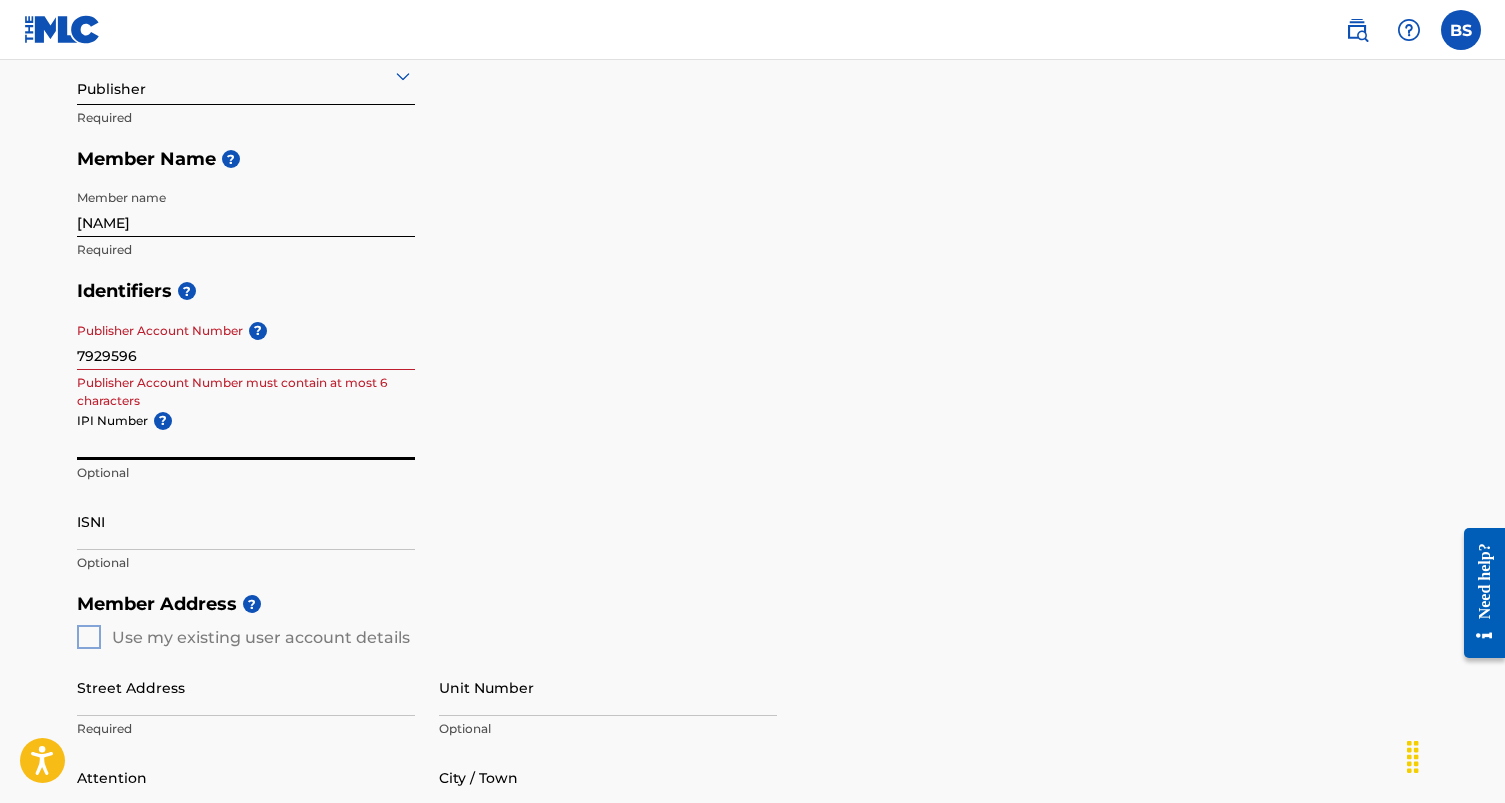 click on "IPI Number ?" at bounding box center [246, 431] 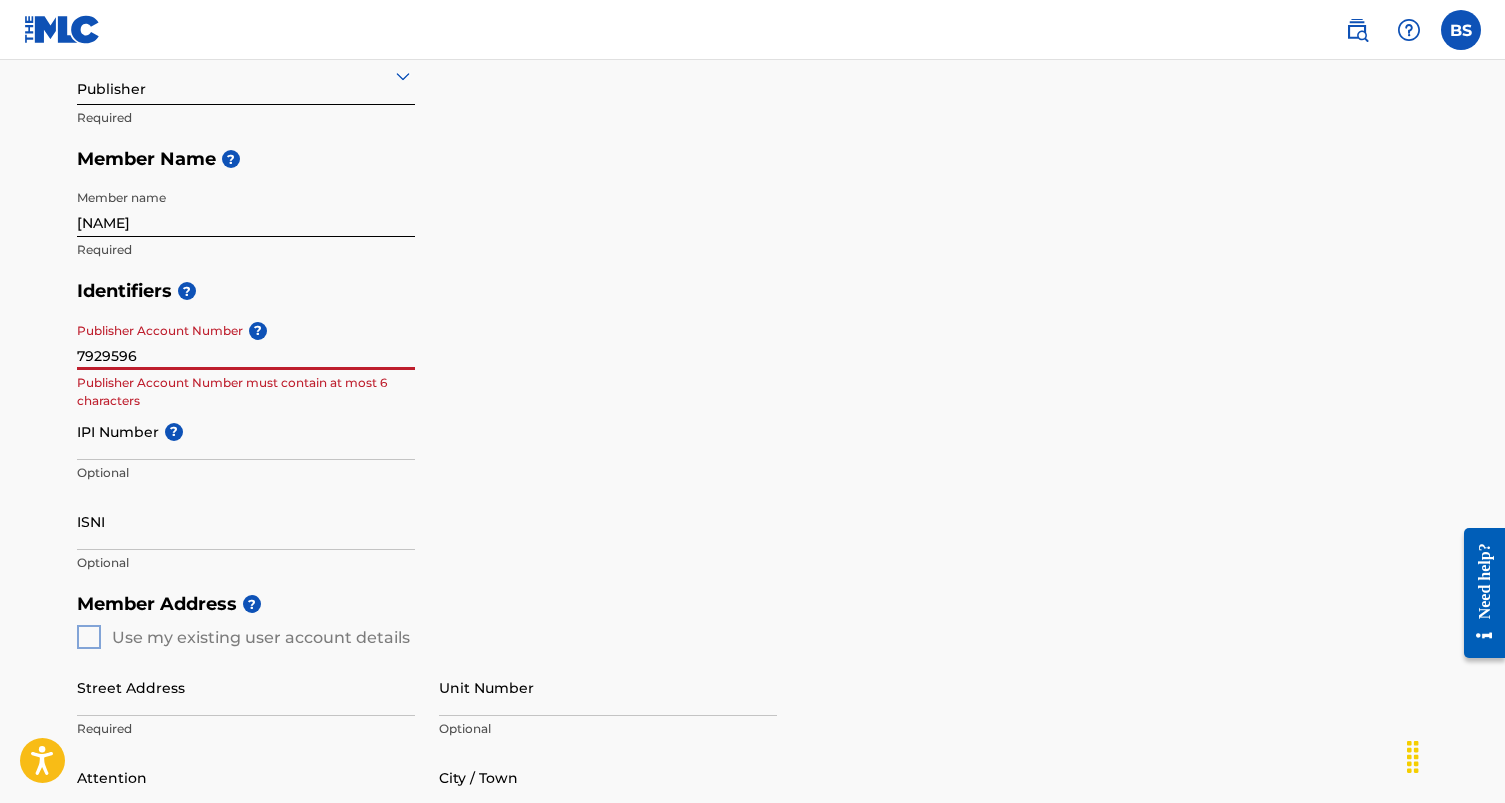 drag, startPoint x: 183, startPoint y: 348, endPoint x: 62, endPoint y: 349, distance: 121.004135 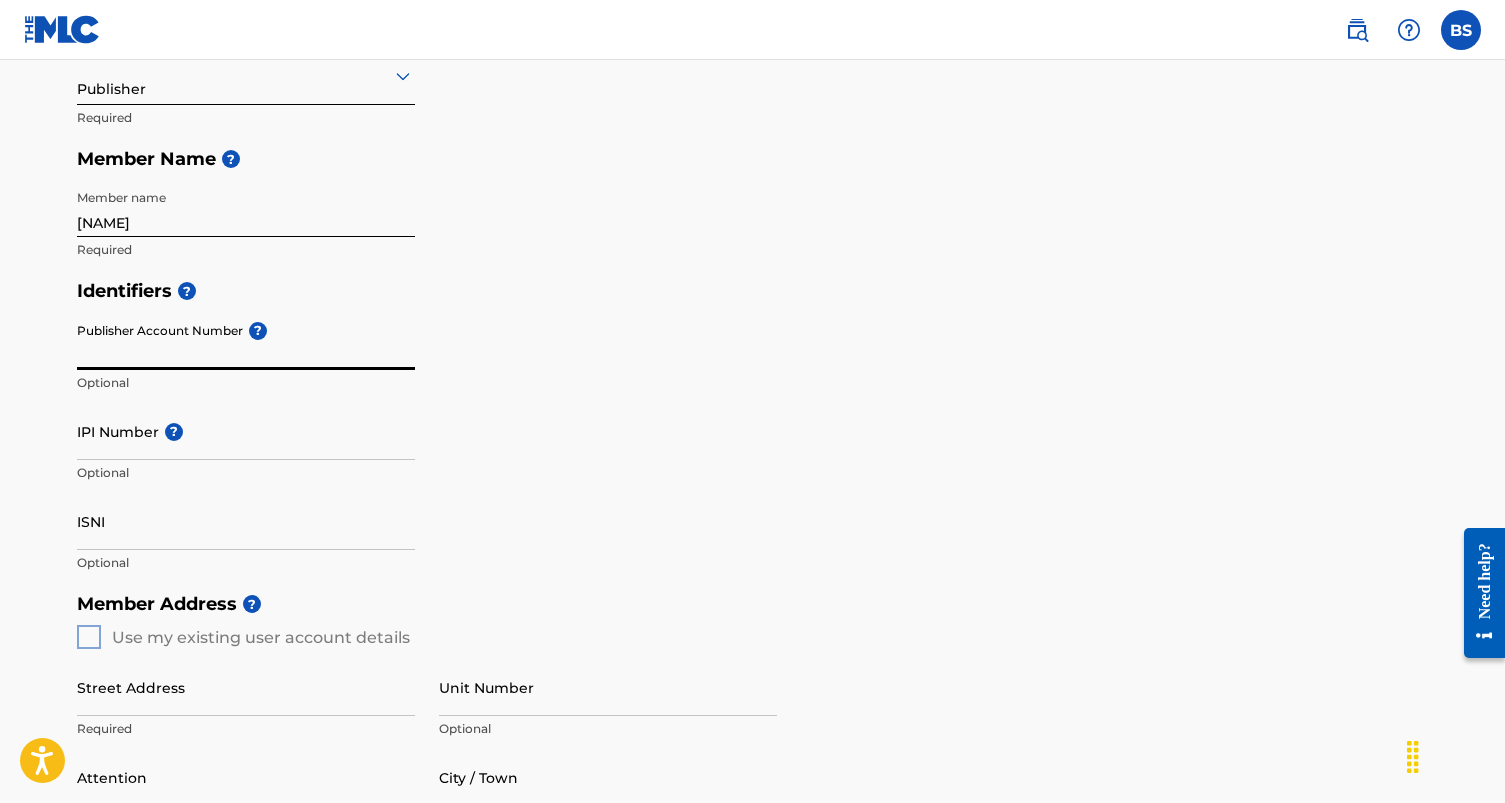 type 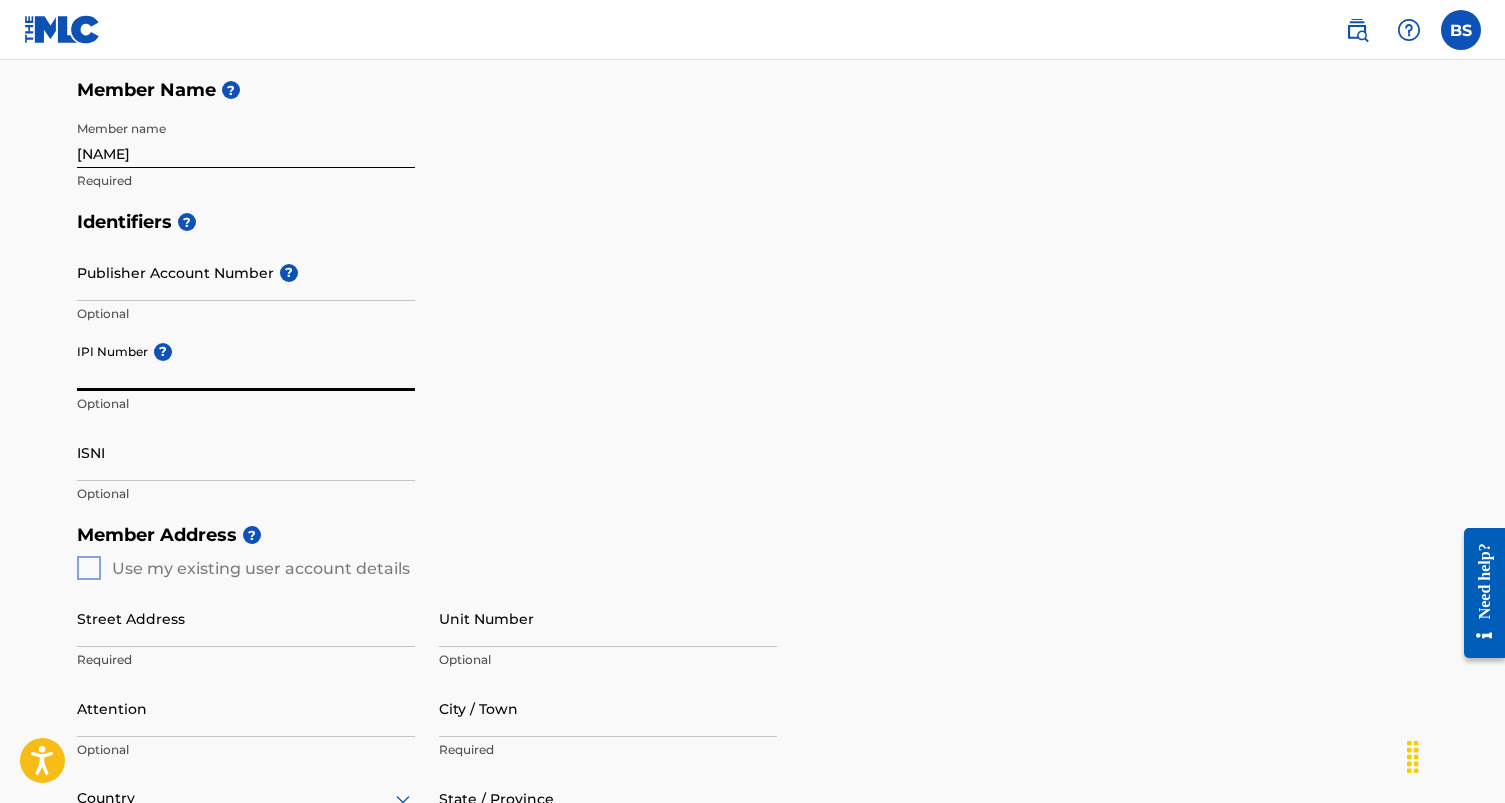 scroll, scrollTop: 375, scrollLeft: 0, axis: vertical 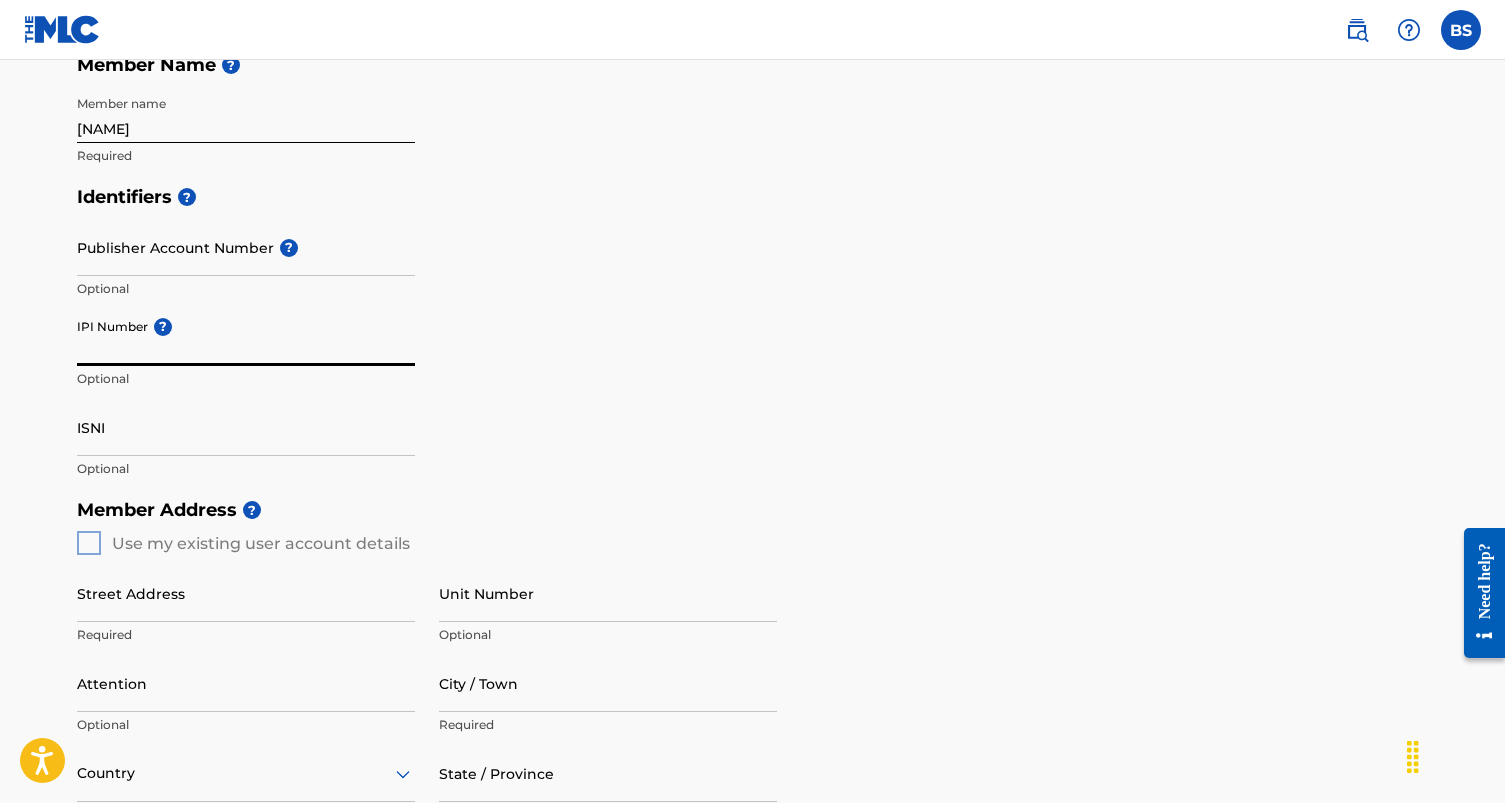 paste on "[IPI_NUMBER]" 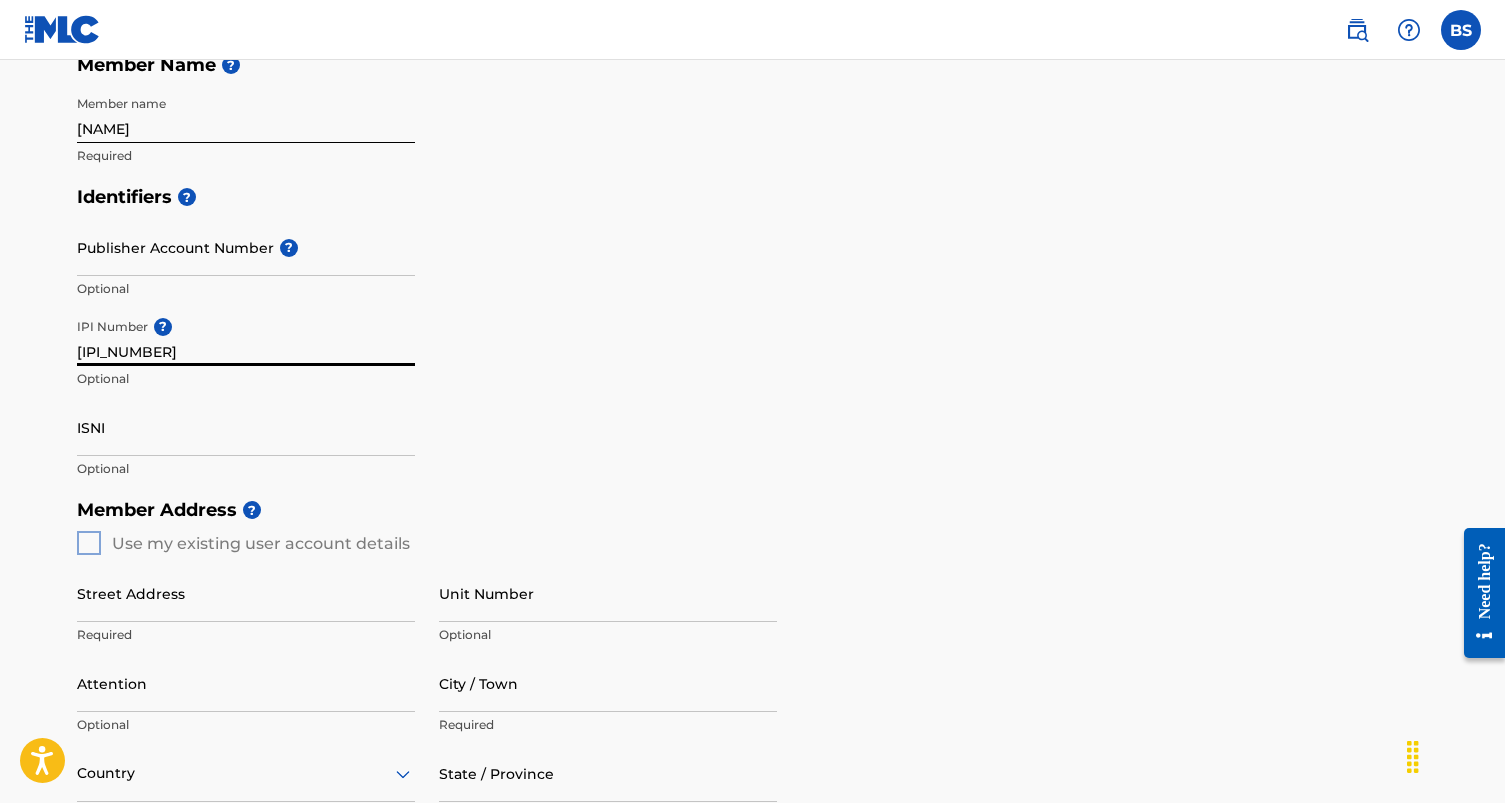 type on "[IPI_NUMBER]" 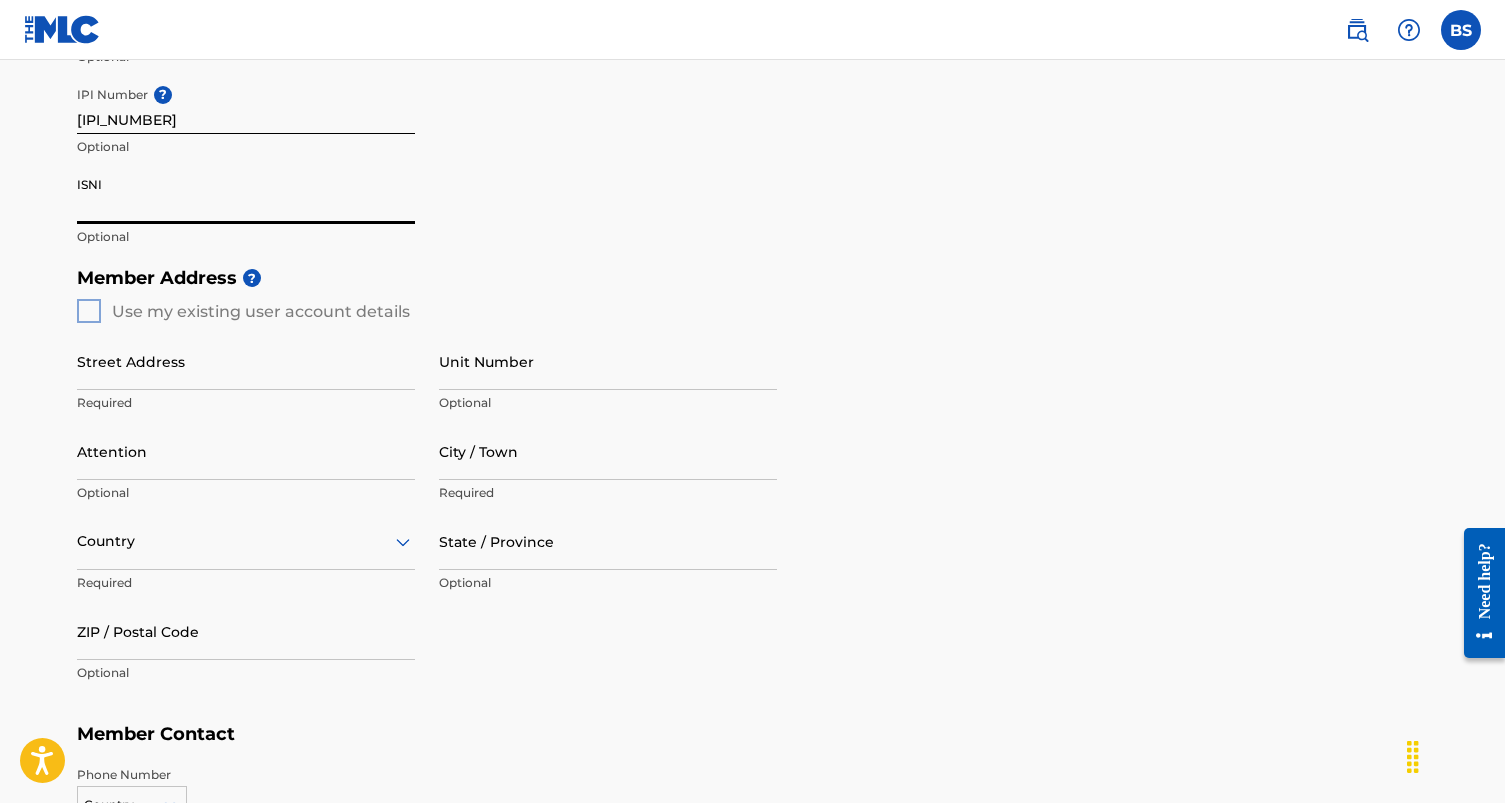scroll, scrollTop: 618, scrollLeft: 0, axis: vertical 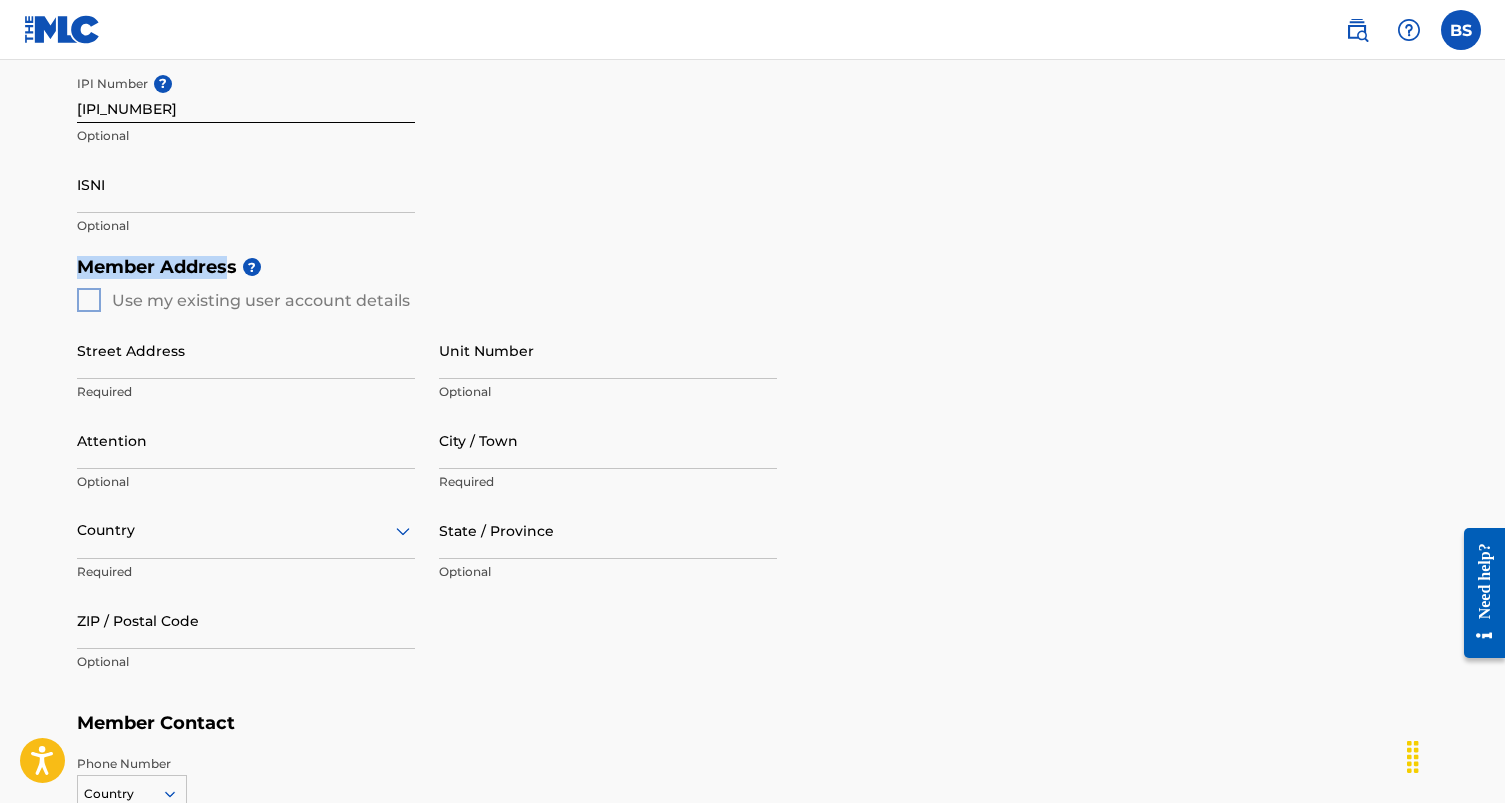 drag, startPoint x: 72, startPoint y: 266, endPoint x: 228, endPoint y: 264, distance: 156.01282 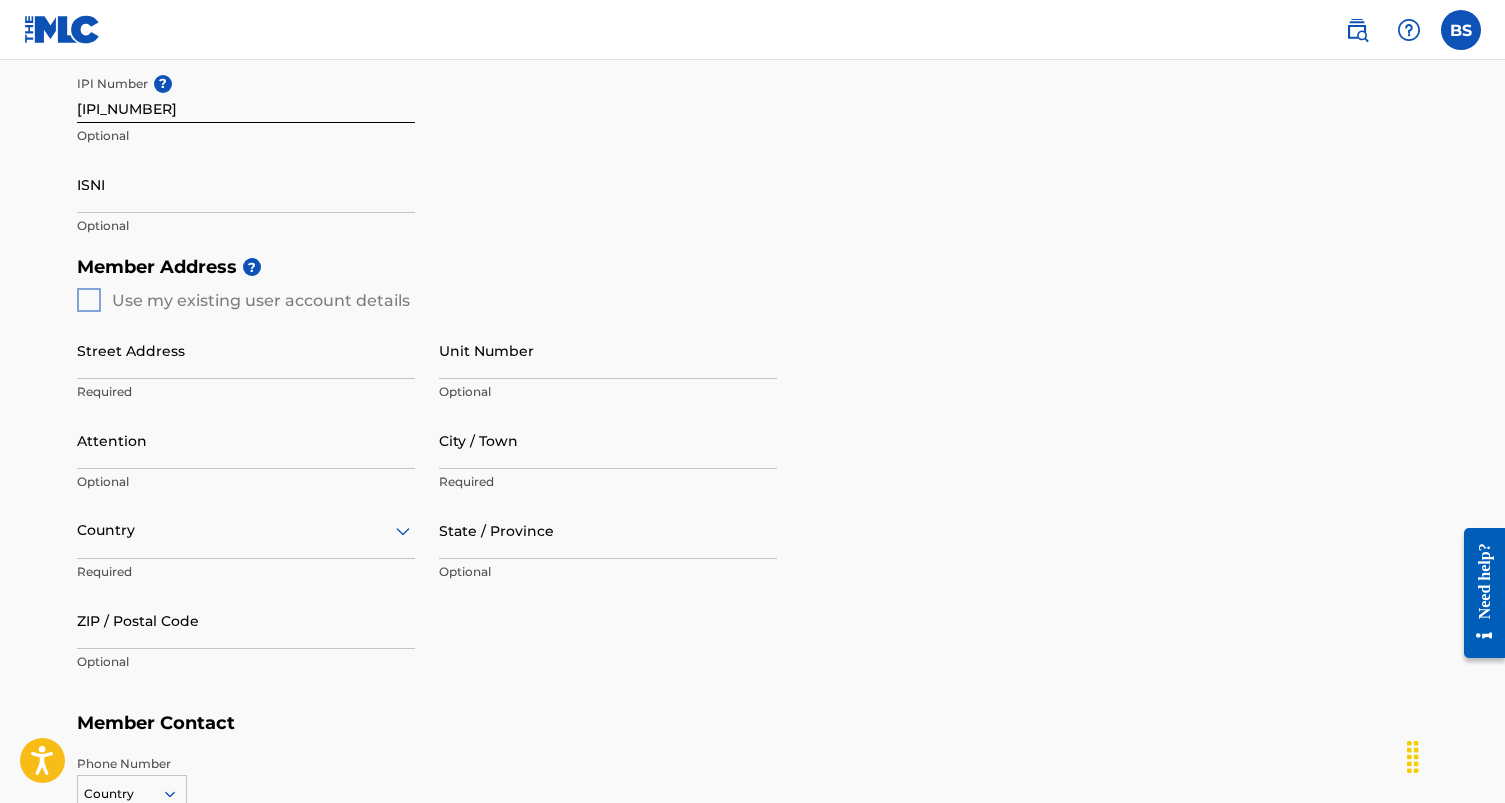 click on "Member Address ? Use my existing user account details Street Address Required Unit Number Optional Attention Optional City / Town Required Country Required State / Province Optional ZIP / Postal Code Optional" at bounding box center [753, 474] 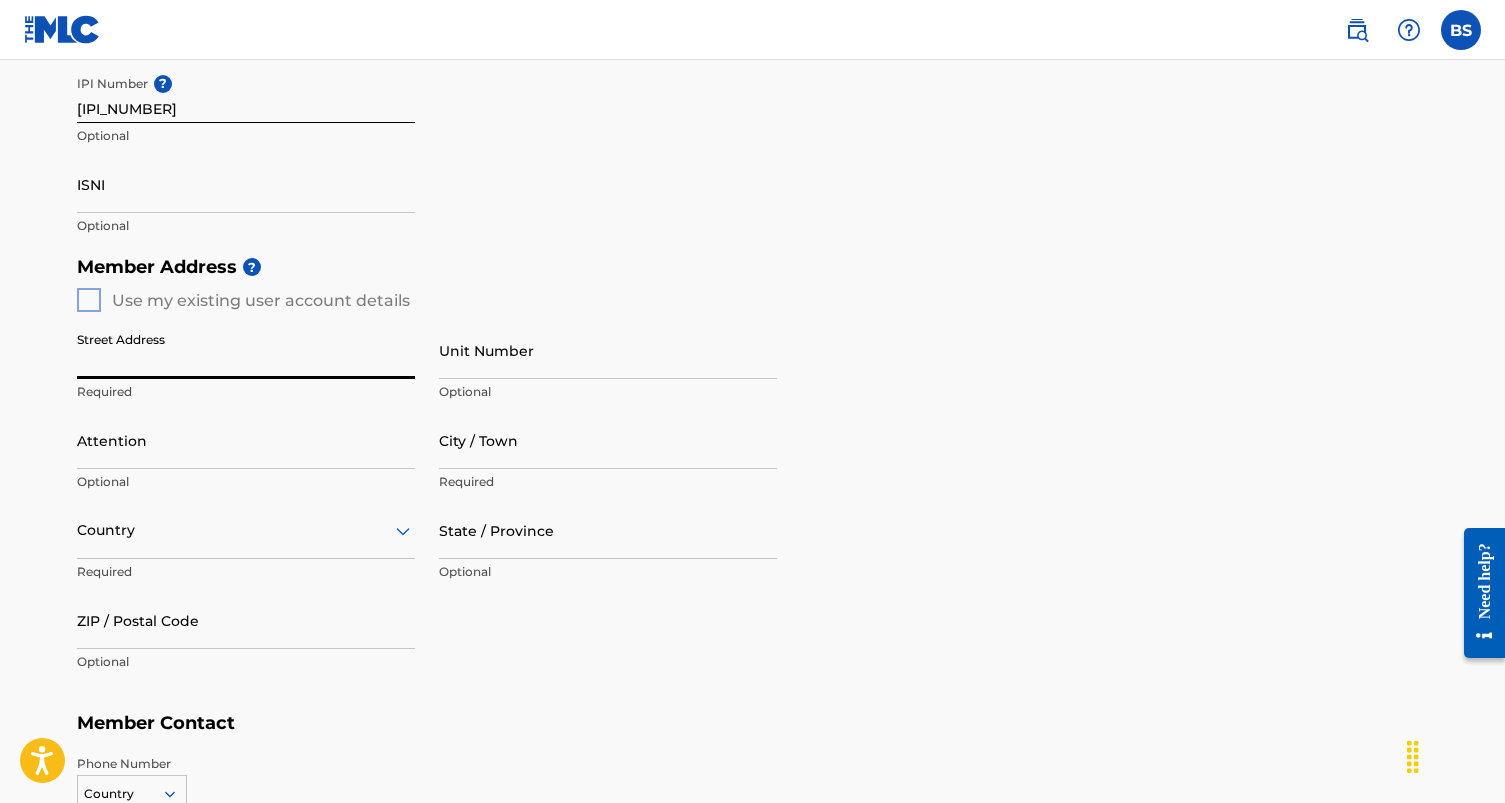 click on "Street Address" at bounding box center [246, 350] 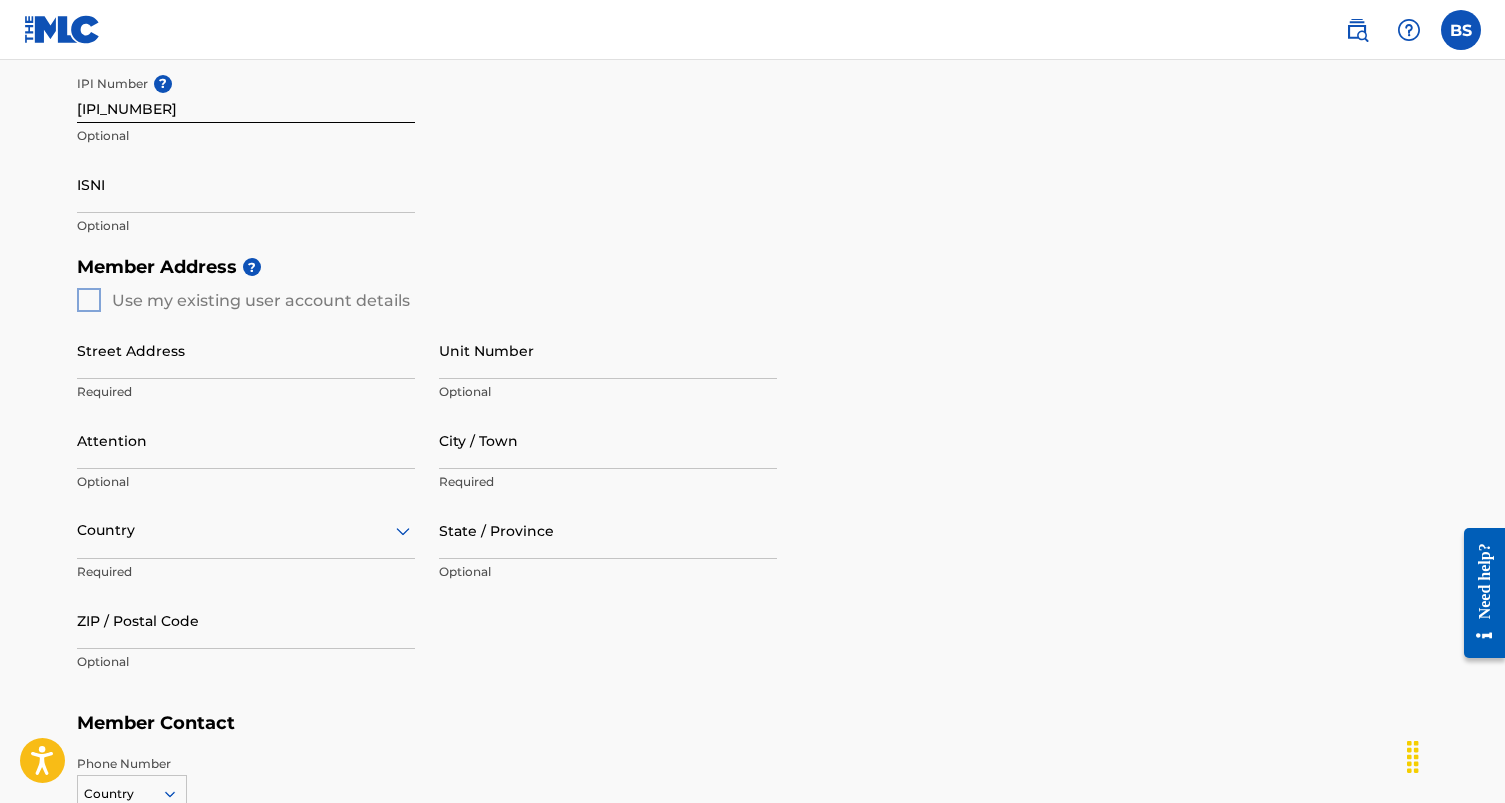 click on "Member Address ? Use my existing user account details Street Address Required Unit Number Optional Attention Optional City / Town Required Country Required State / Province Optional ZIP / Postal Code Optional" at bounding box center (753, 474) 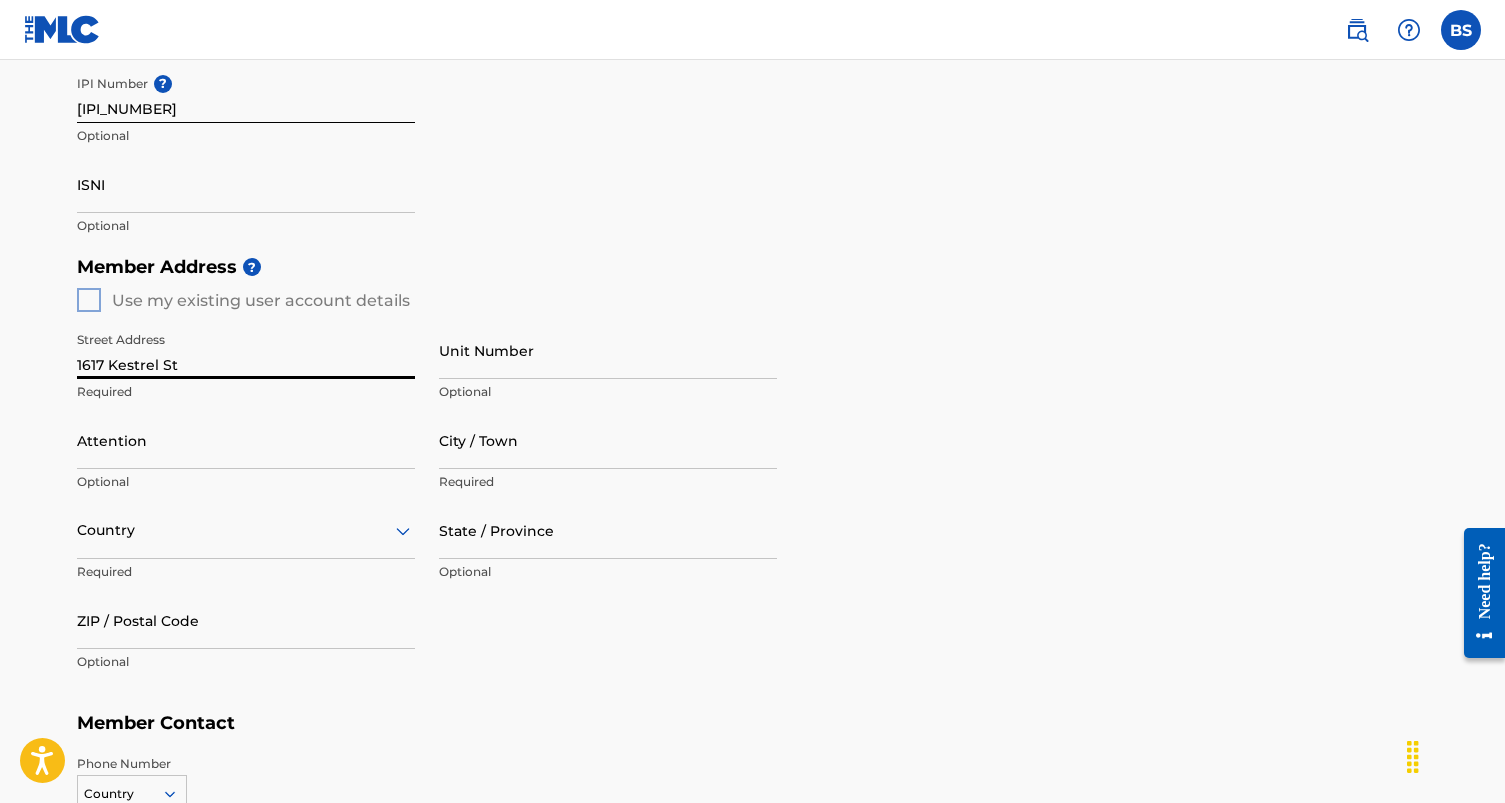 type on "1617 Kestrel St" 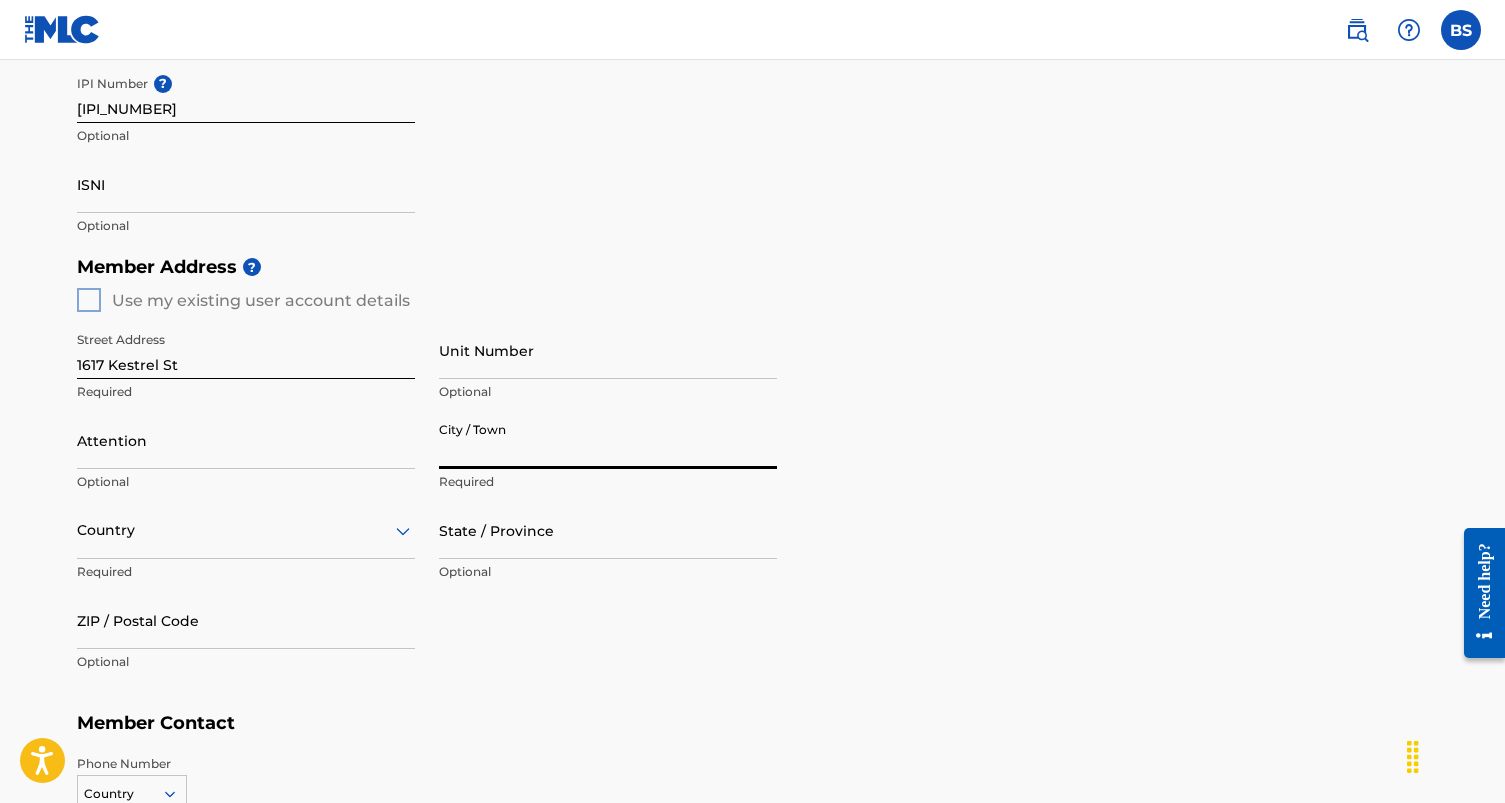 click on "City / Town" at bounding box center [608, 440] 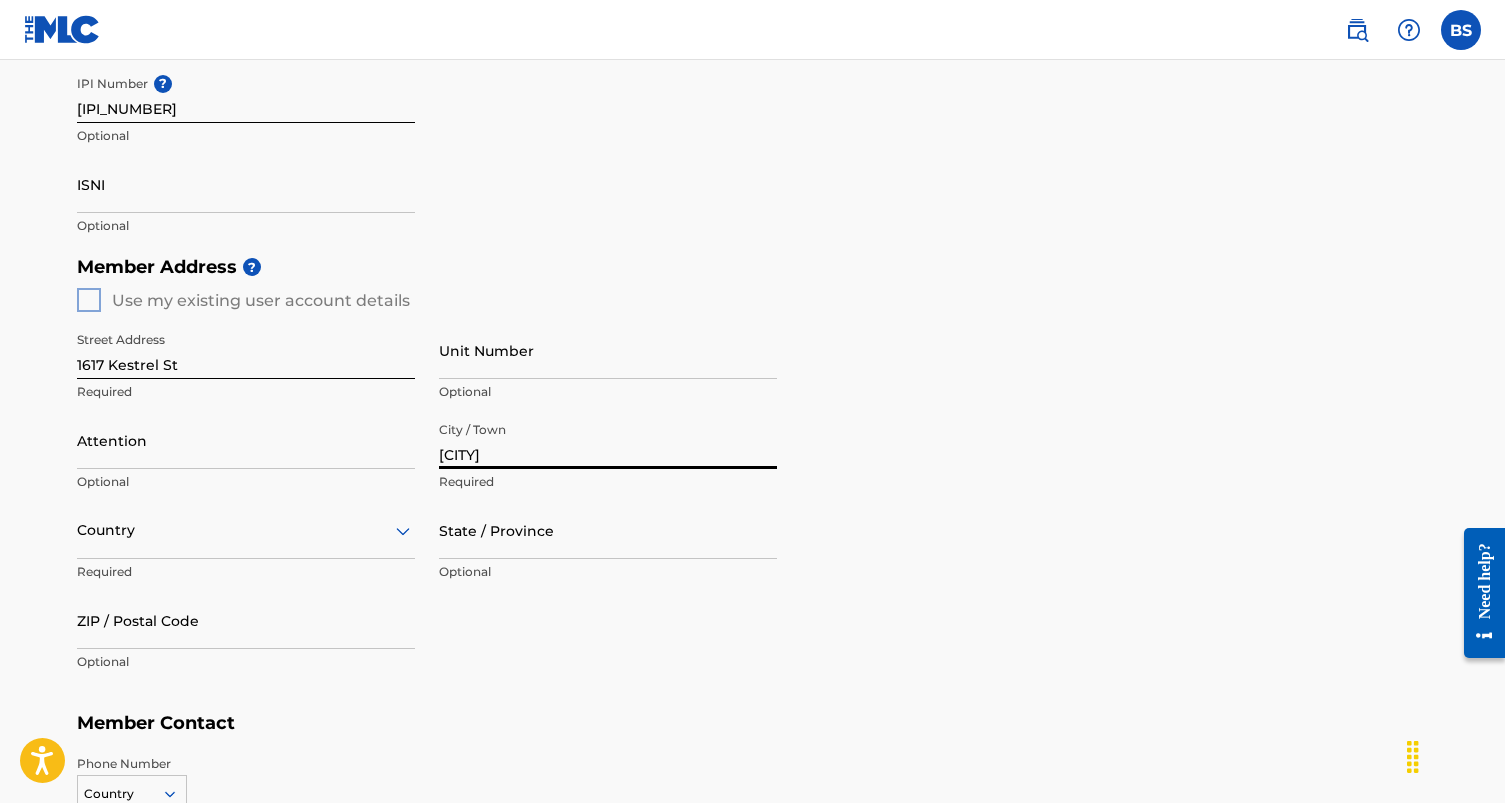 type on "[CITY]" 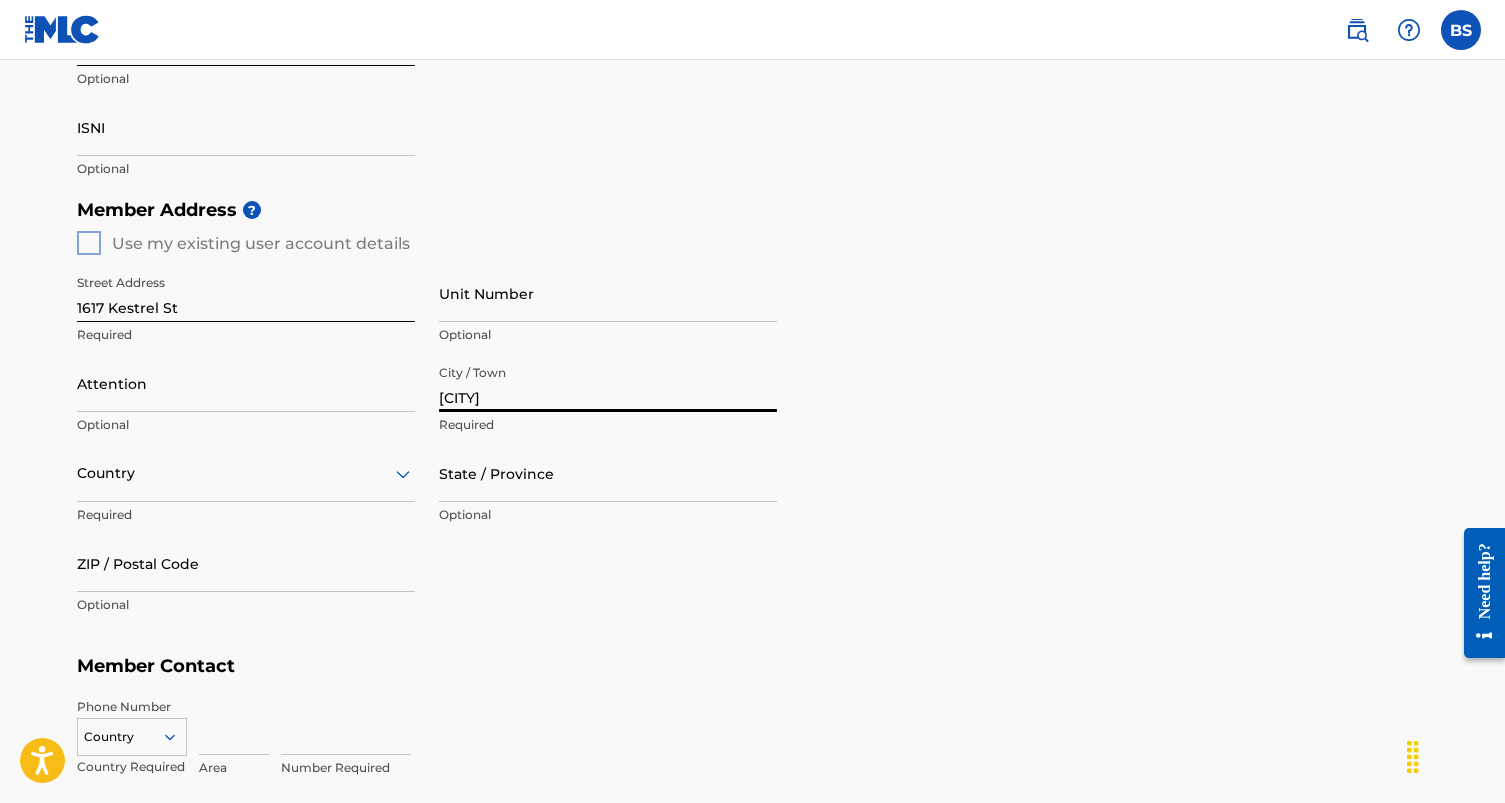 click on "Country" at bounding box center (246, 473) 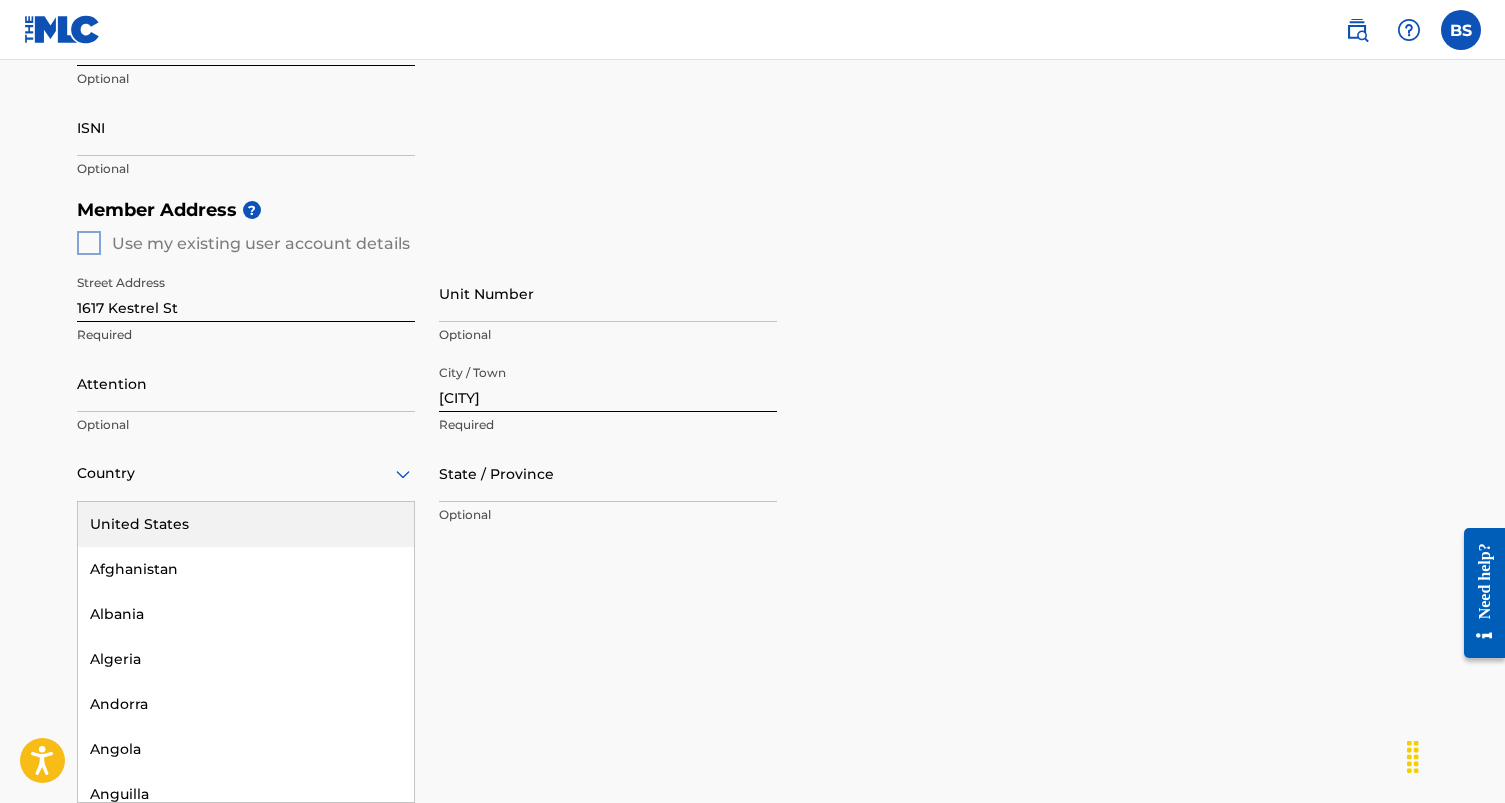 click on "United States" at bounding box center [246, 524] 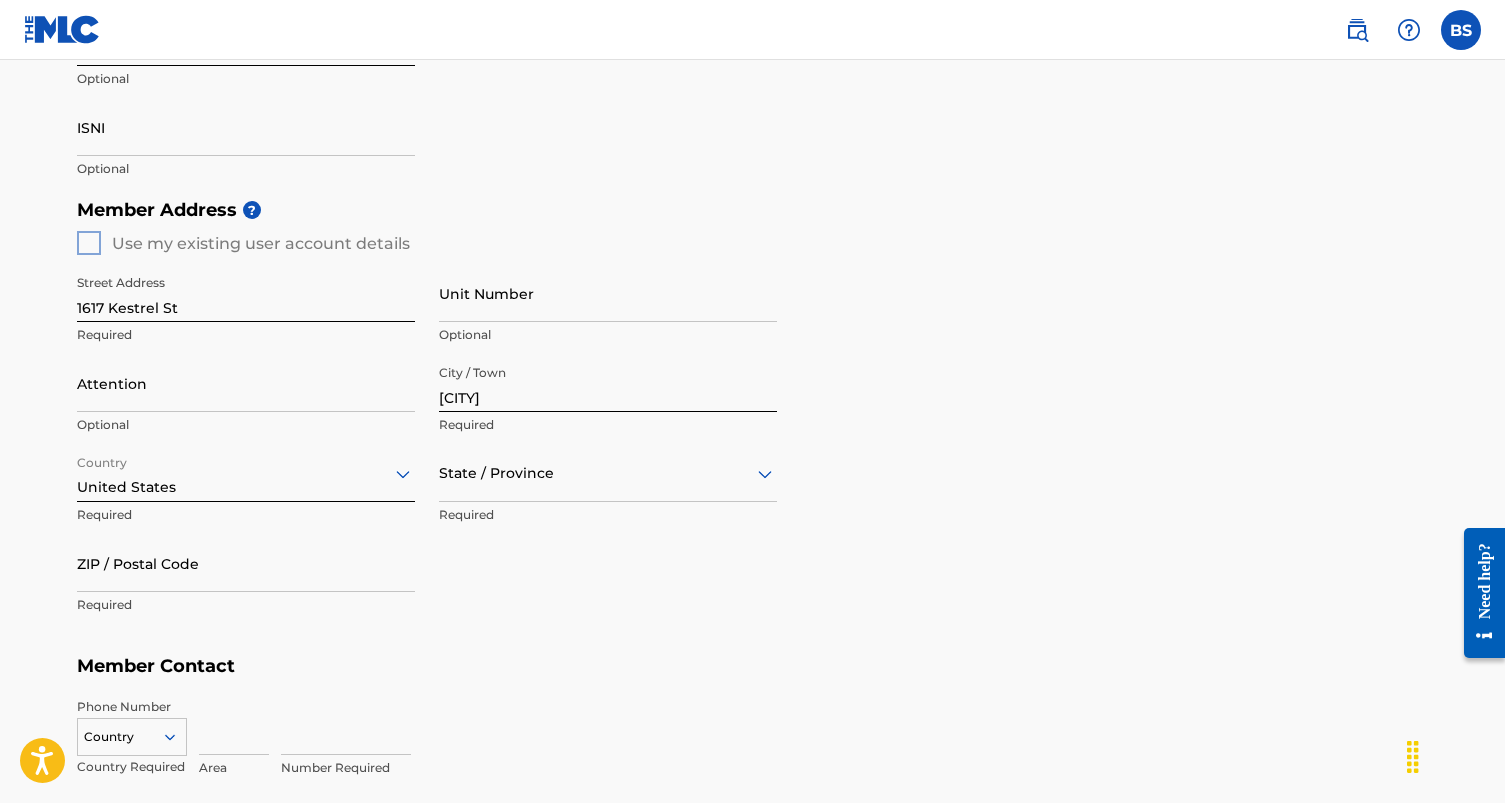 click at bounding box center (608, 473) 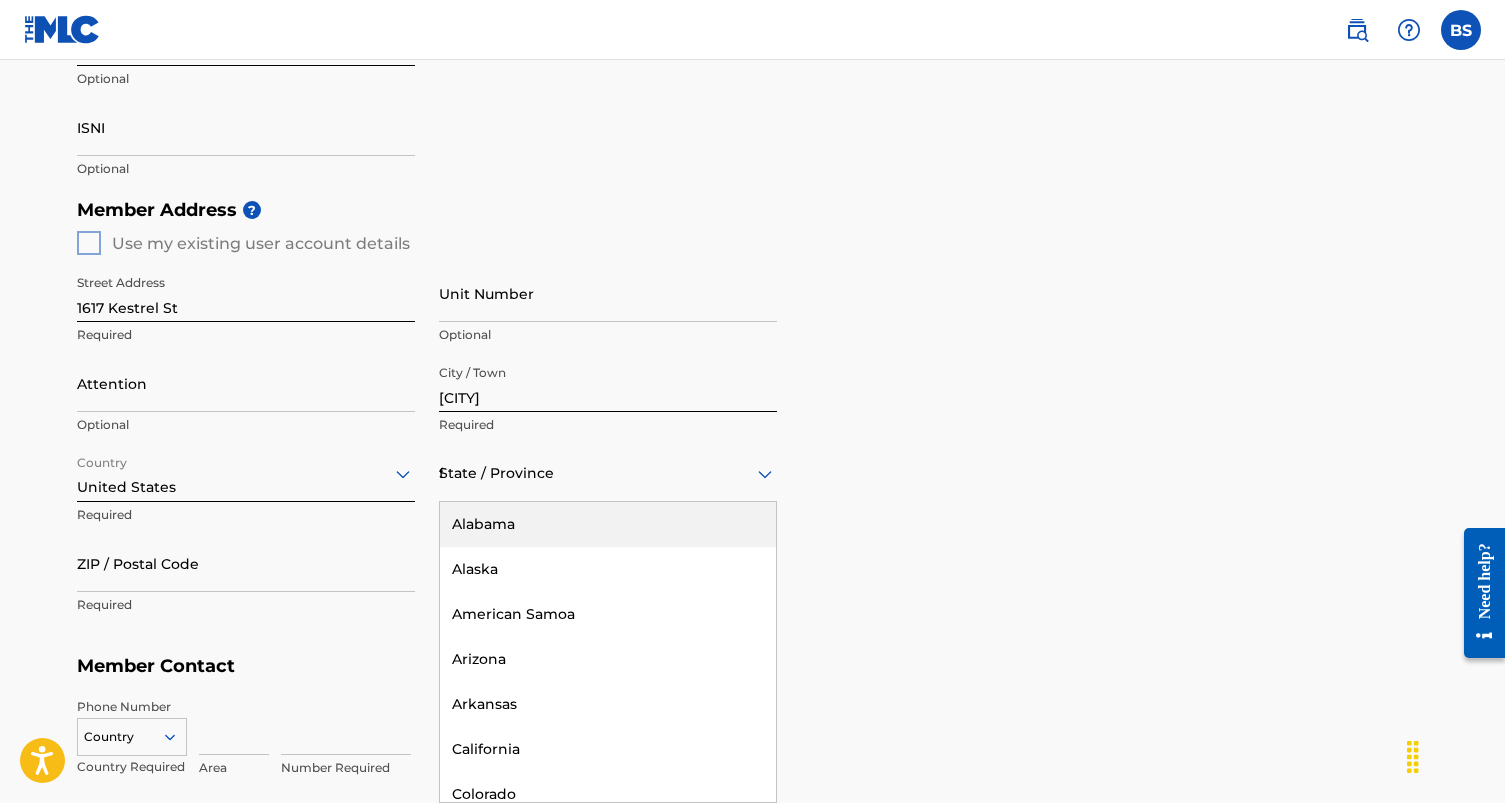 type on "fl" 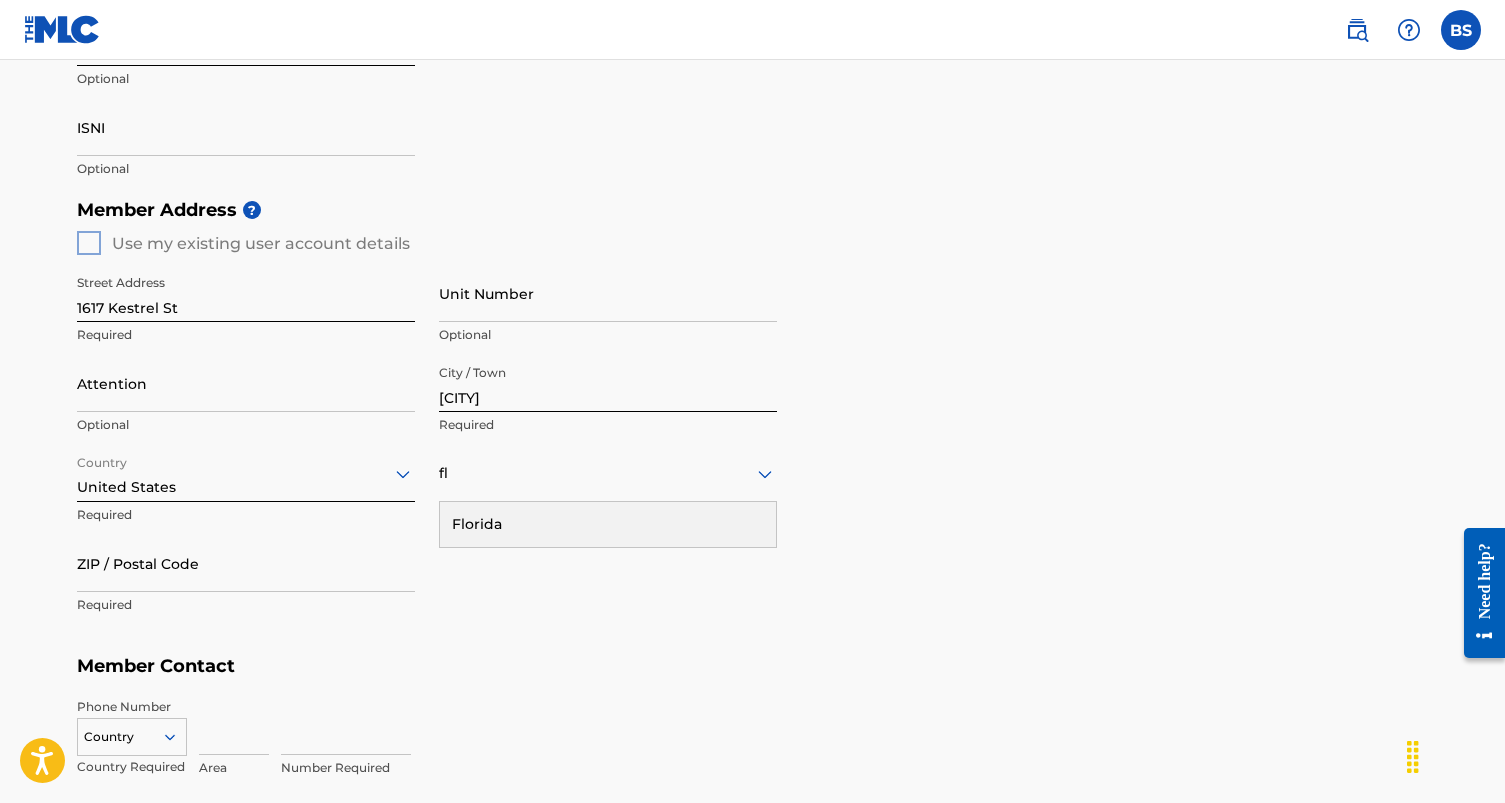 click on "Florida" at bounding box center (608, 524) 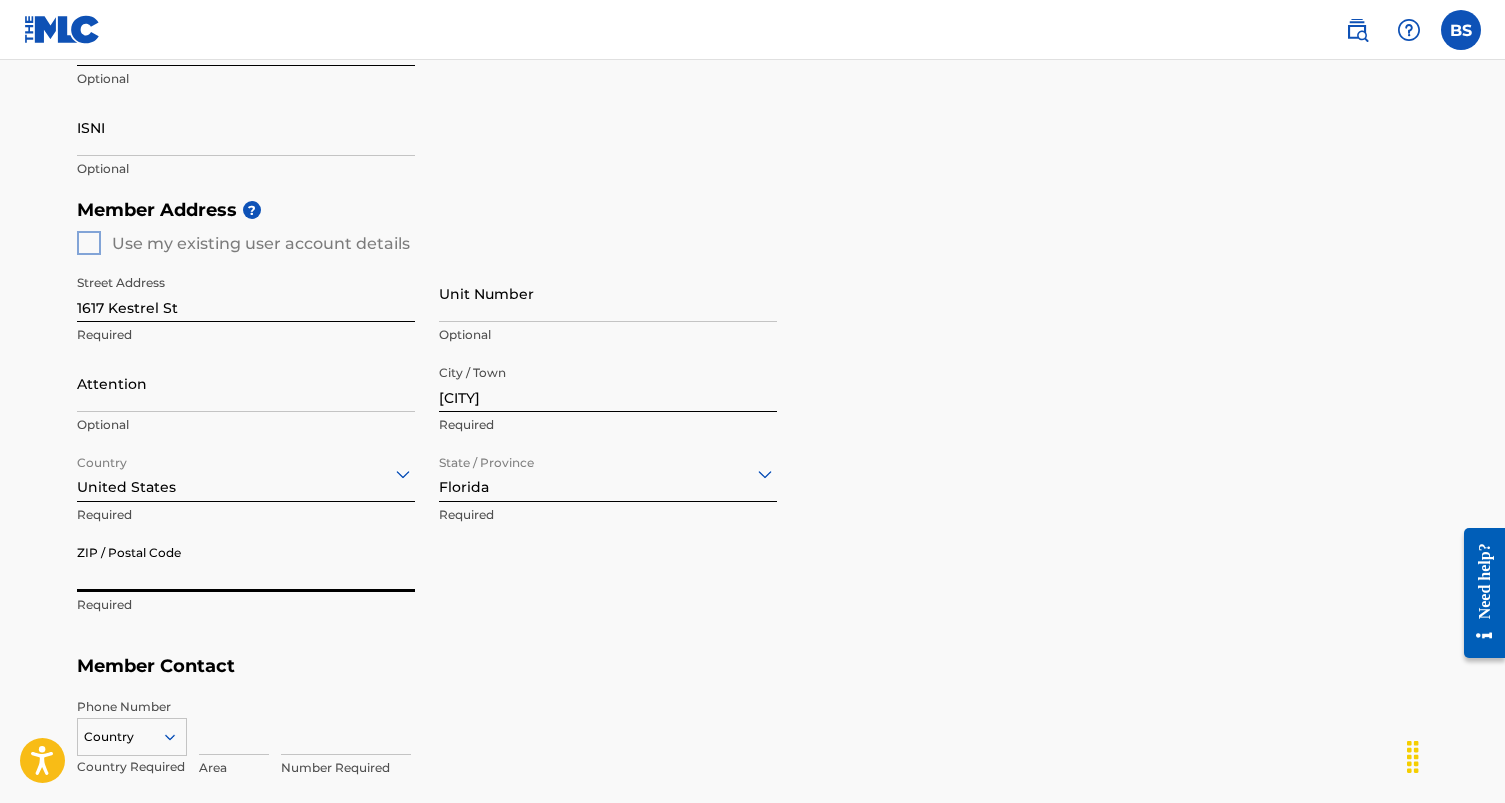 click on "ZIP / Postal Code" at bounding box center (246, 563) 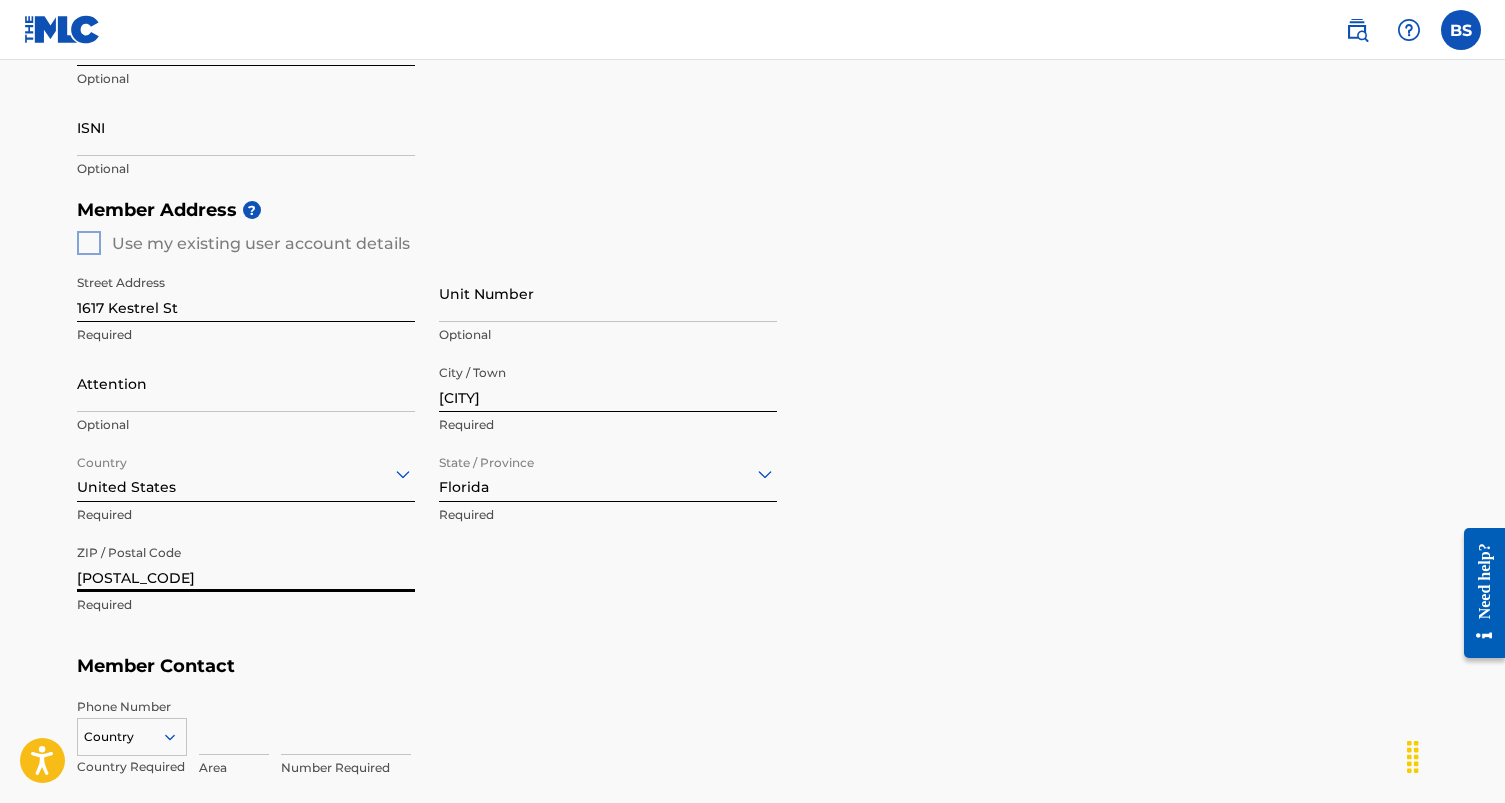 type on "[POSTAL_CODE]" 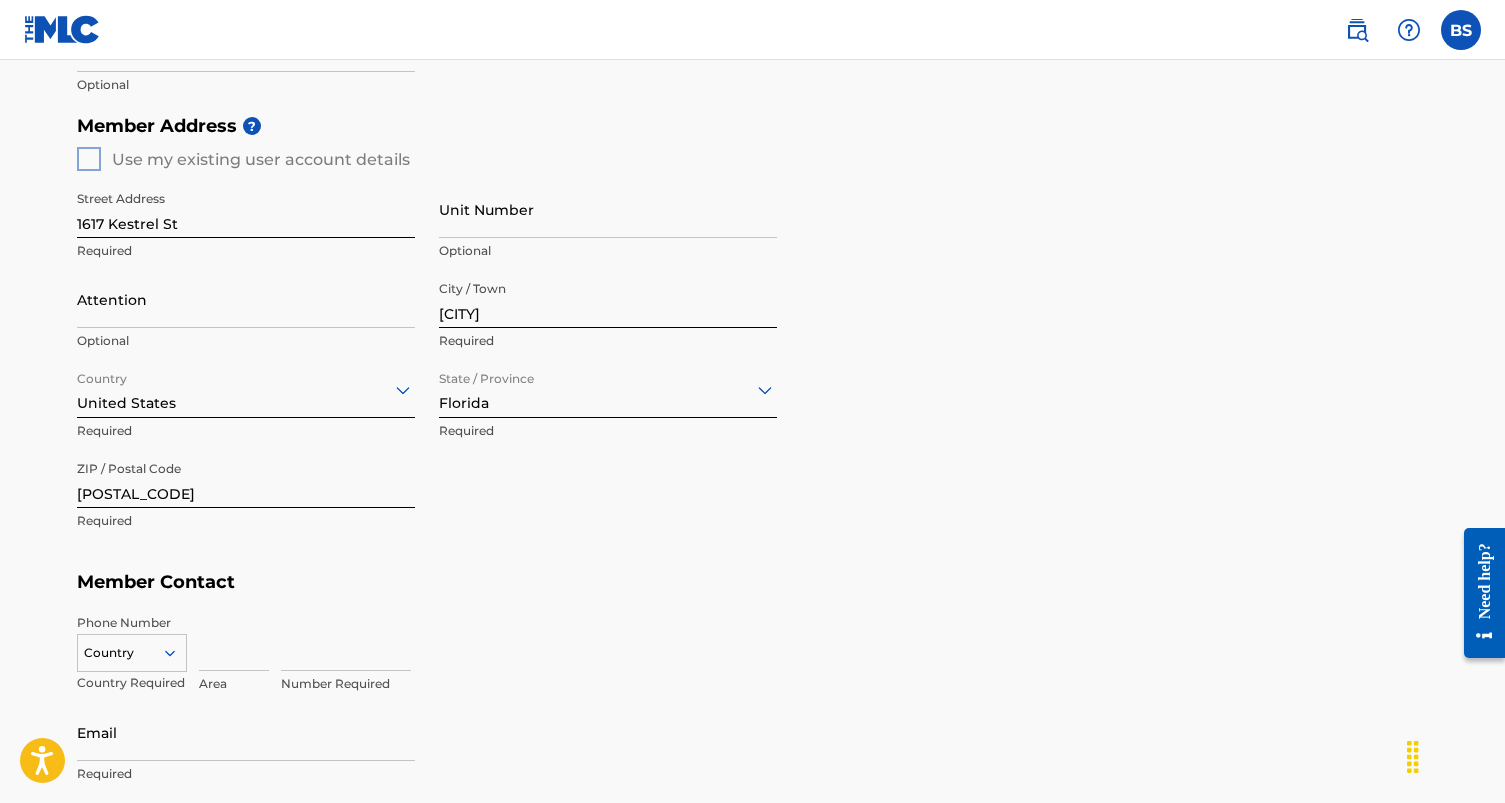 scroll, scrollTop: 846, scrollLeft: 0, axis: vertical 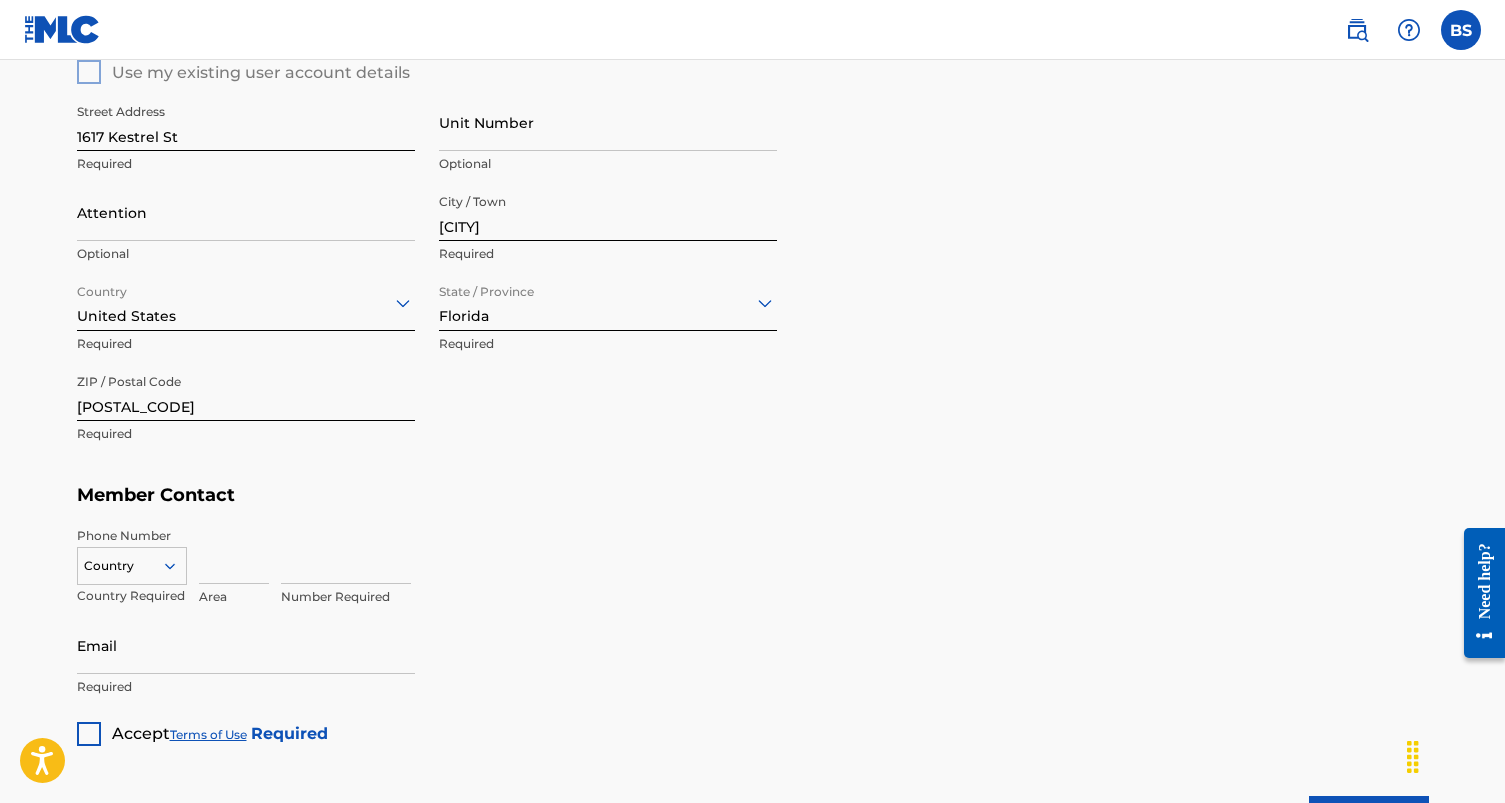 click at bounding box center (234, 555) 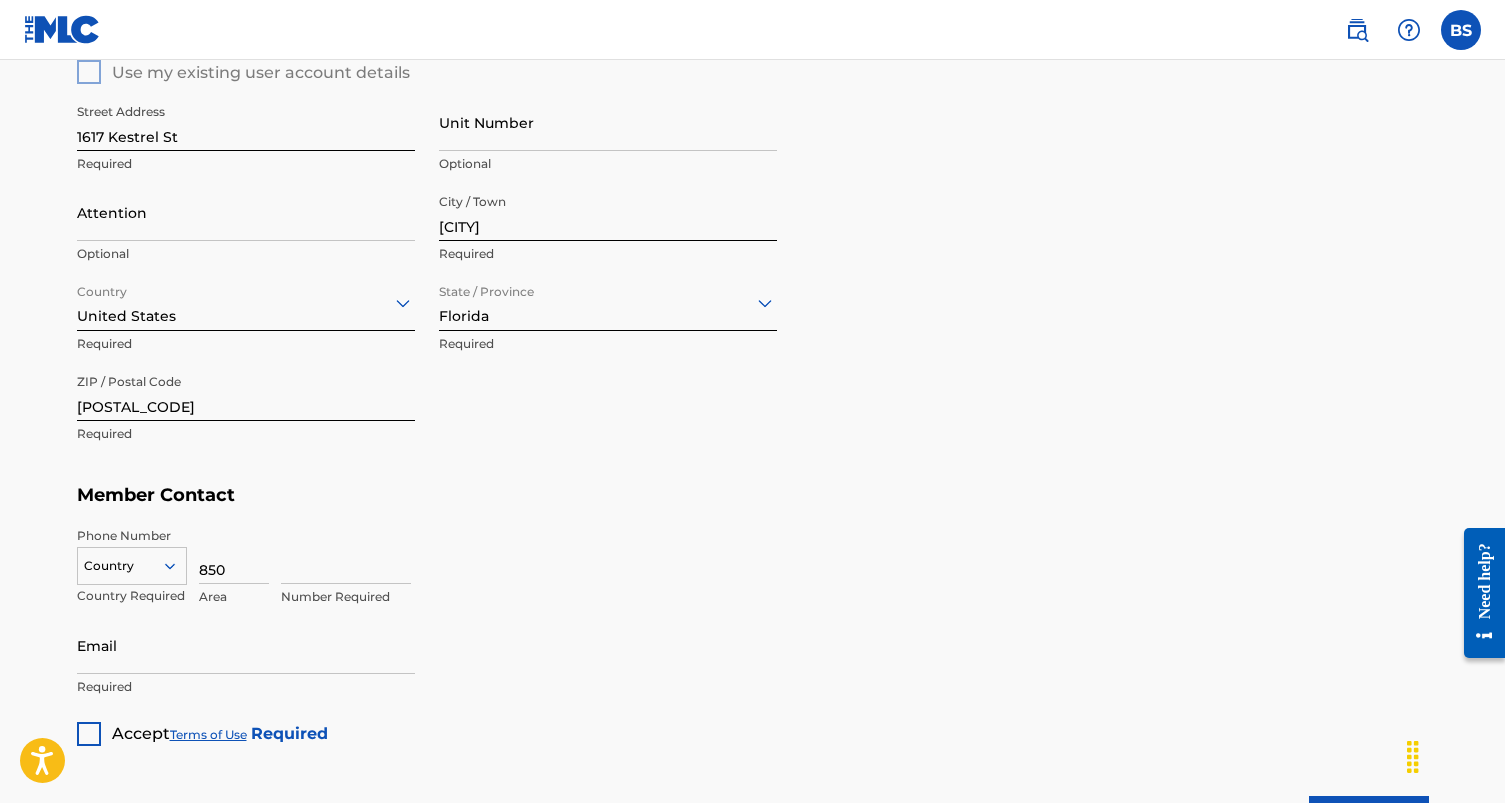 type on "850" 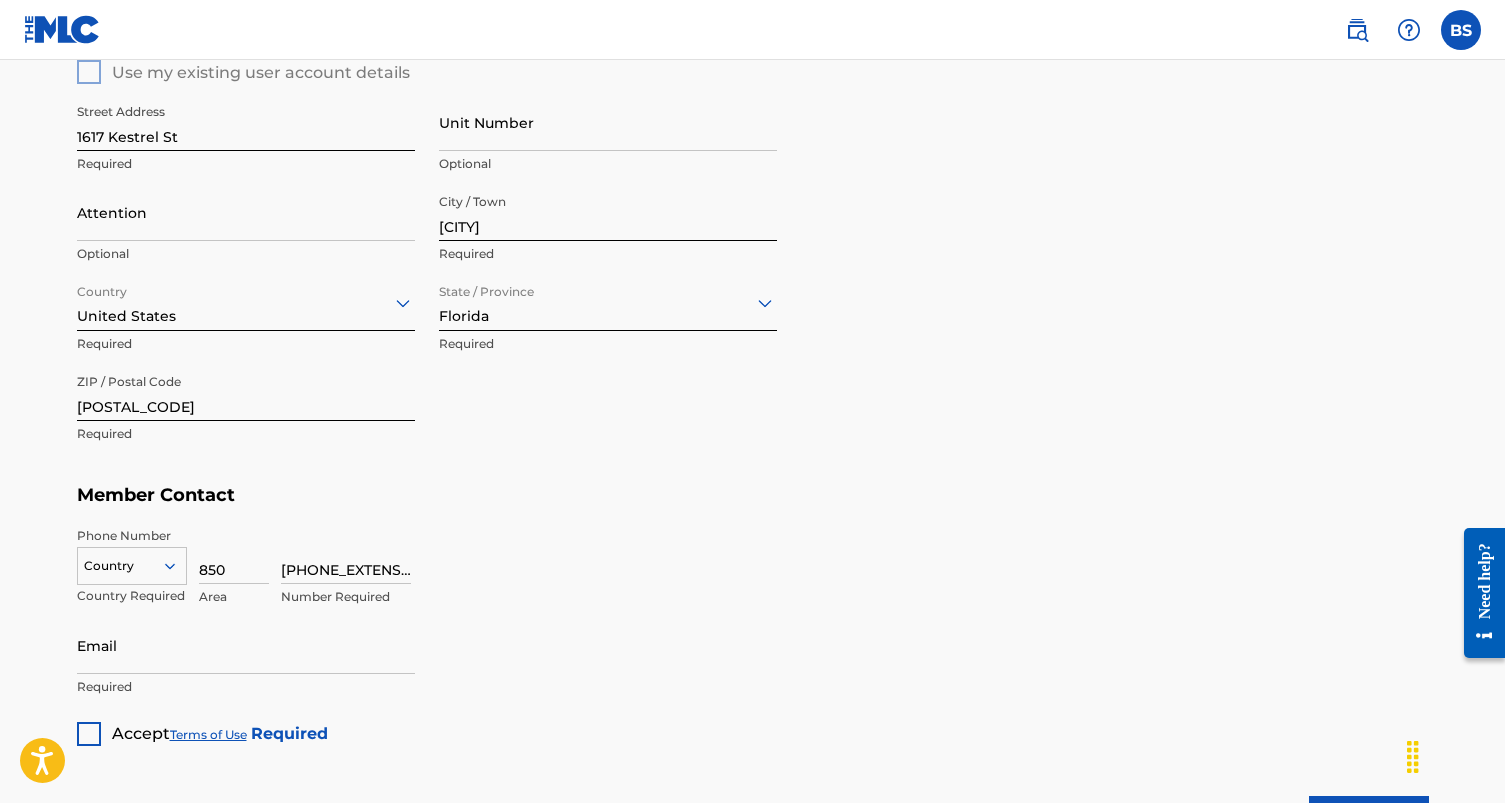 type on "[PHONE_EXTENSION]" 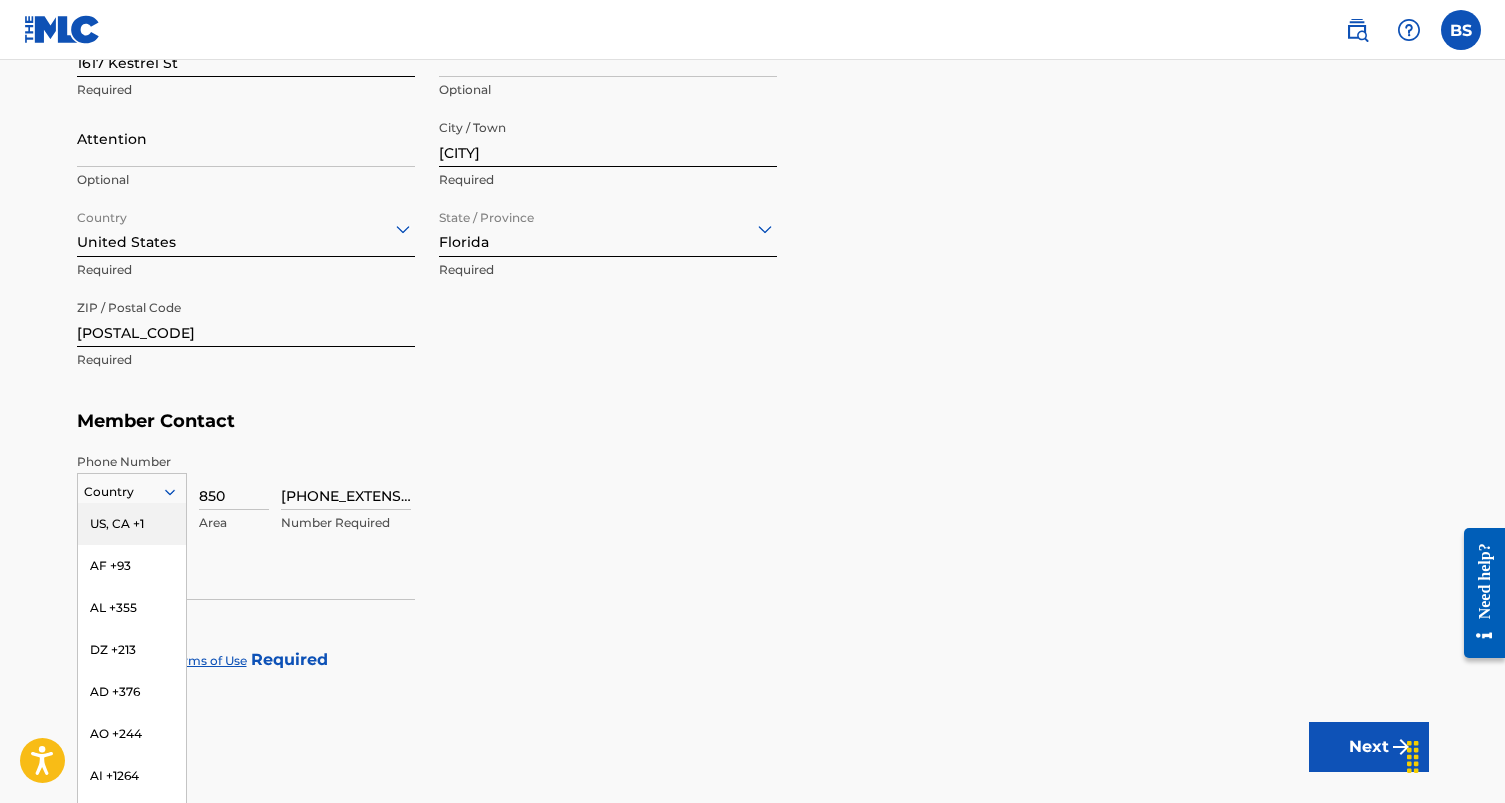 click on "US, CA +1" at bounding box center (132, 524) 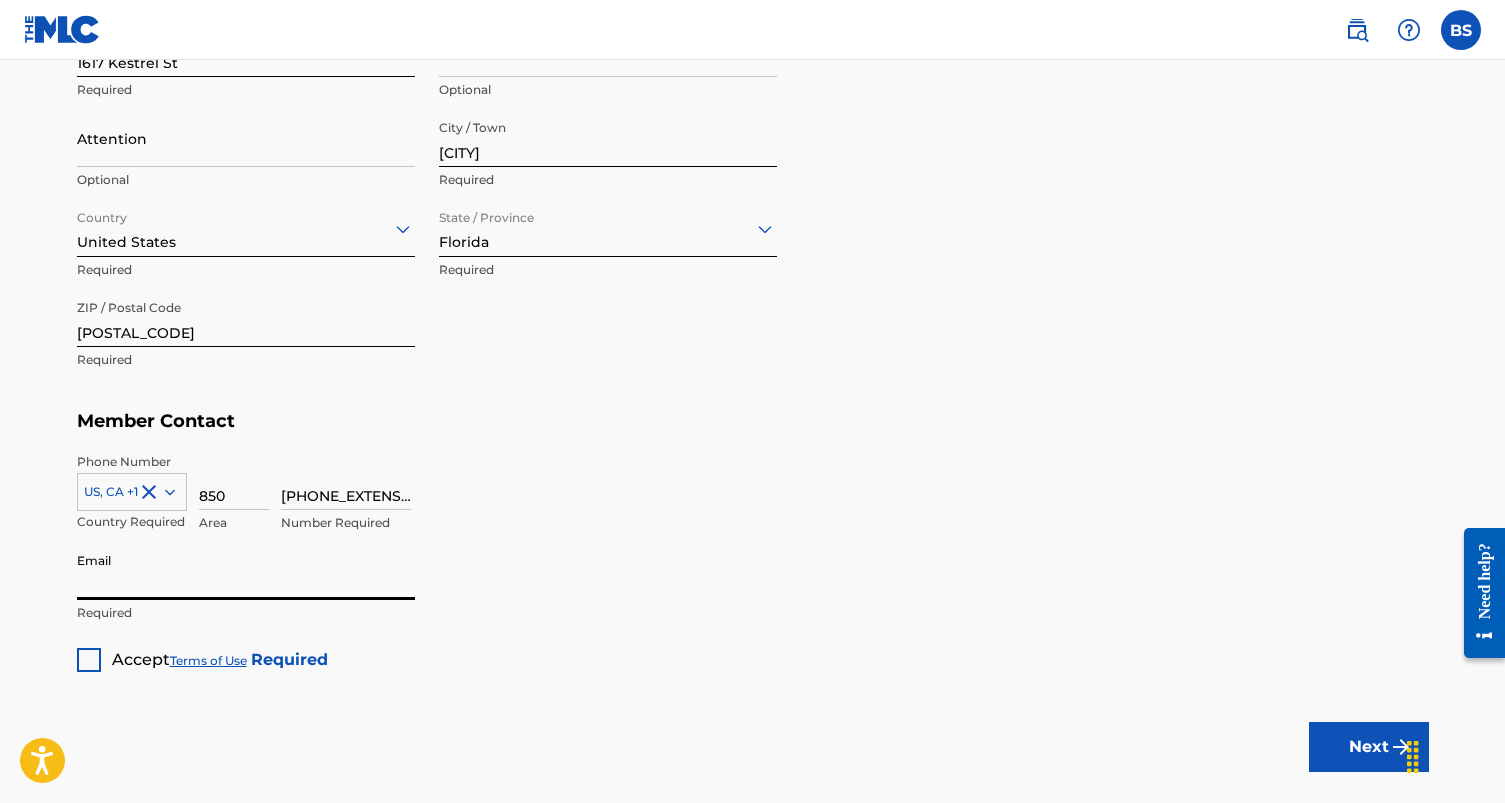 click on "Email" at bounding box center [246, 571] 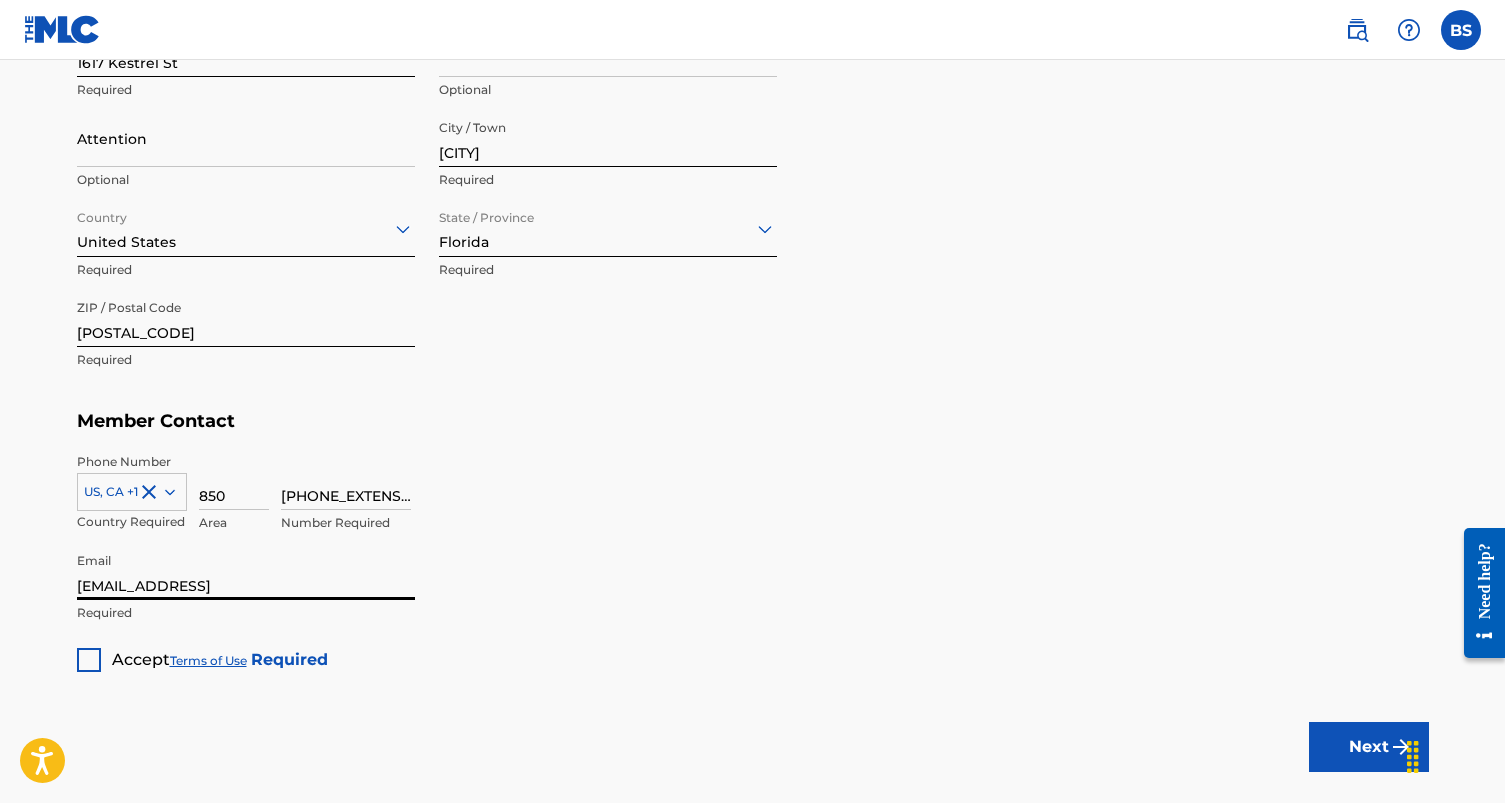 type on "[EMAIL_ADDRESS]" 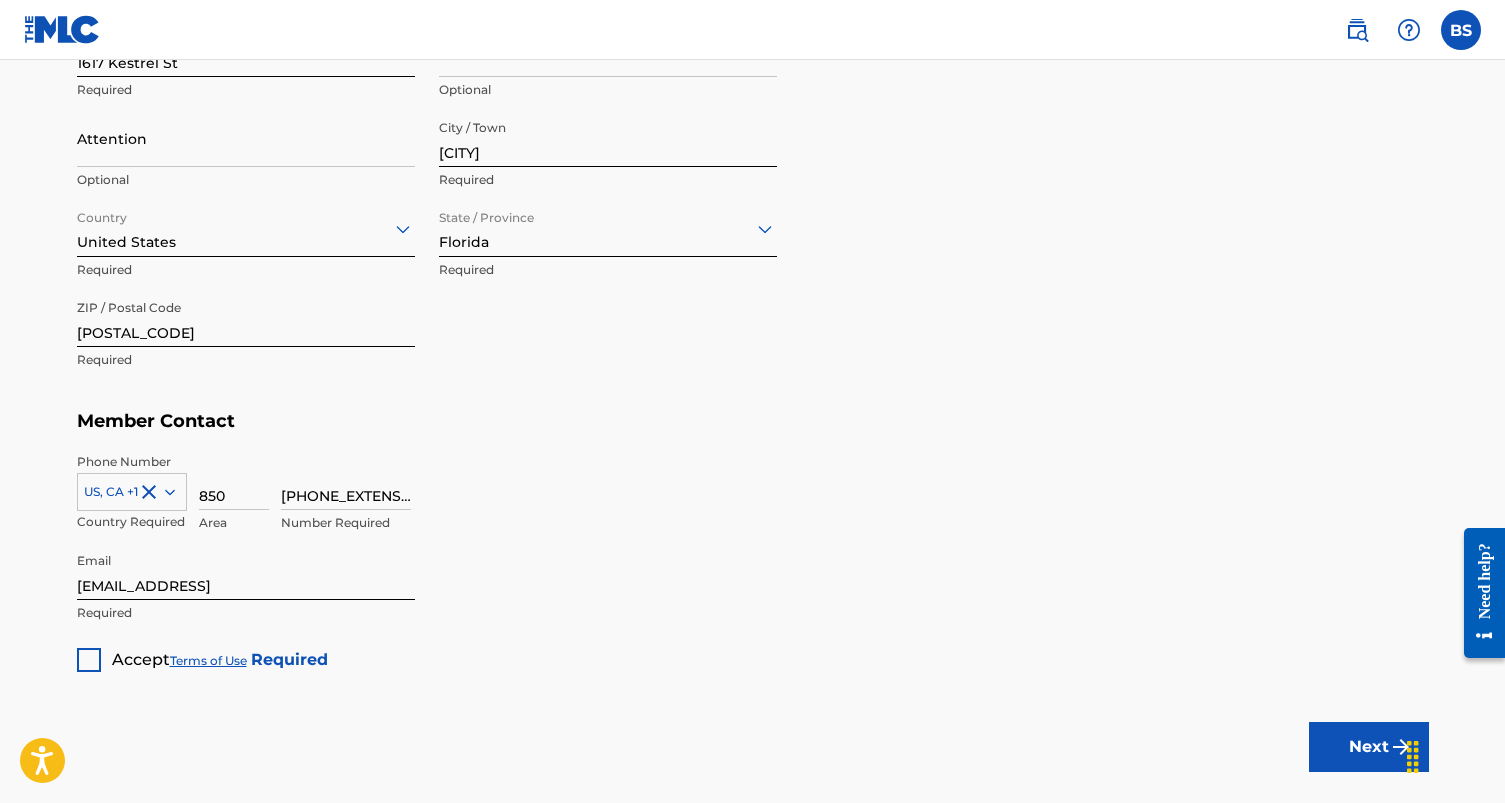 click at bounding box center (89, 660) 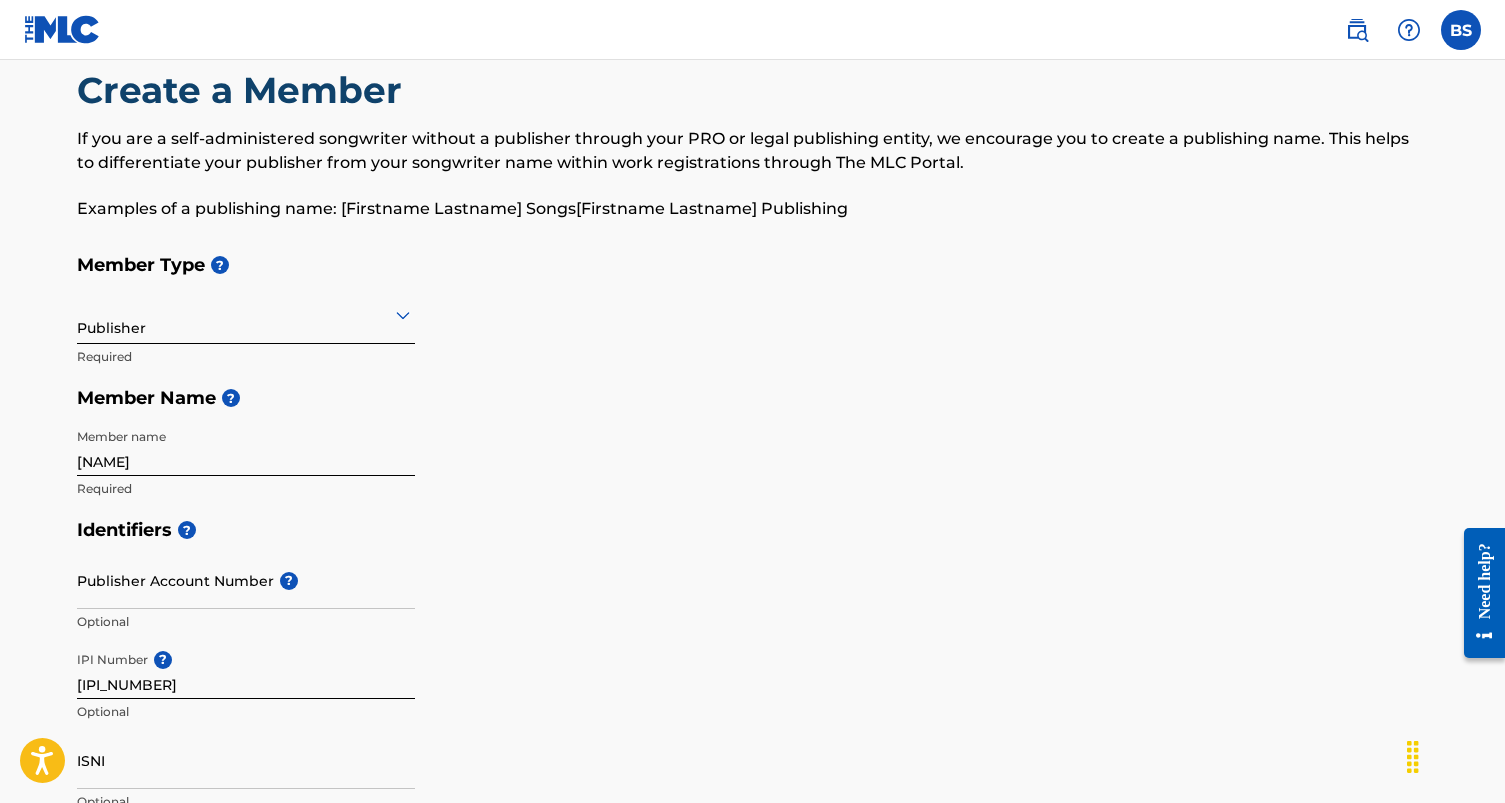 scroll, scrollTop: 0, scrollLeft: 0, axis: both 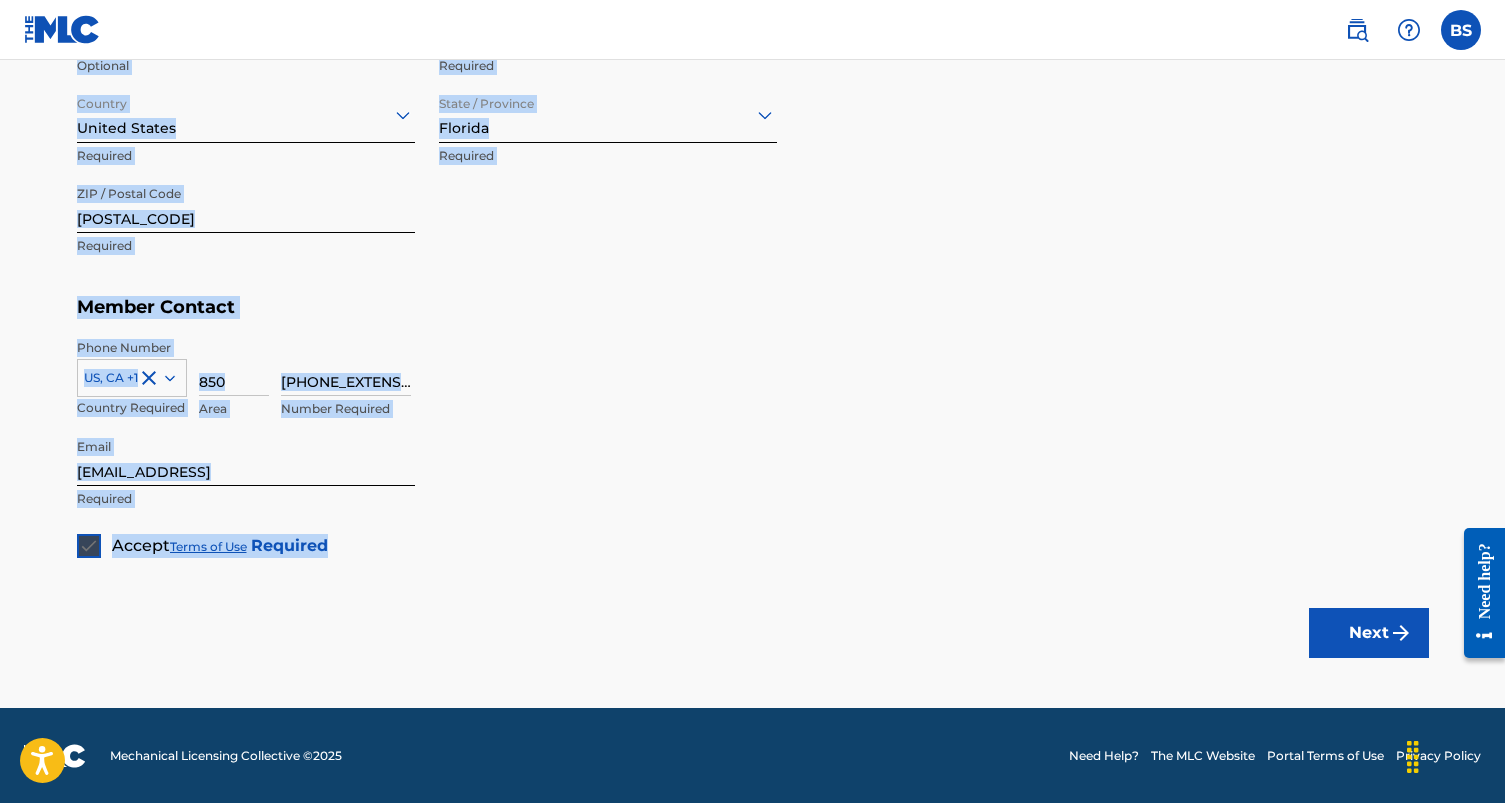 drag, startPoint x: 82, startPoint y: 136, endPoint x: 347, endPoint y: 568, distance: 506.80273 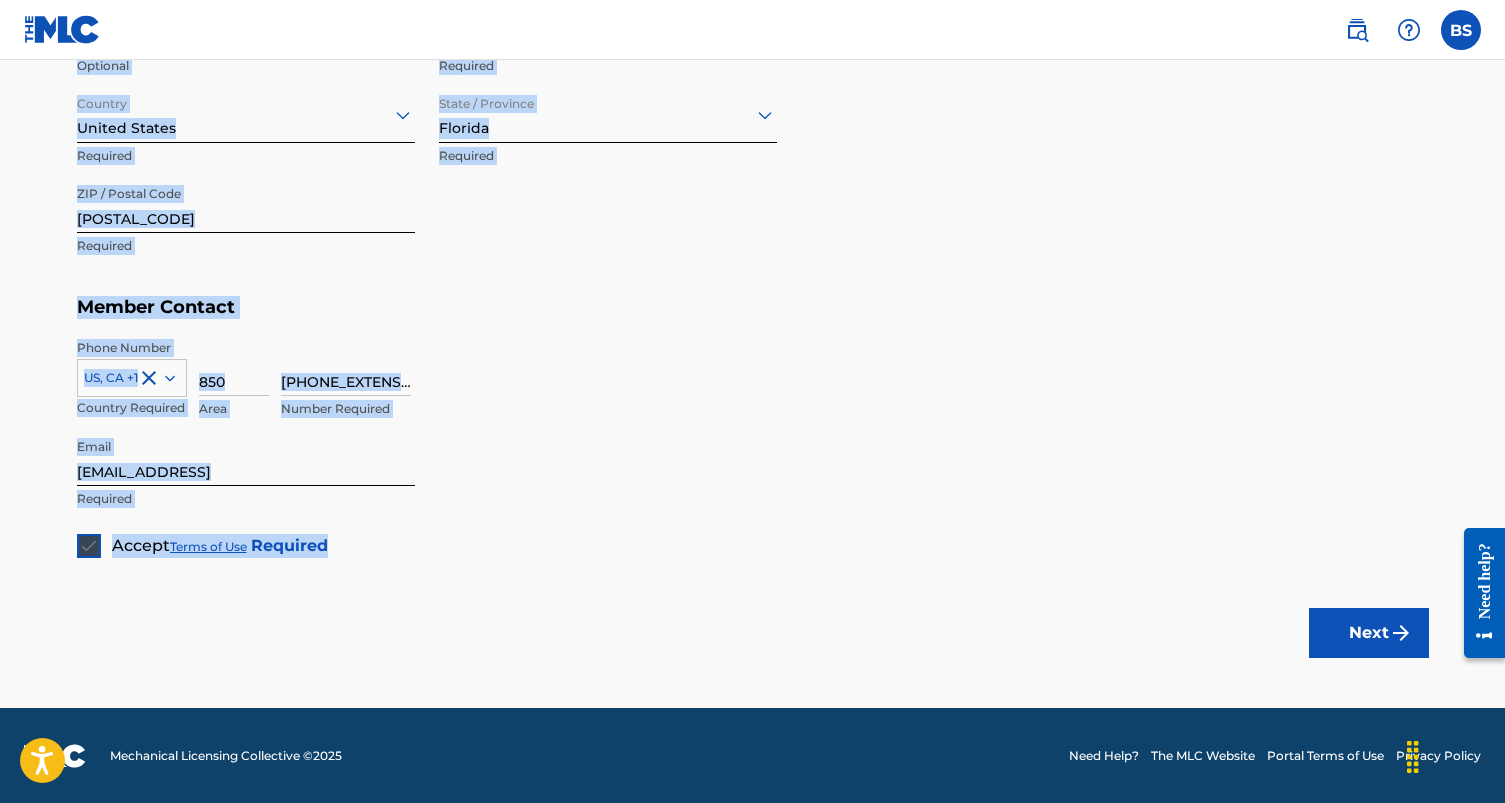 click on "Create a Member If you are a self-administered songwriter without a publisher through your PRO or legal publishing entity, we encourage you to create a publishing name. This helps to differentiate your publisher from your songwriter name within work registrations through The MLC Portal. Examples of a publishing name: [FIRSTNAME] [LASTNAME] Songs[FIRSTNAME] [LASTNAME] Publishing Member Type ? Publisher Required Member Name ? Member name THISISHISMUSIC Required Identifiers ? Publisher Account Number ? Optional IPI Number ? [IPI_NUMBER] Optional ISNI Optional Member Address ? Use my existing user account details Street Address [NUMBER] [STREET] Required Unit Number Optional Attention Optional City / Town Panama City Required Country United States Required State / Province Florida Required ZIP / Postal Code [POSTAL_CODE] Required Member Contact Phone Number US, CA +1 Country Required [AREA_CODE] Number Required Email [EMAIL_ADDRESS] Required Accept  Terms of Use   Required Next" at bounding box center [752, -133] 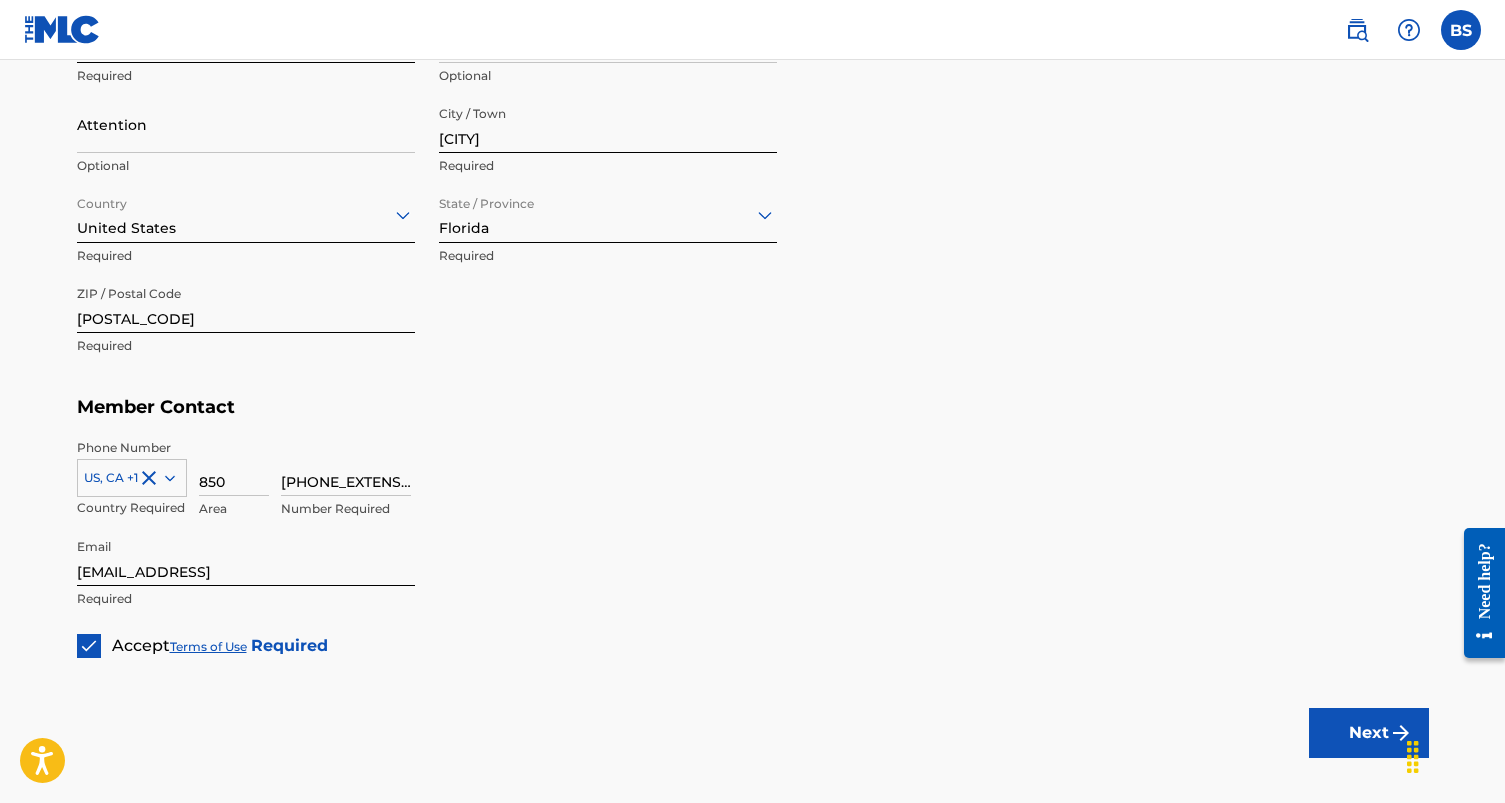 scroll, scrollTop: 957, scrollLeft: 0, axis: vertical 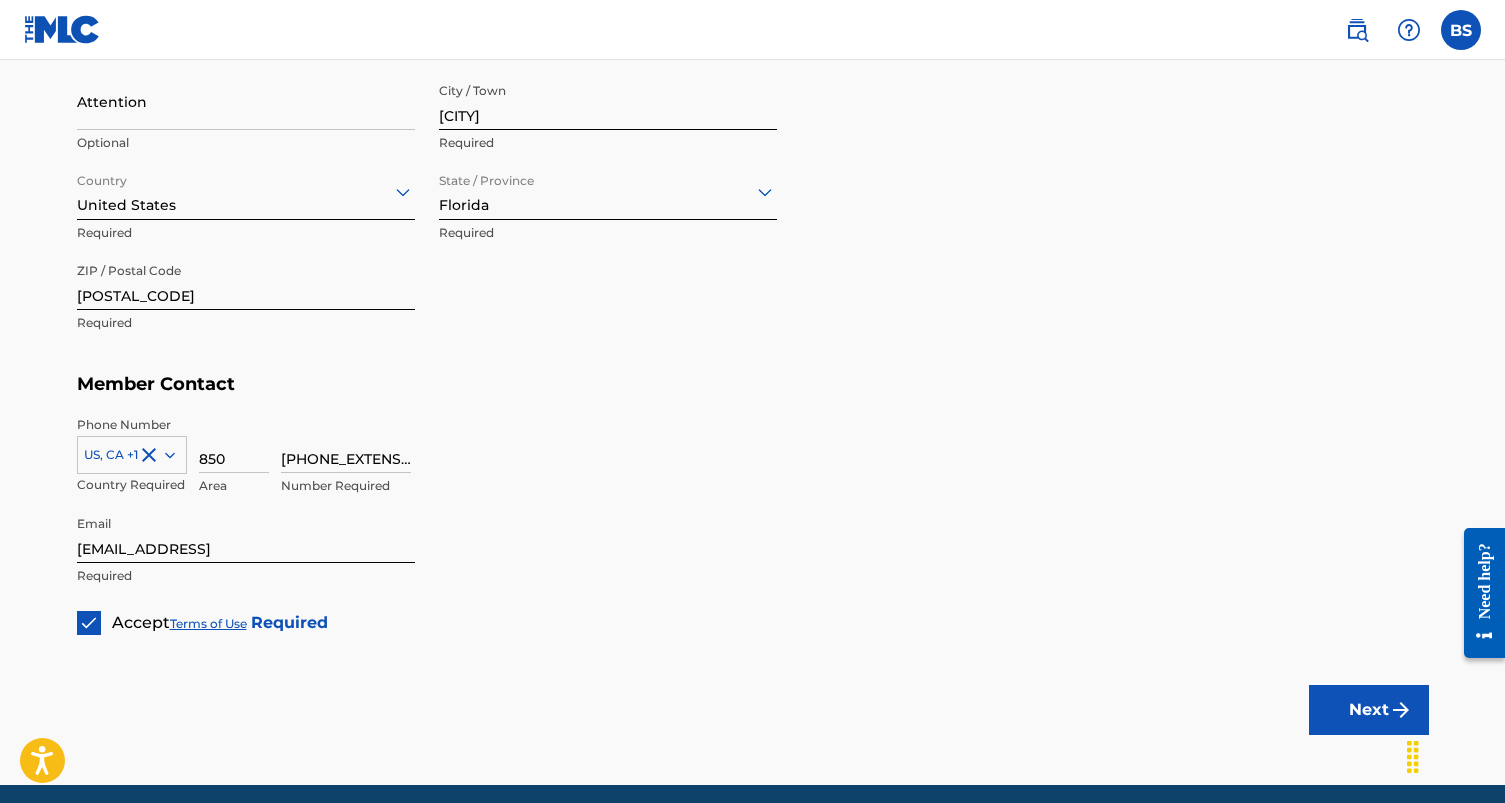 click on "Next" at bounding box center (1369, 710) 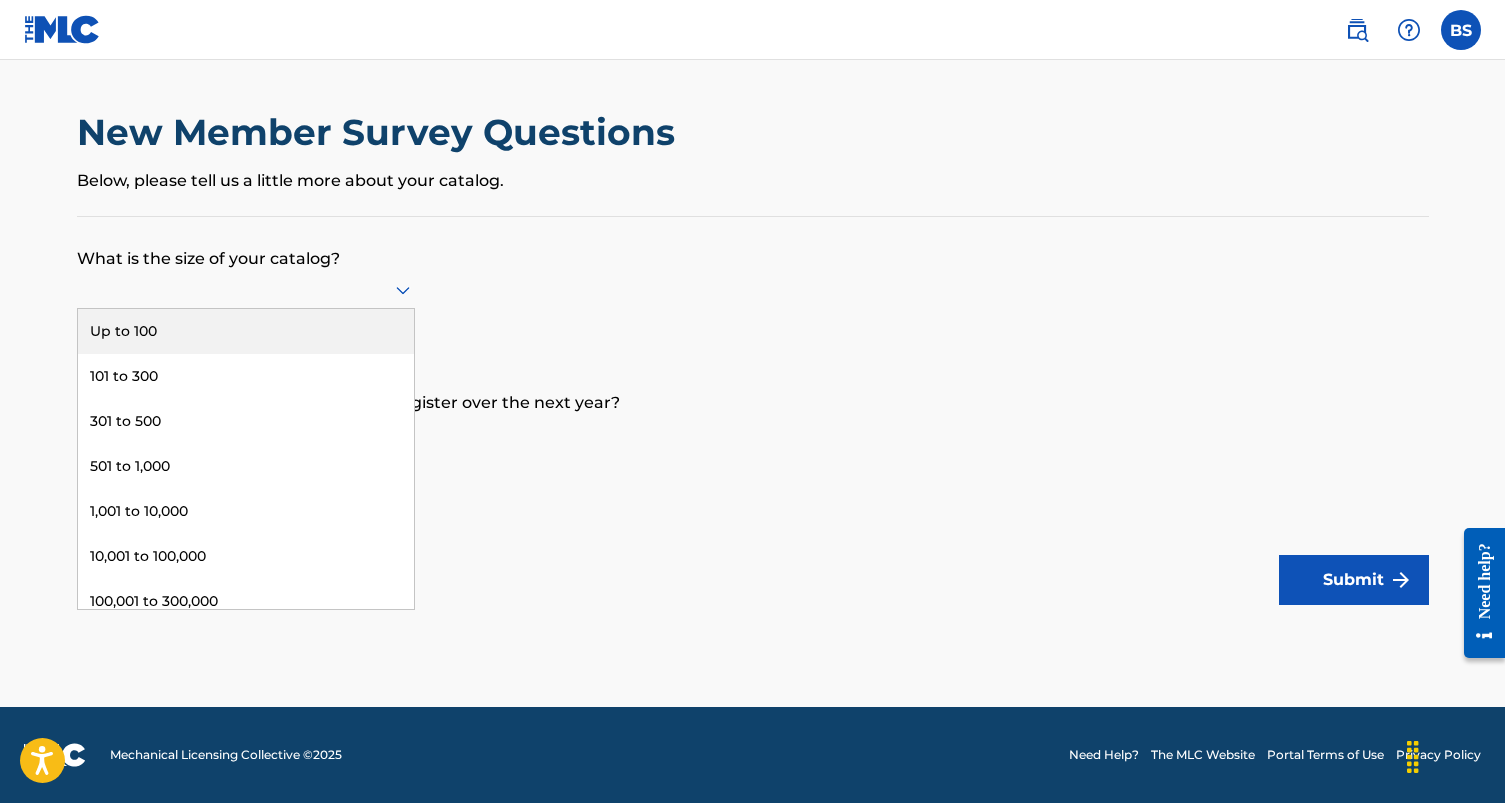 click at bounding box center [246, 289] 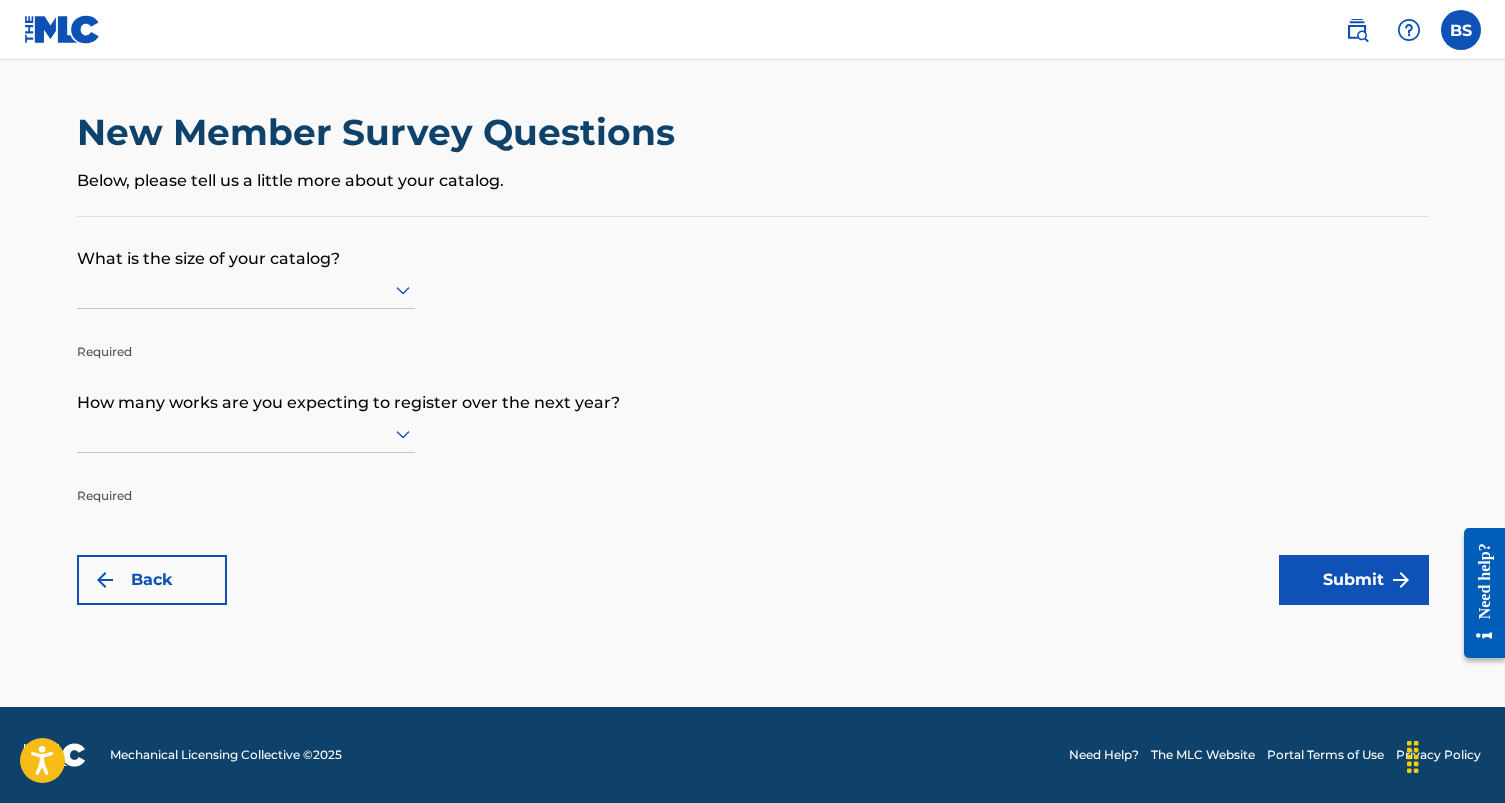 click at bounding box center [246, 289] 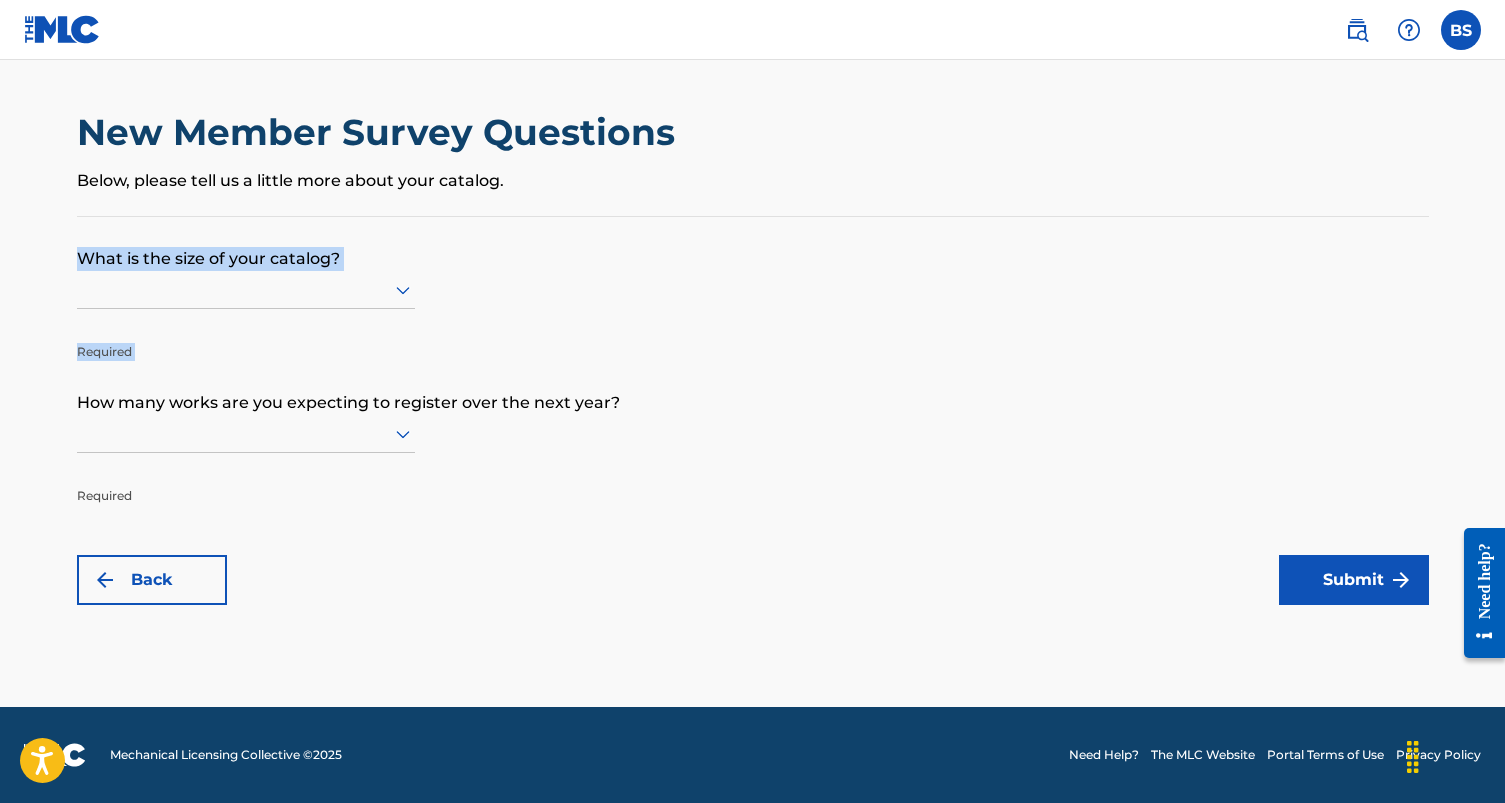 drag, startPoint x: 63, startPoint y: 251, endPoint x: 529, endPoint y: 372, distance: 481.453 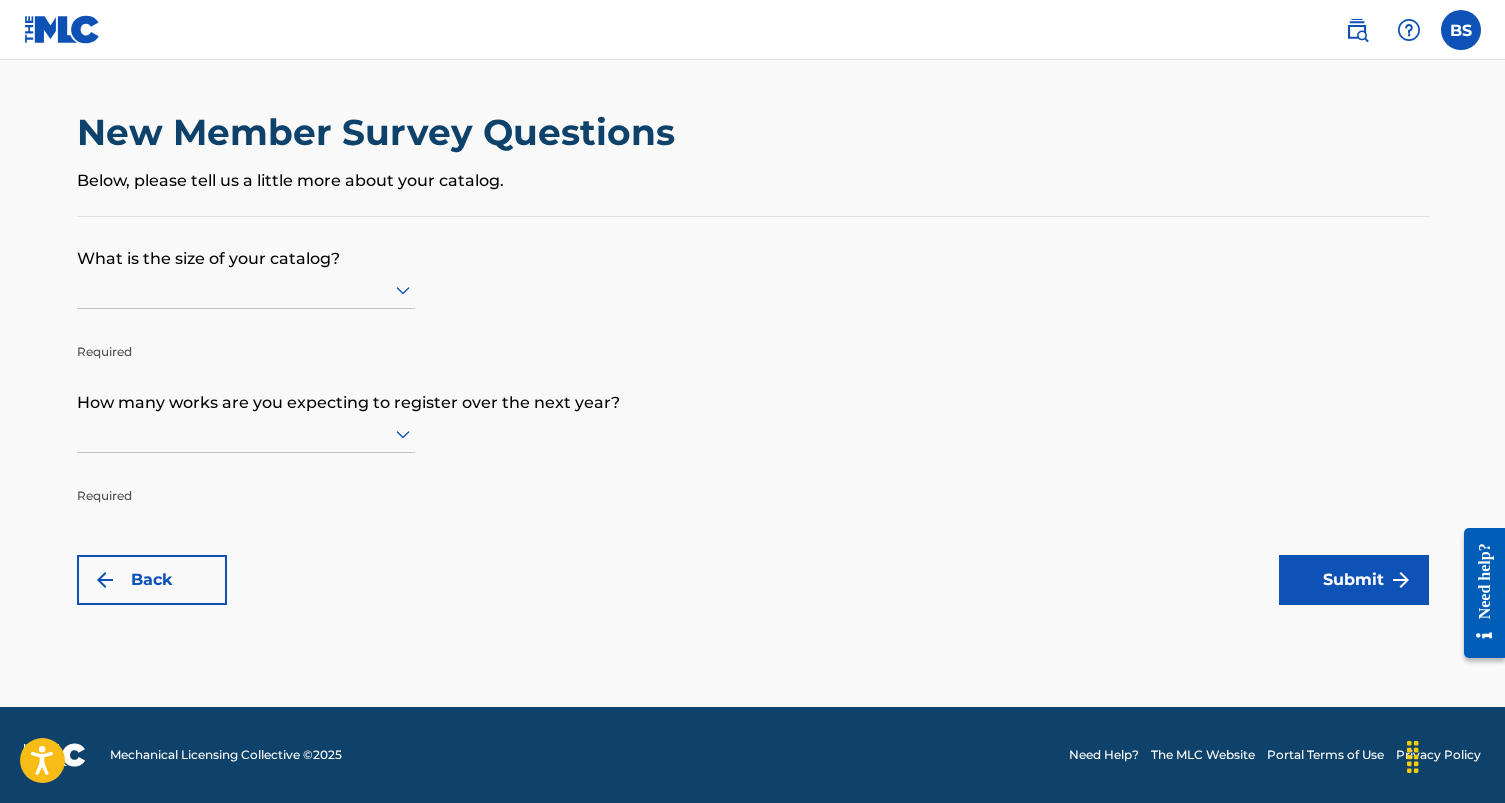 click on "What is the size of your catalog? Required How many works are you expecting to register over the next year? Required Back Submit" at bounding box center [753, 411] 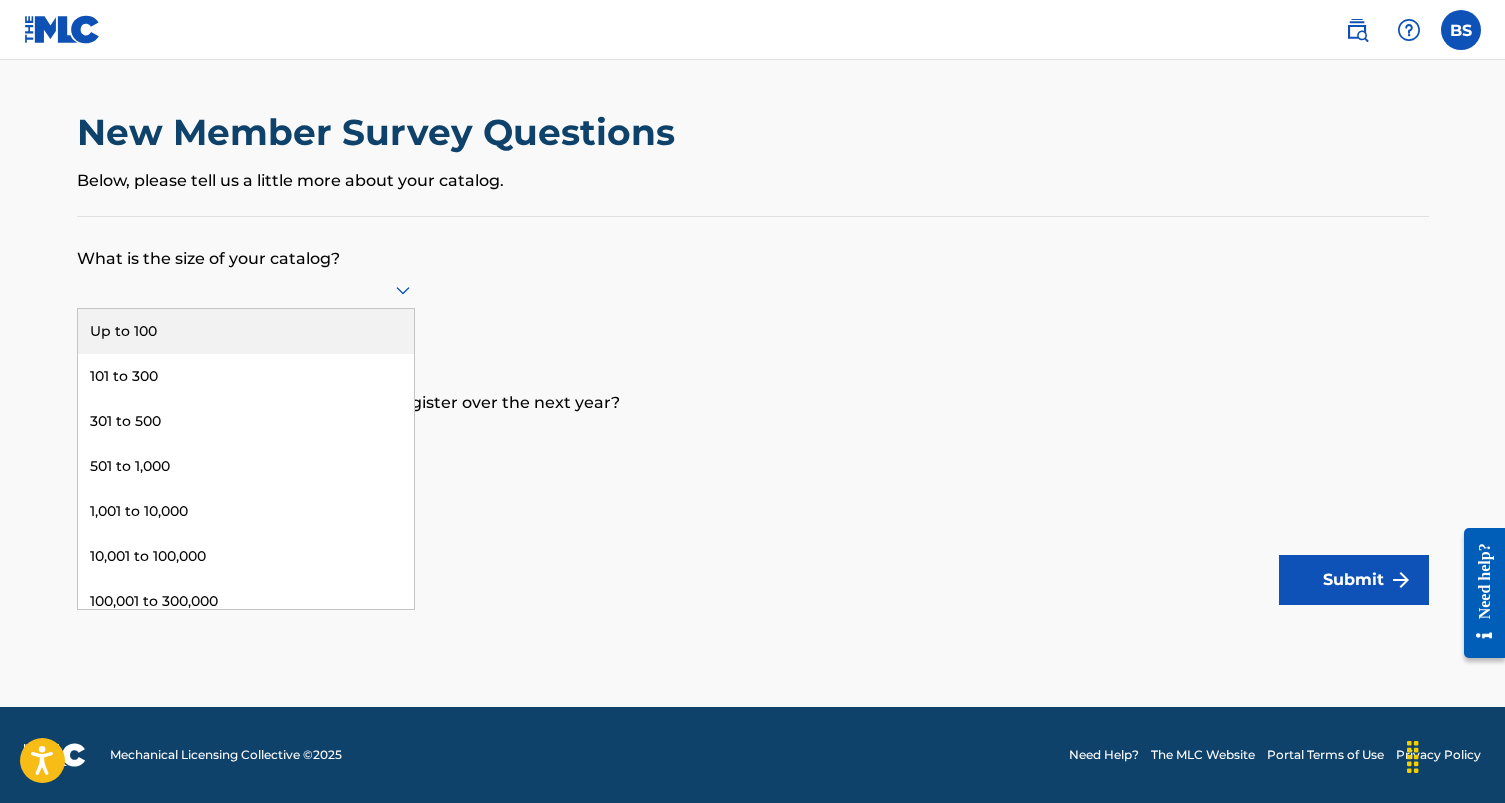 click at bounding box center (246, 289) 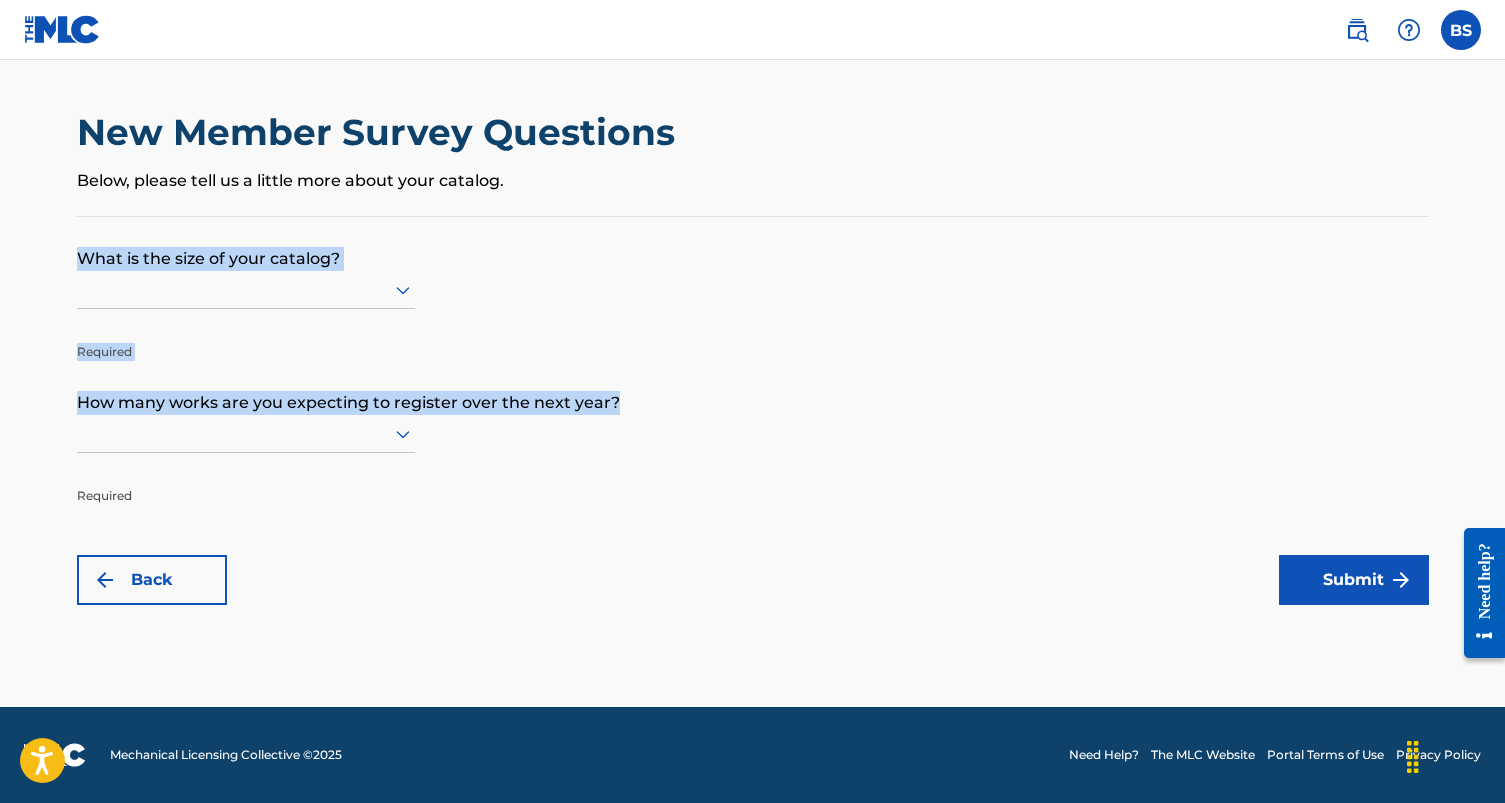 drag, startPoint x: 77, startPoint y: 259, endPoint x: 679, endPoint y: 407, distance: 619.9258 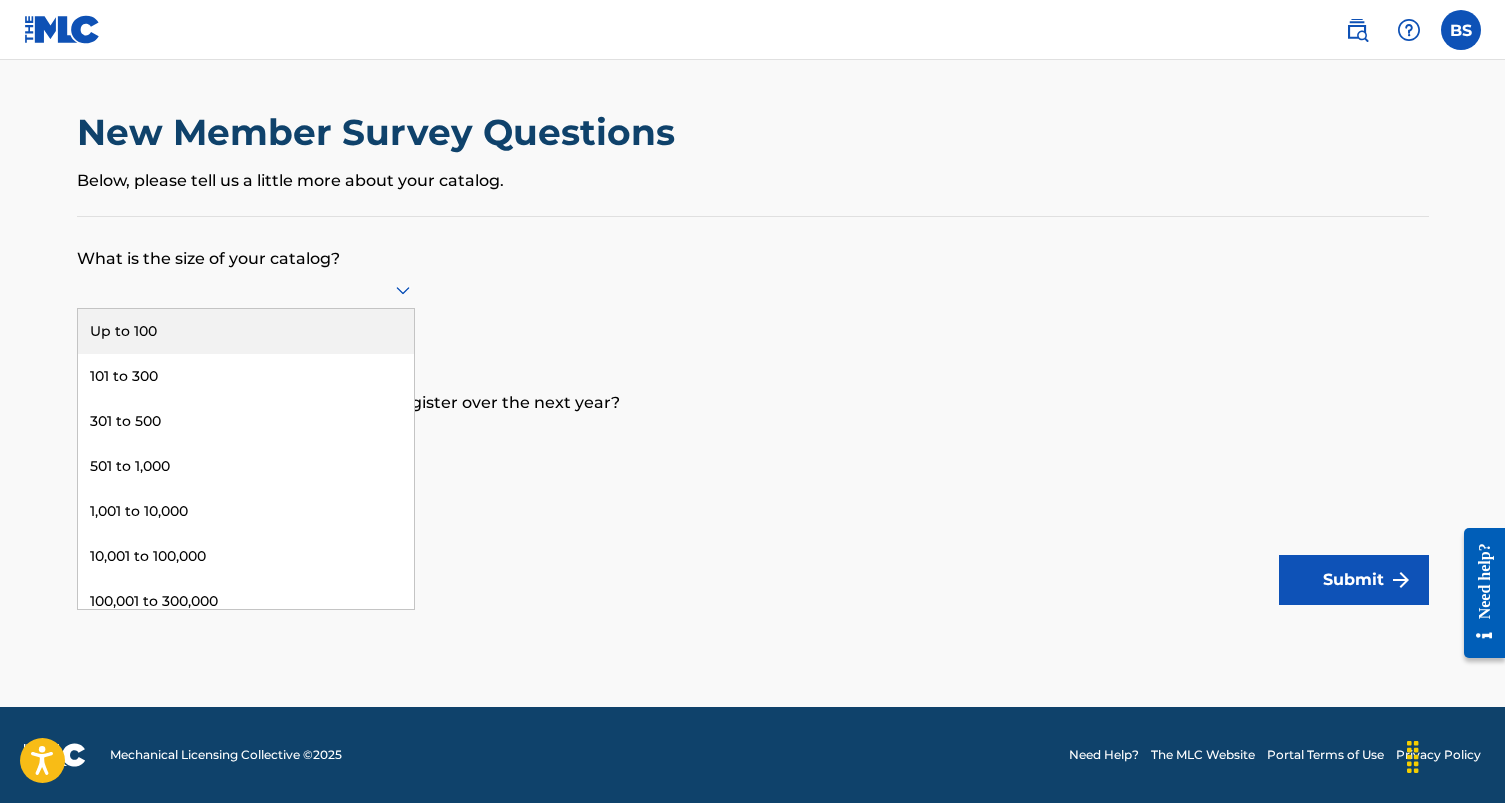 click at bounding box center [246, 289] 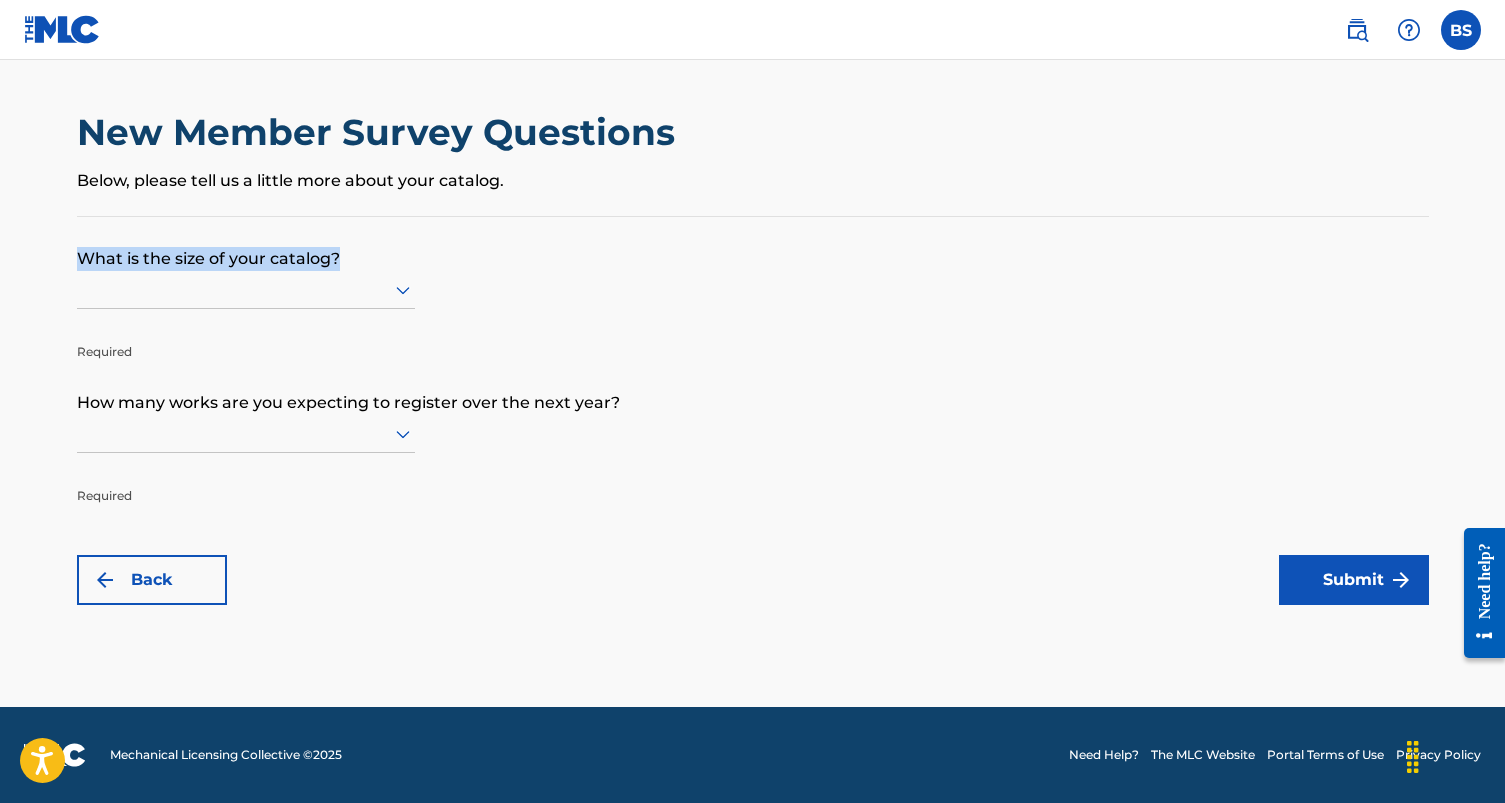 drag, startPoint x: 68, startPoint y: 254, endPoint x: 460, endPoint y: 306, distance: 395.43393 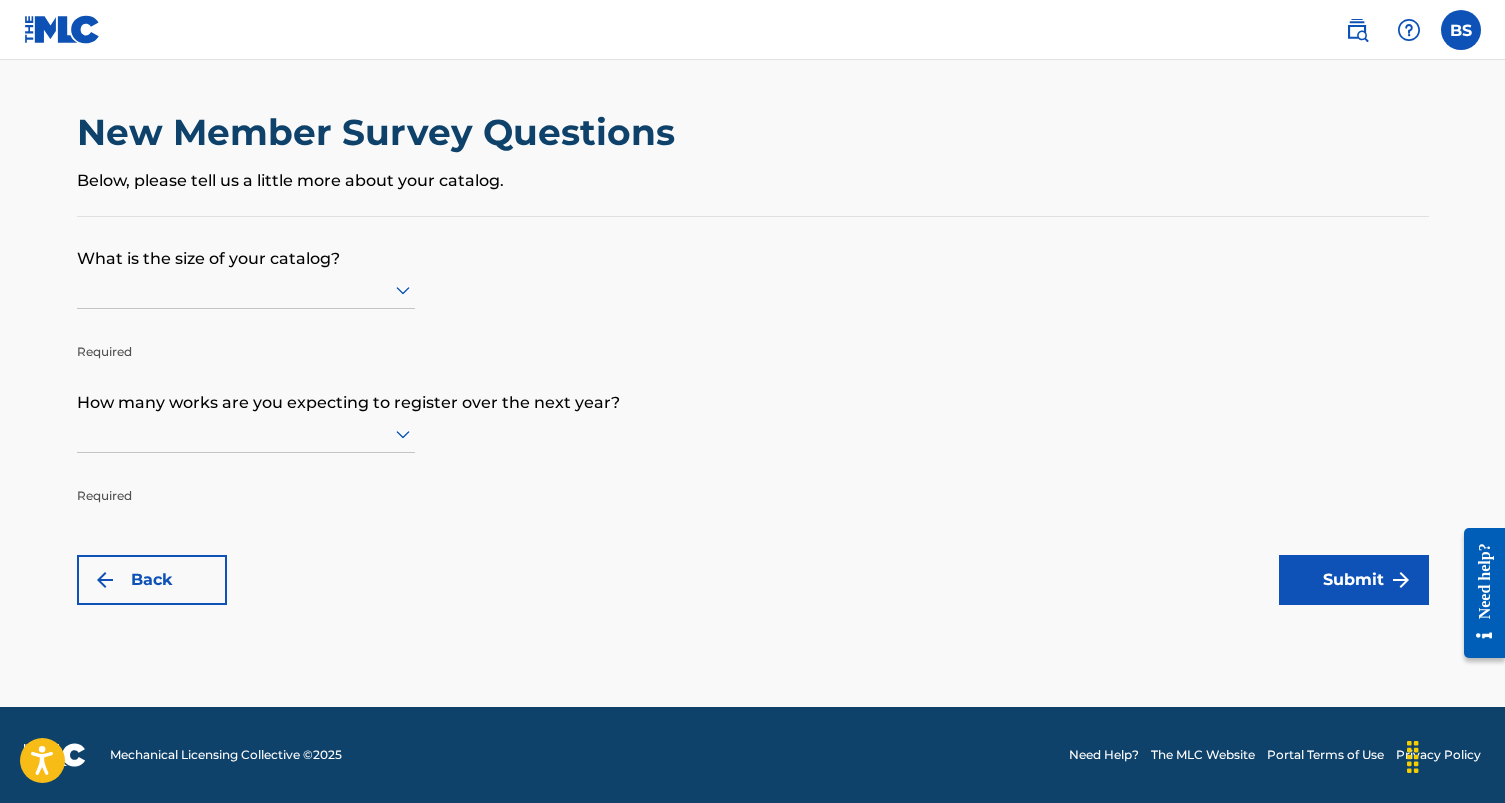 click on "What is the size of your catalog? Required How many works are you expecting to register over the next year? Required Back Submit" at bounding box center (753, 411) 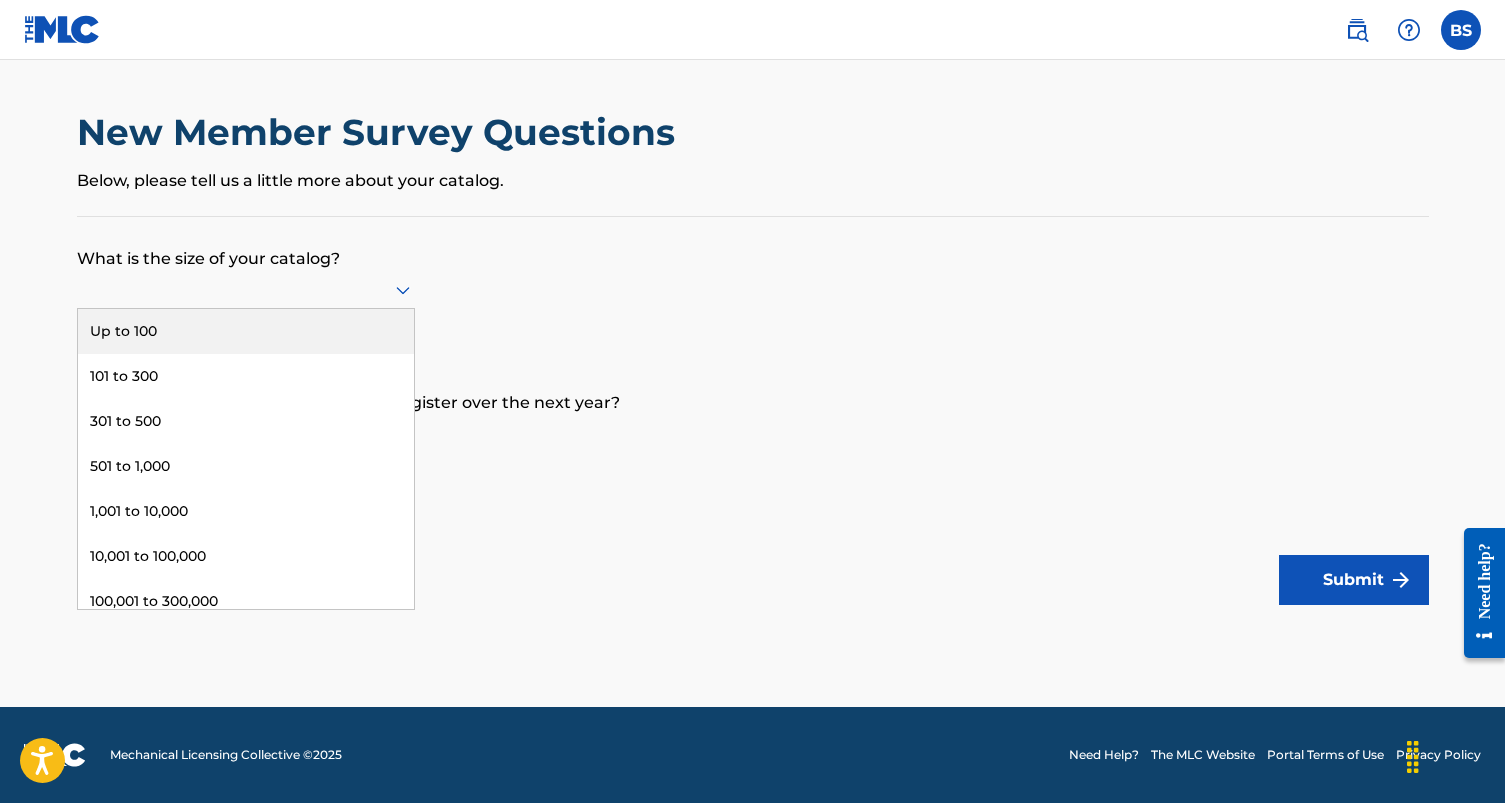 click at bounding box center [246, 289] 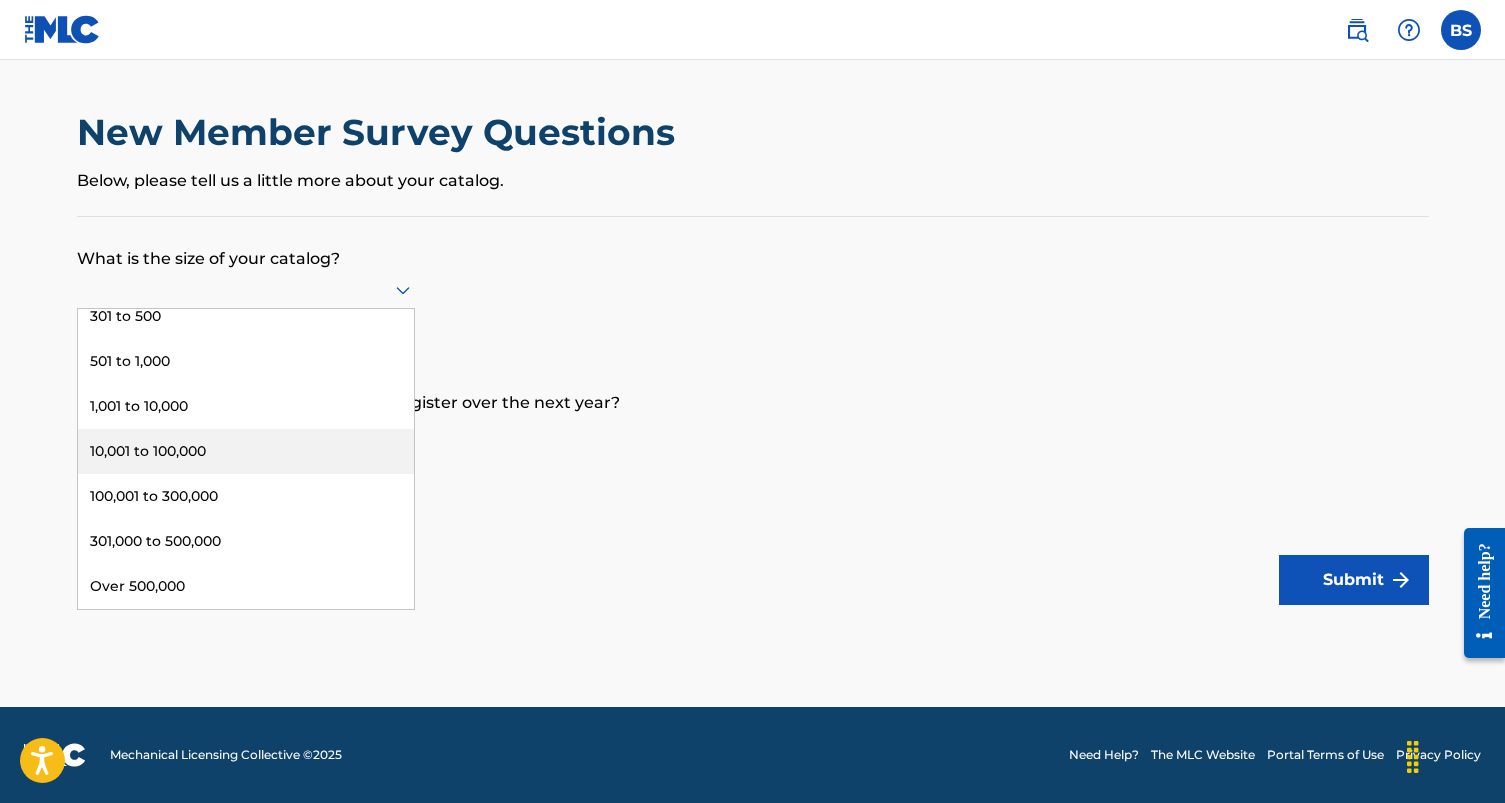 scroll, scrollTop: 0, scrollLeft: 0, axis: both 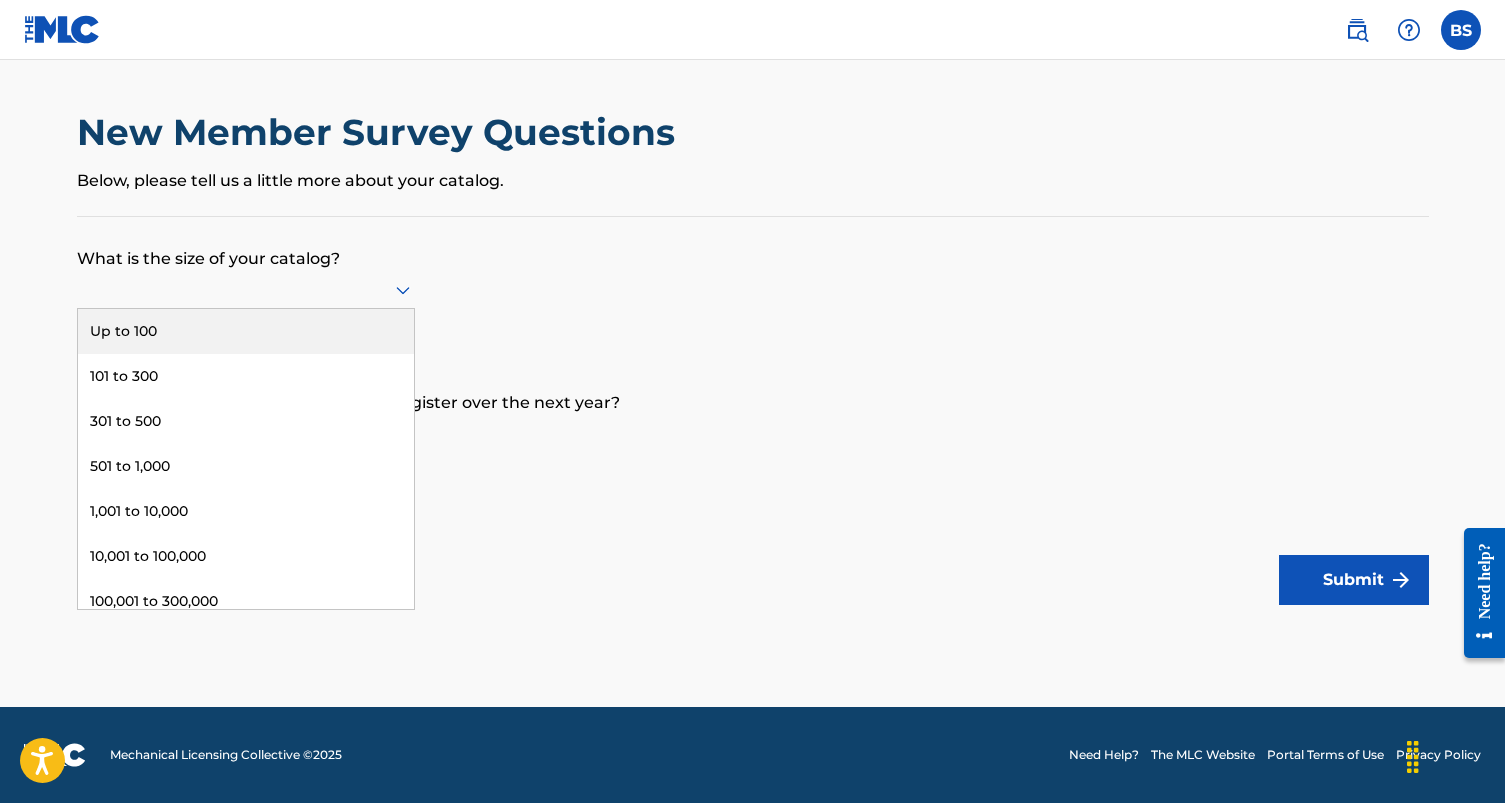 click on "Up to 100" at bounding box center [246, 331] 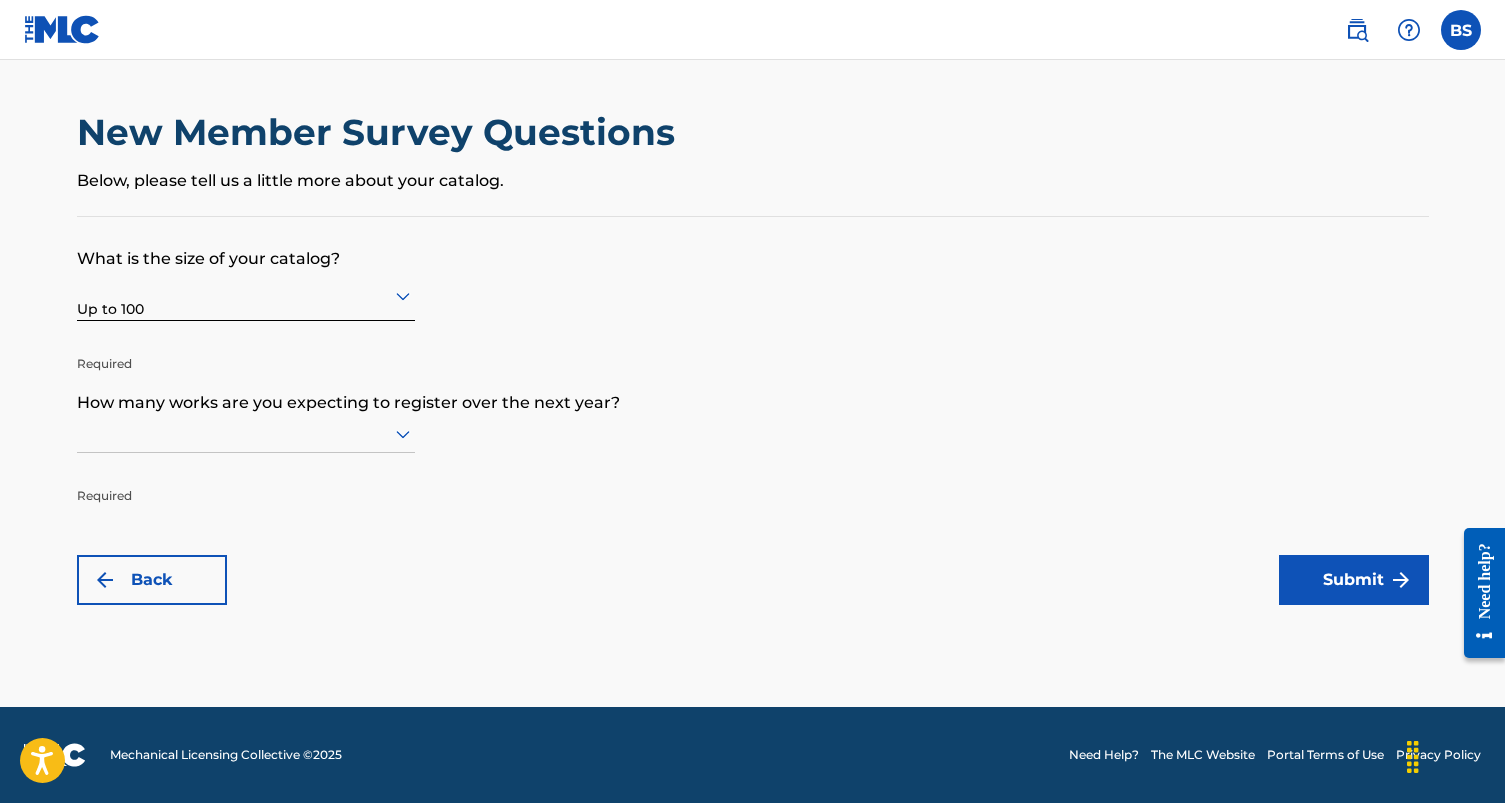 click at bounding box center (246, 433) 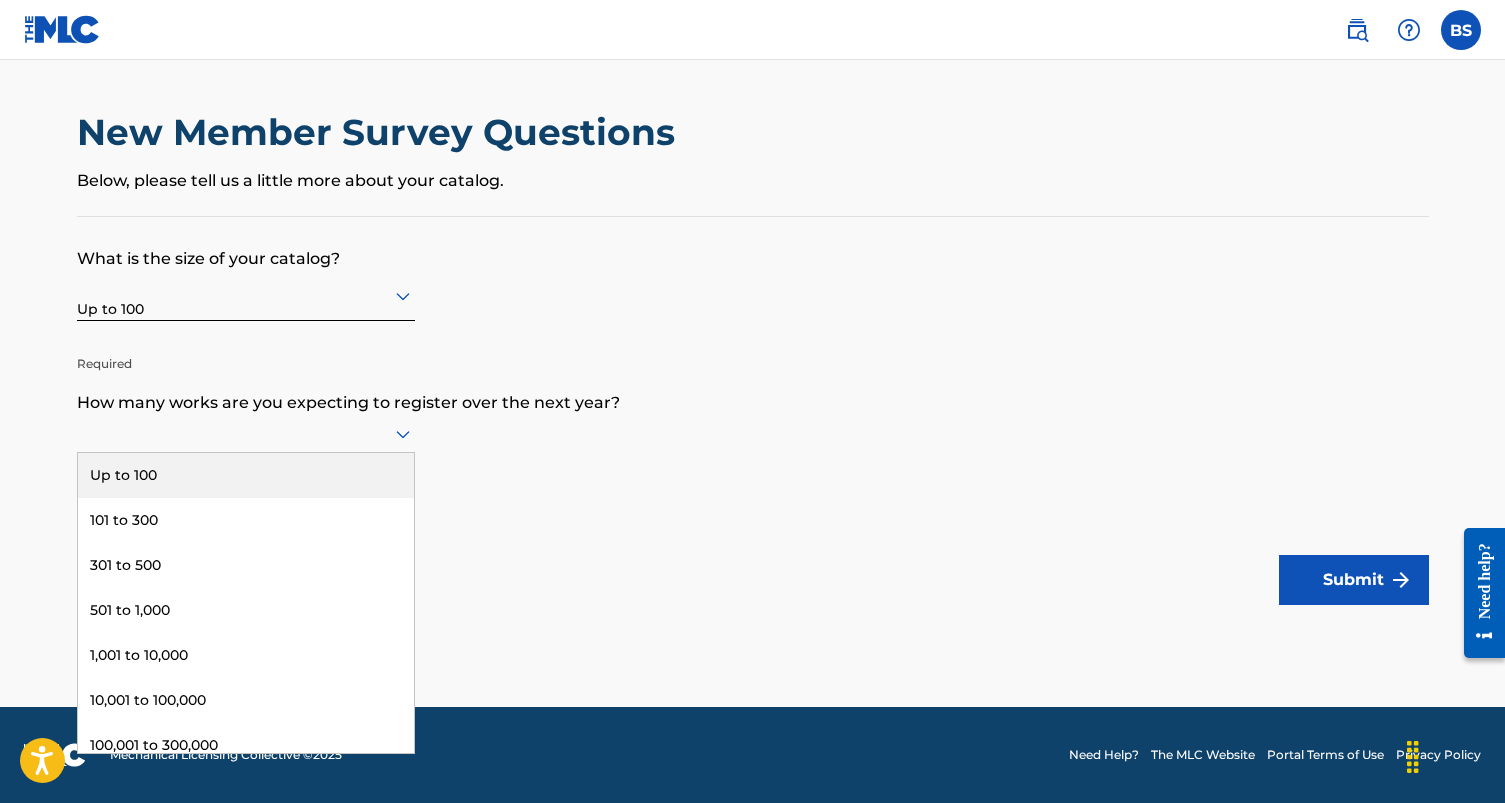 click on "Up to 100" at bounding box center (246, 475) 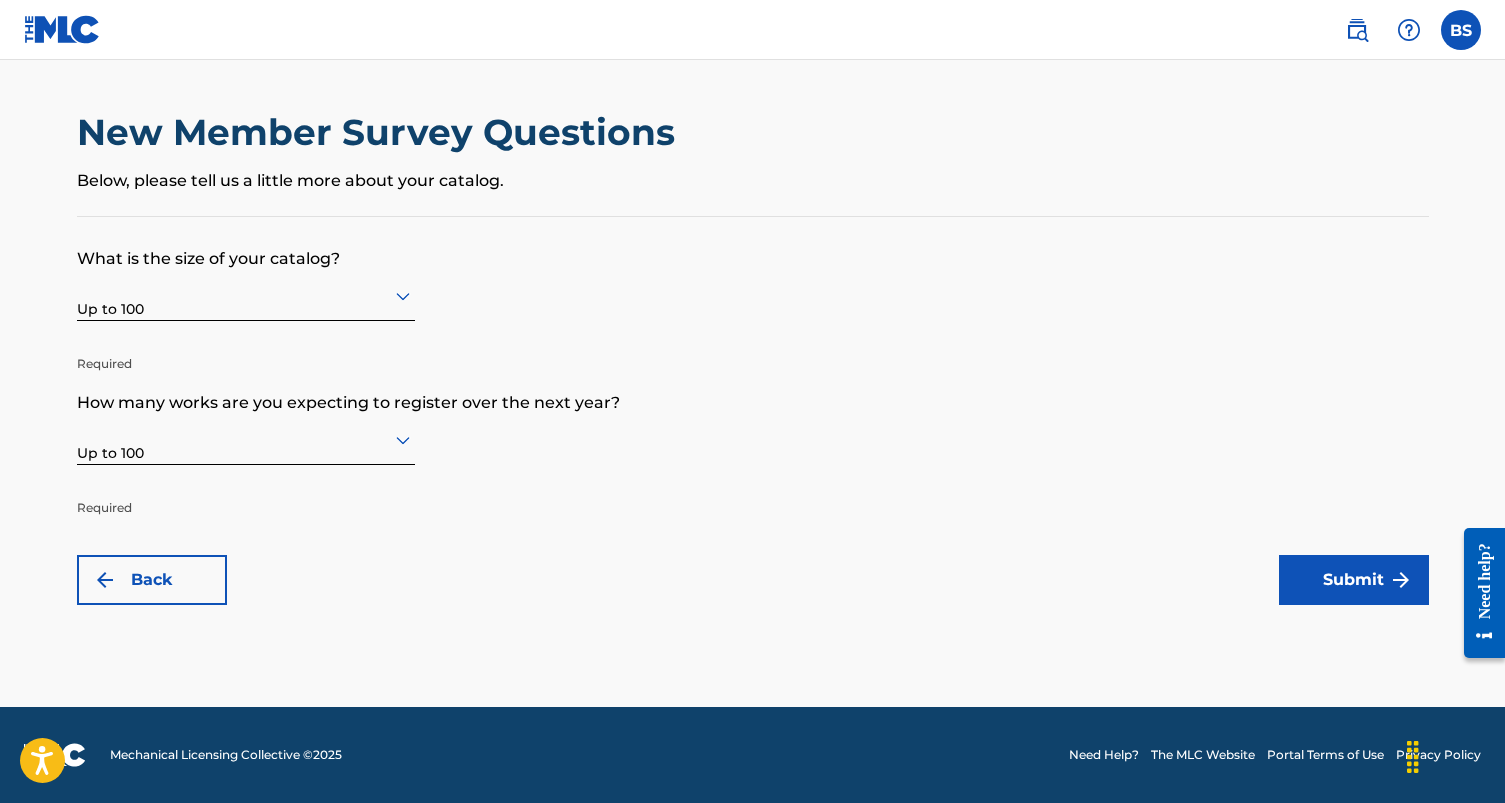 click on "Submit" at bounding box center (1354, 580) 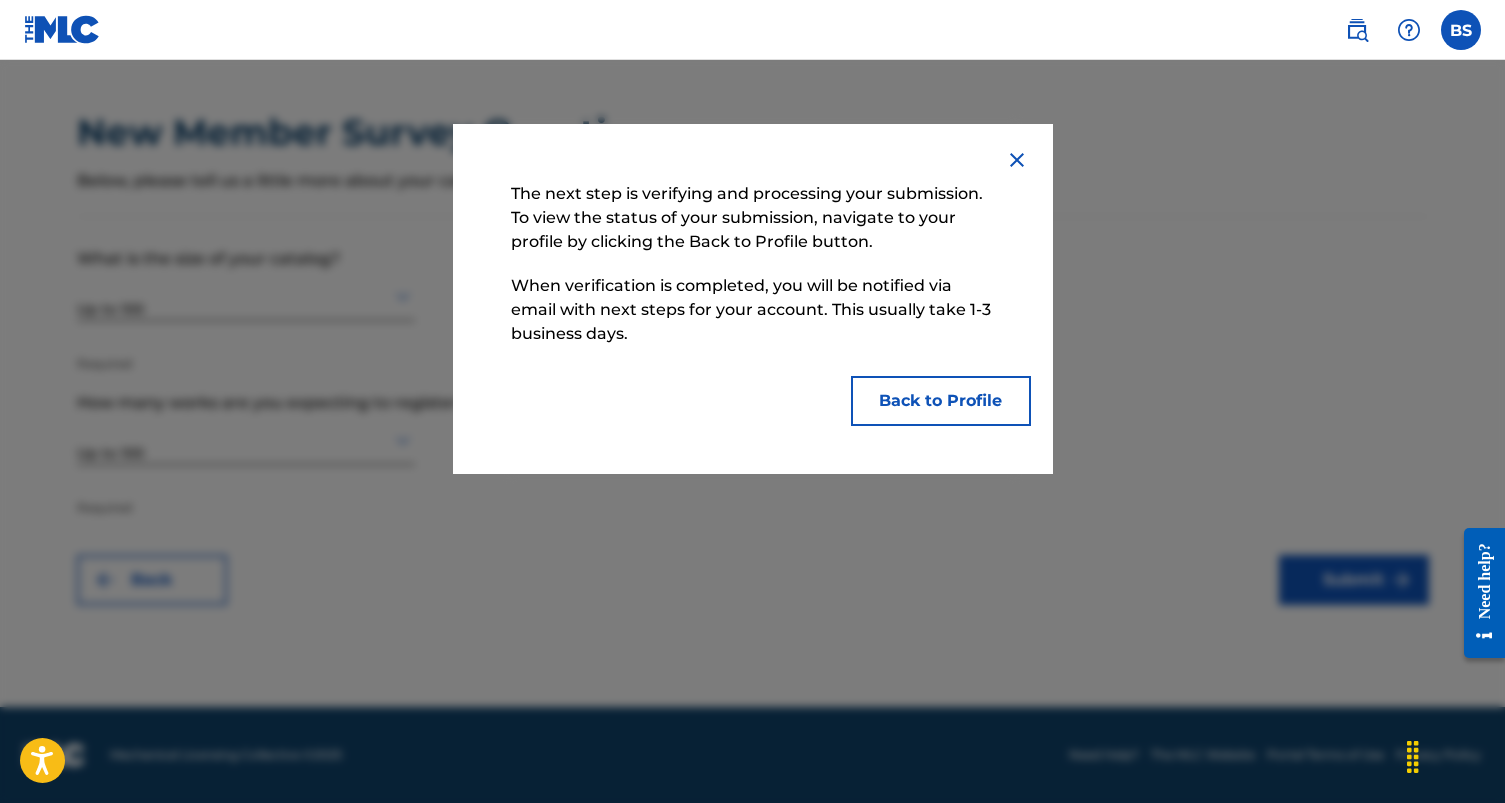 click on "Back to Profile" at bounding box center (941, 401) 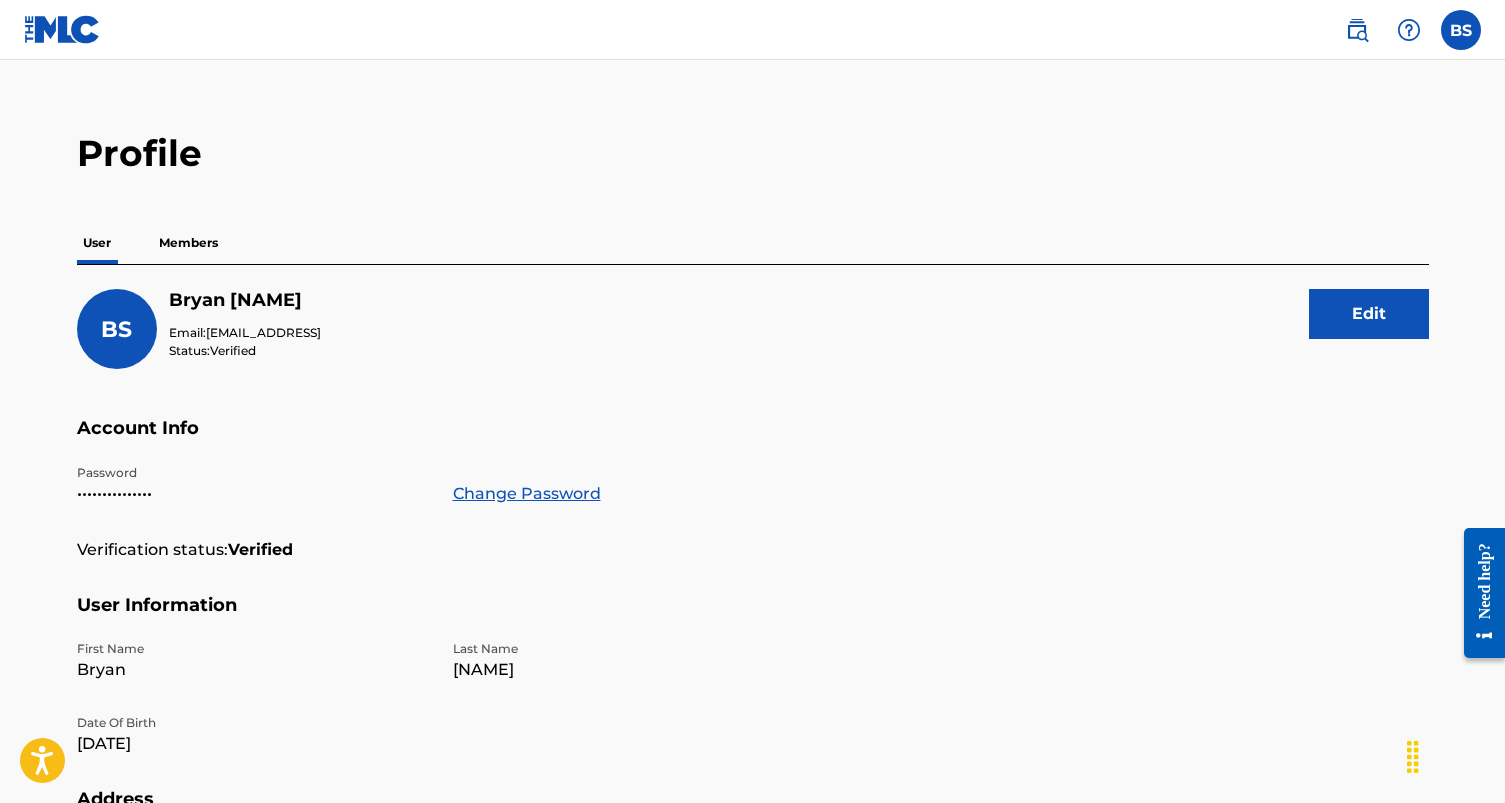 scroll, scrollTop: 0, scrollLeft: 0, axis: both 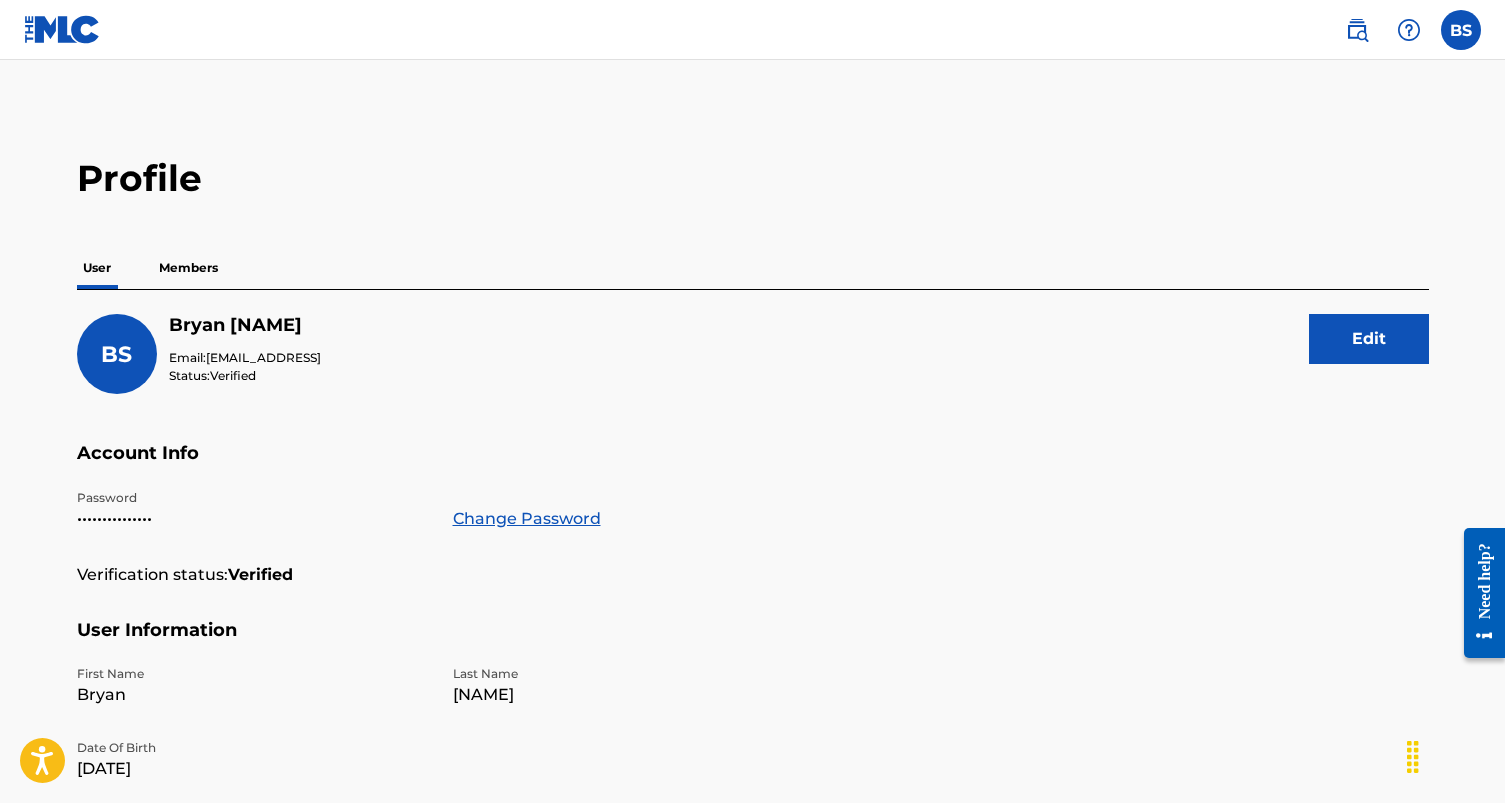 click on "Members" at bounding box center (188, 268) 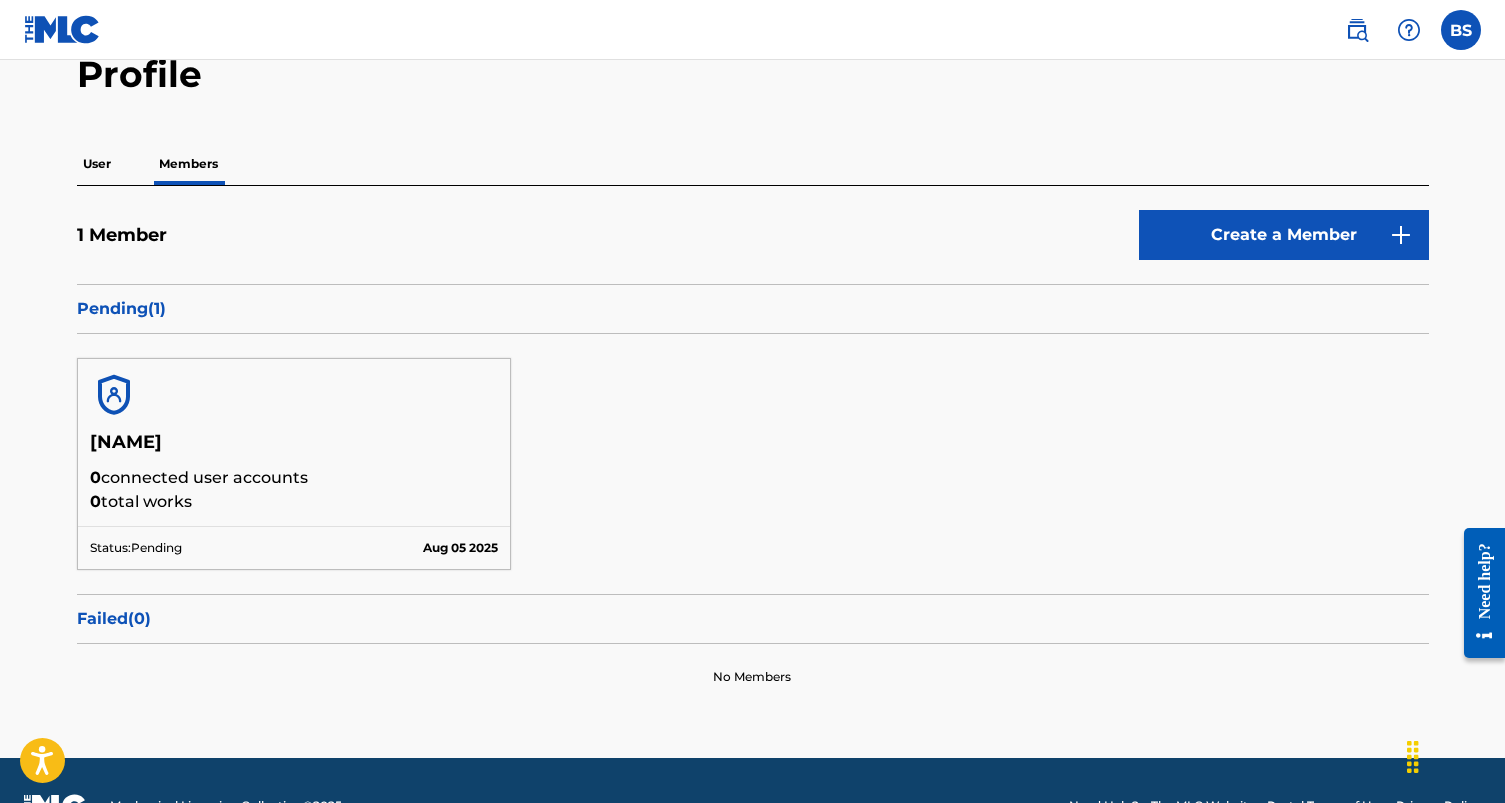 scroll, scrollTop: 112, scrollLeft: 0, axis: vertical 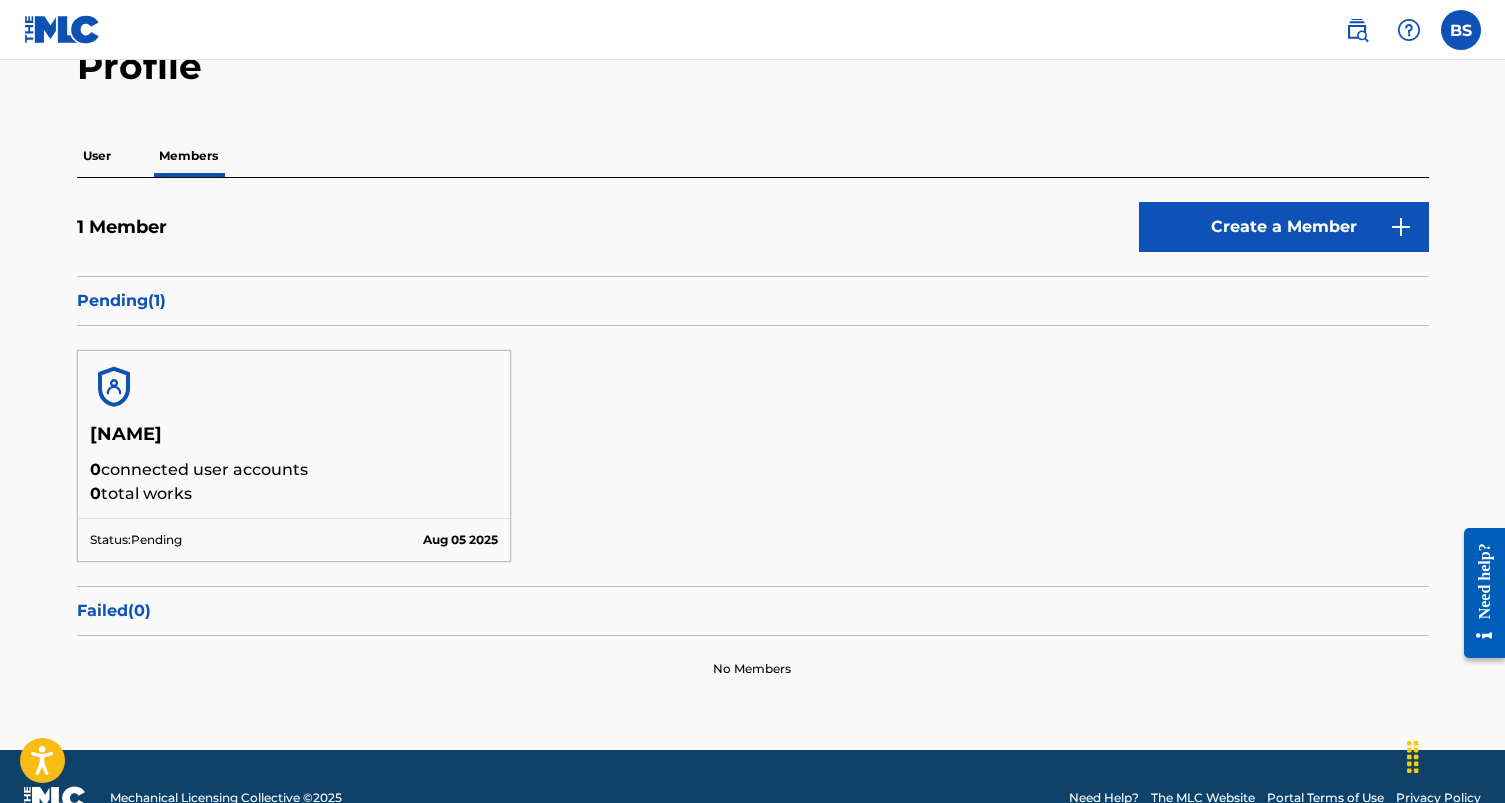 click on "Status:  Pending [DATE]" at bounding box center [294, 539] 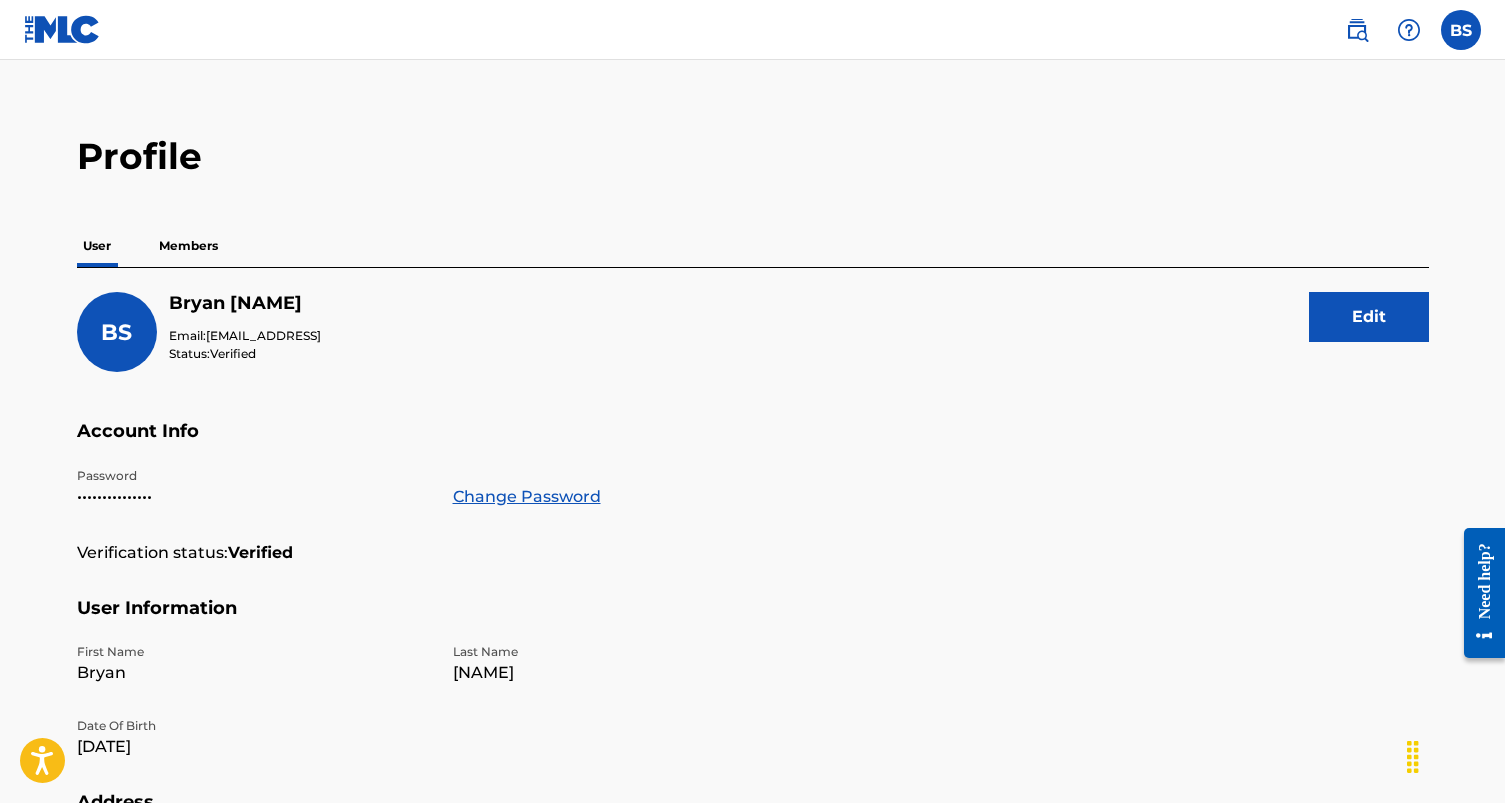 scroll, scrollTop: 0, scrollLeft: 0, axis: both 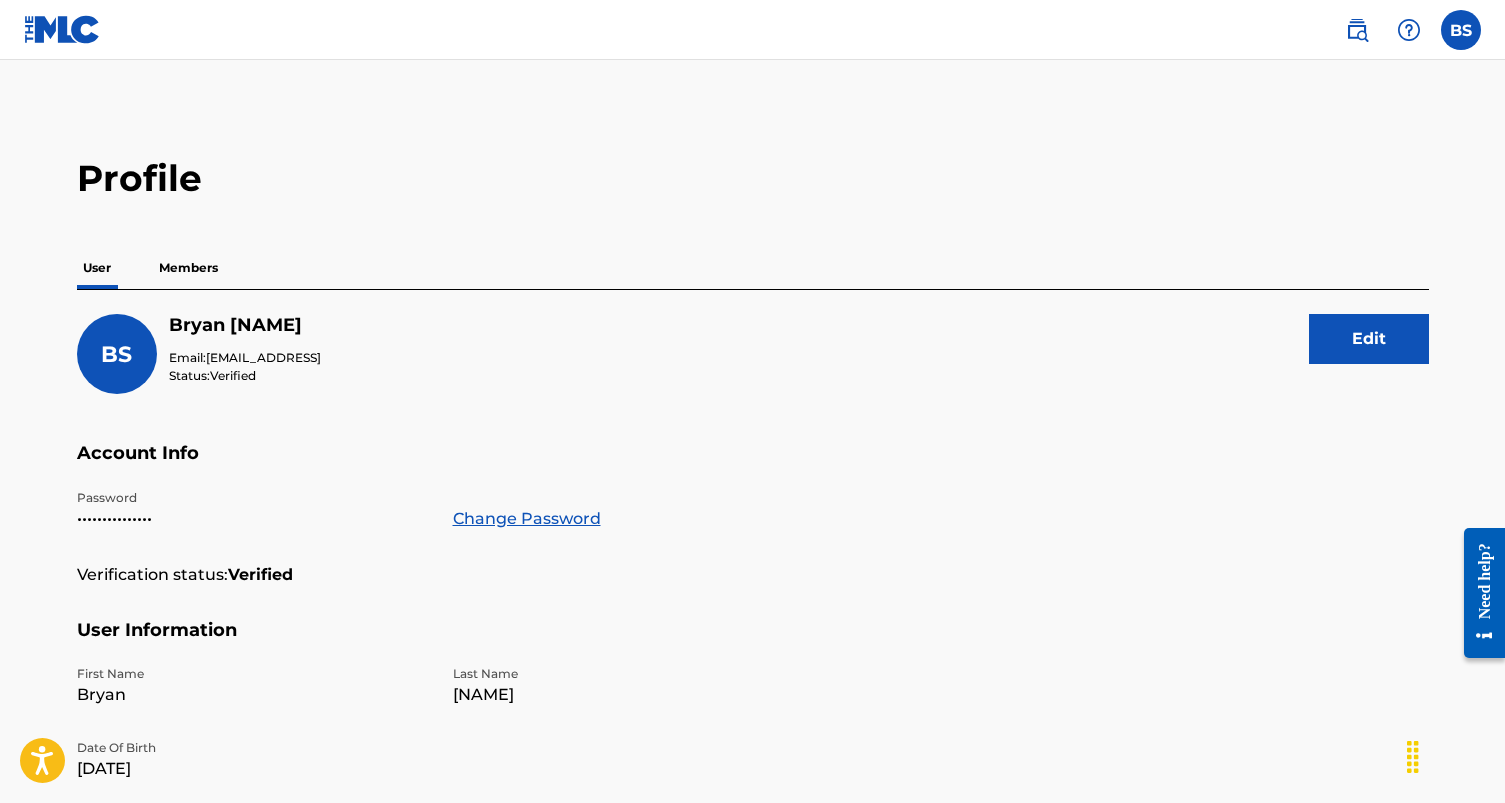 click on "Members" at bounding box center [188, 268] 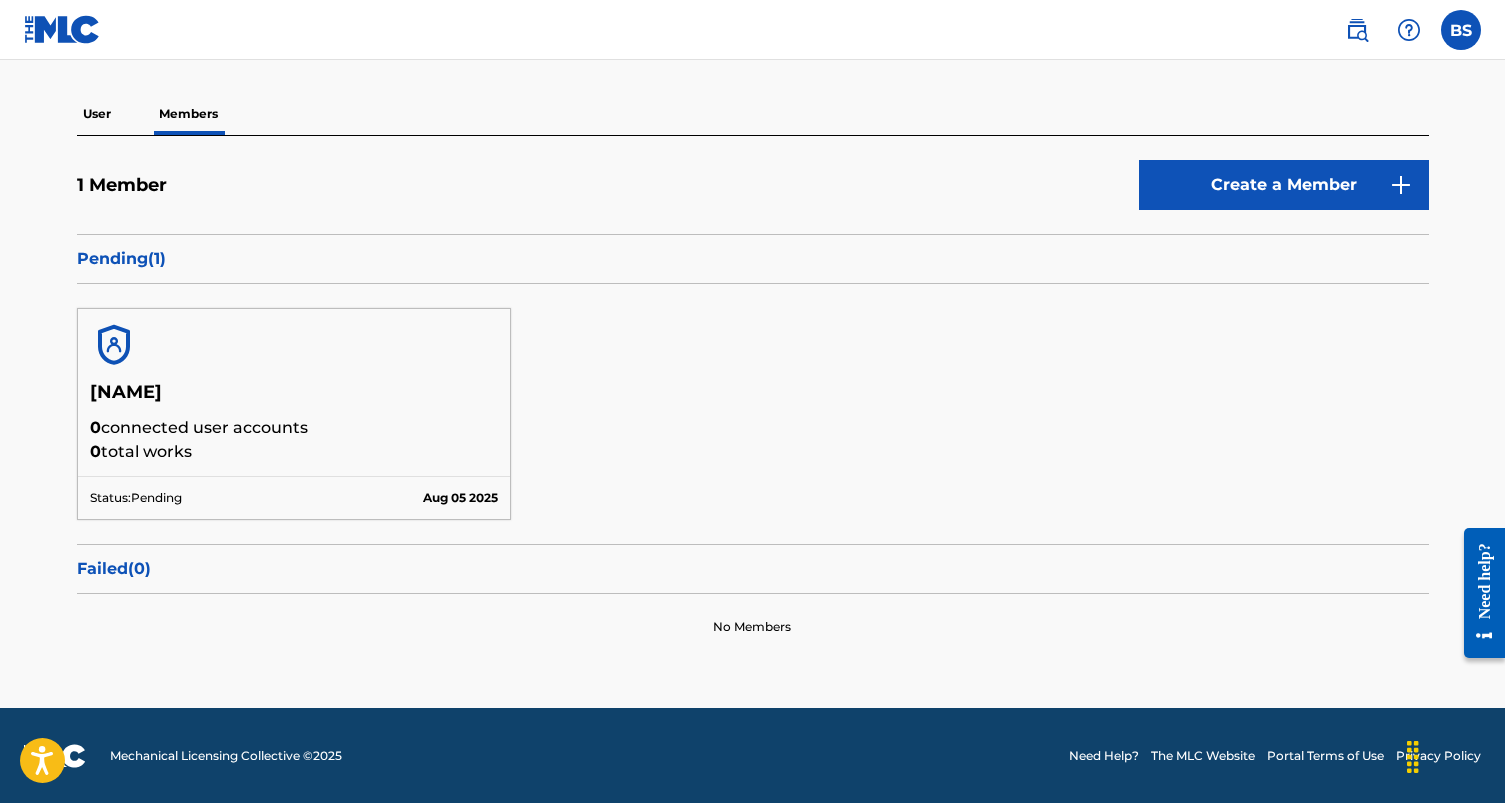 scroll, scrollTop: 0, scrollLeft: 0, axis: both 